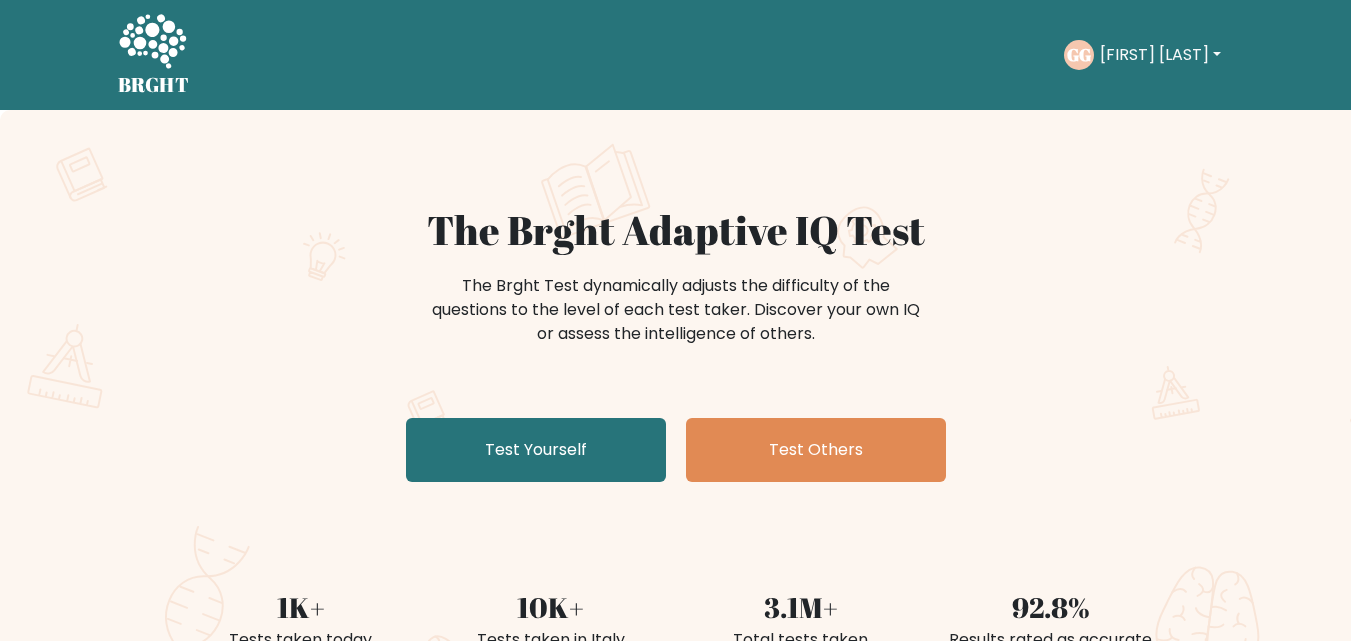 scroll, scrollTop: 0, scrollLeft: 0, axis: both 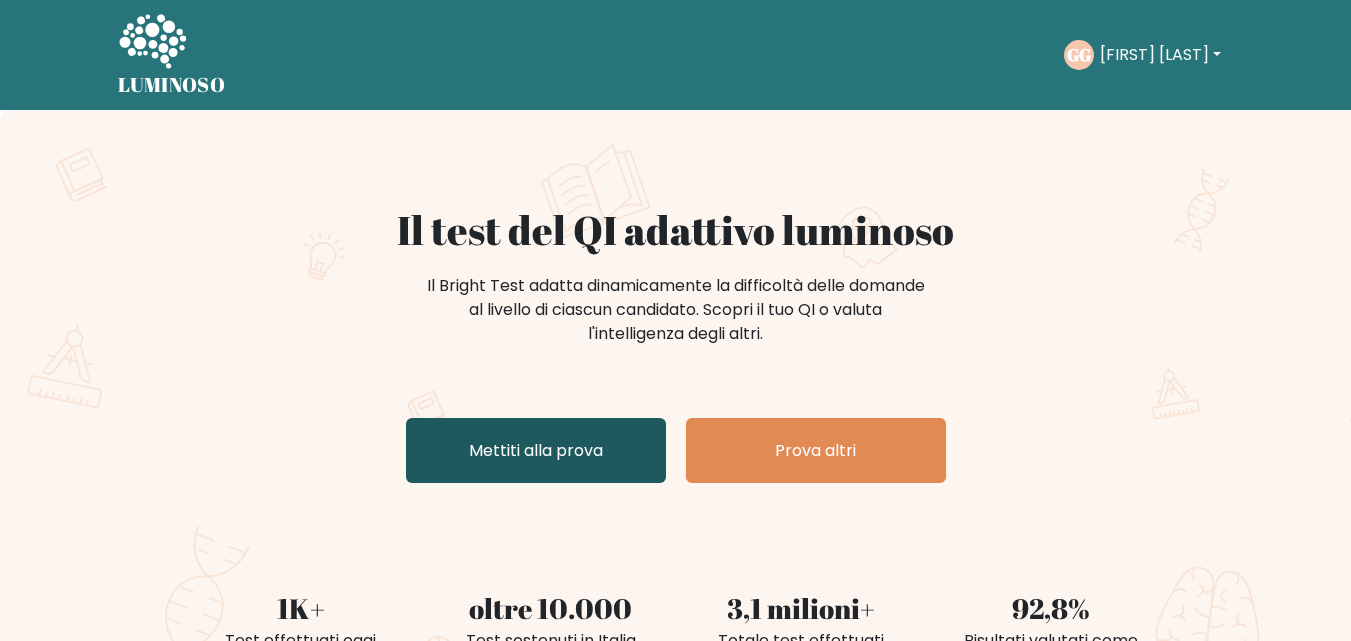click on "Mettiti alla prova" at bounding box center (536, 450) 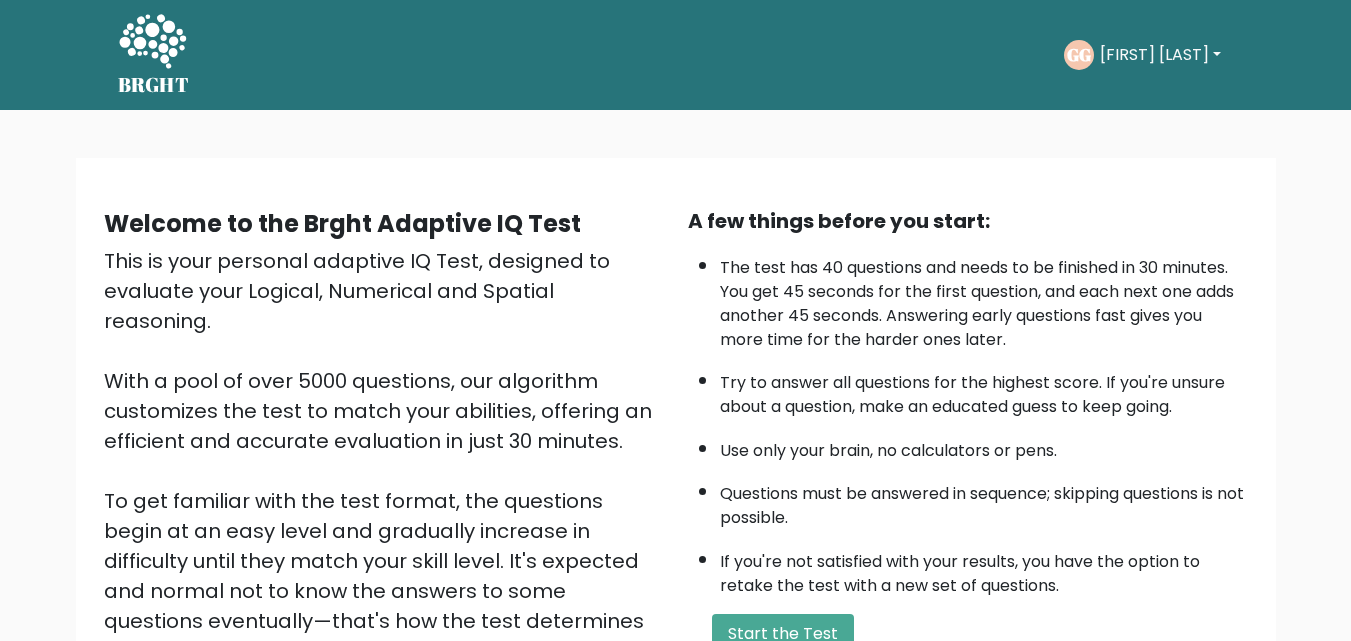 scroll, scrollTop: 0, scrollLeft: 0, axis: both 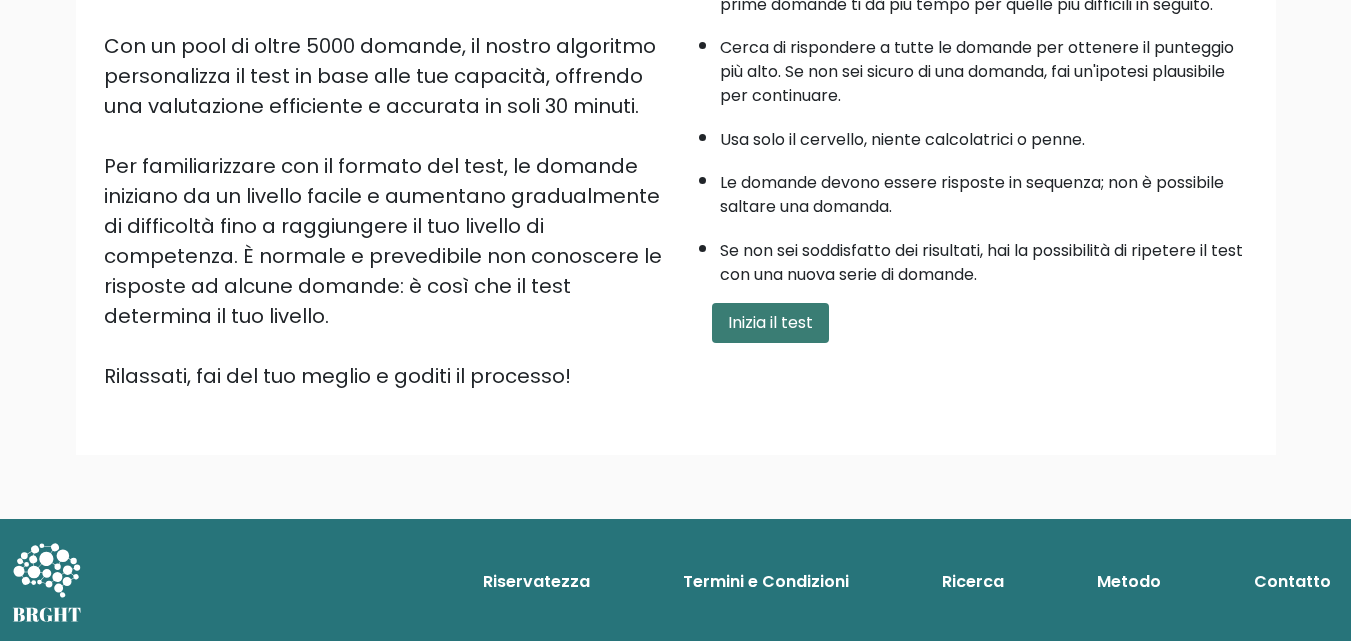click on "Inizia il test" at bounding box center [770, 322] 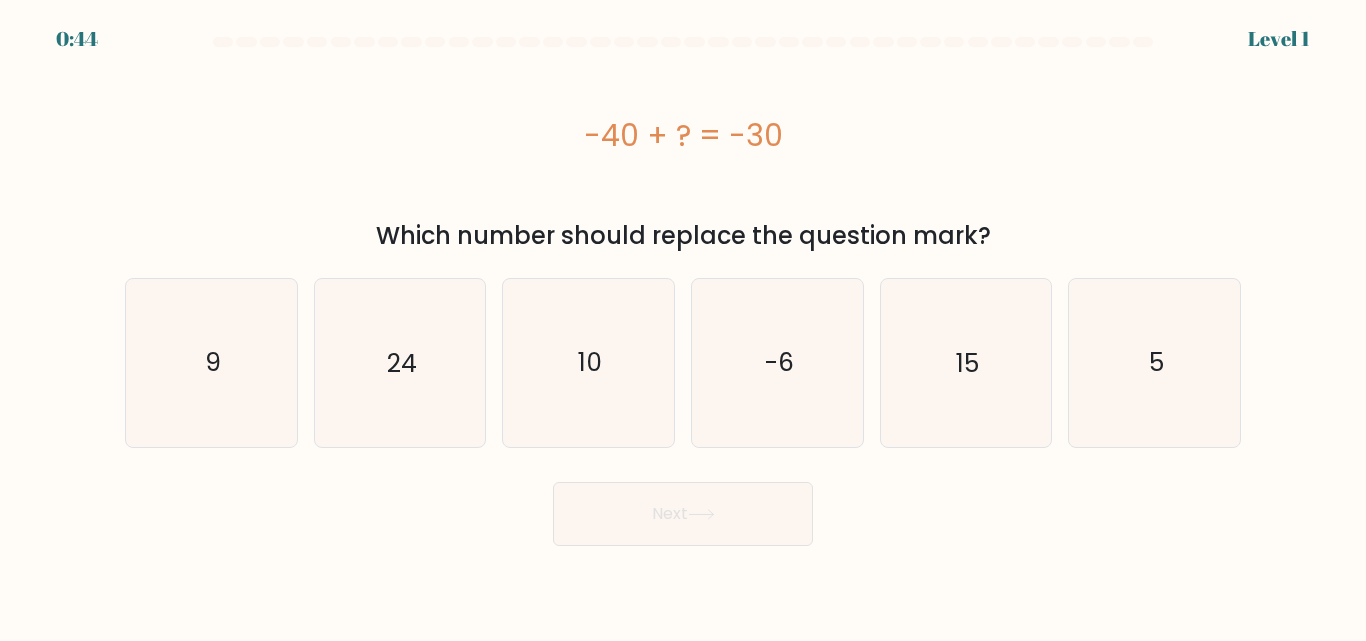 scroll, scrollTop: 0, scrollLeft: 0, axis: both 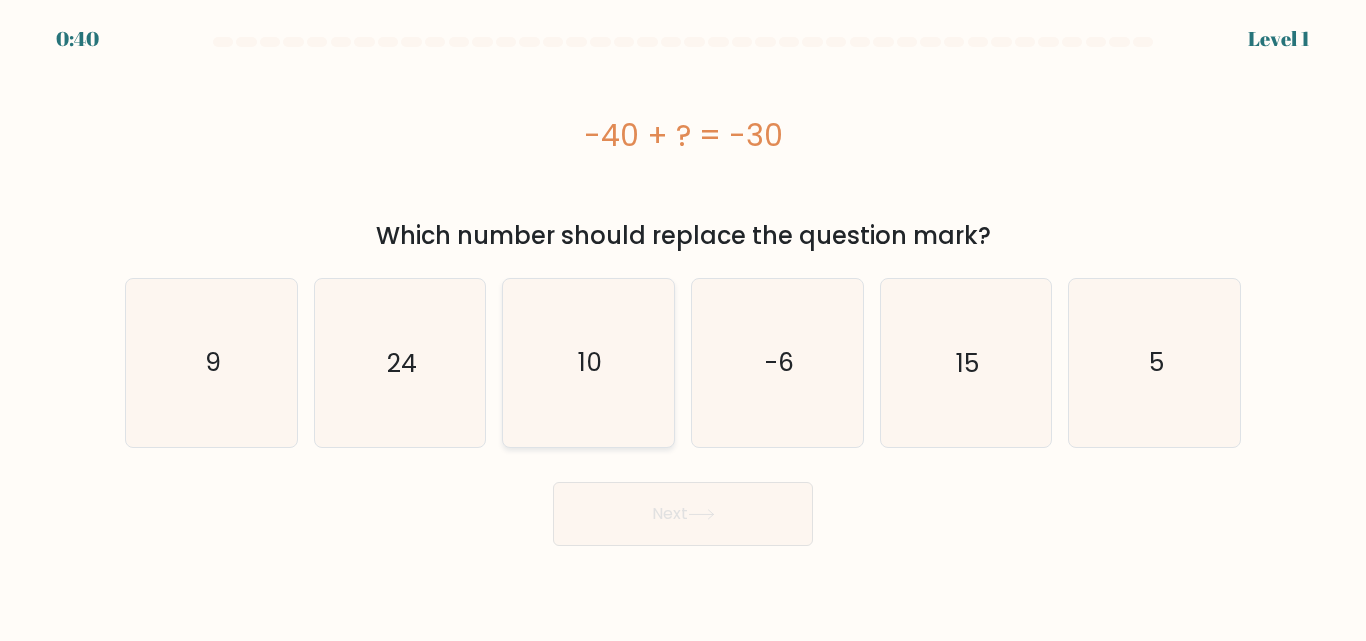 click on "10" at bounding box center [588, 362] 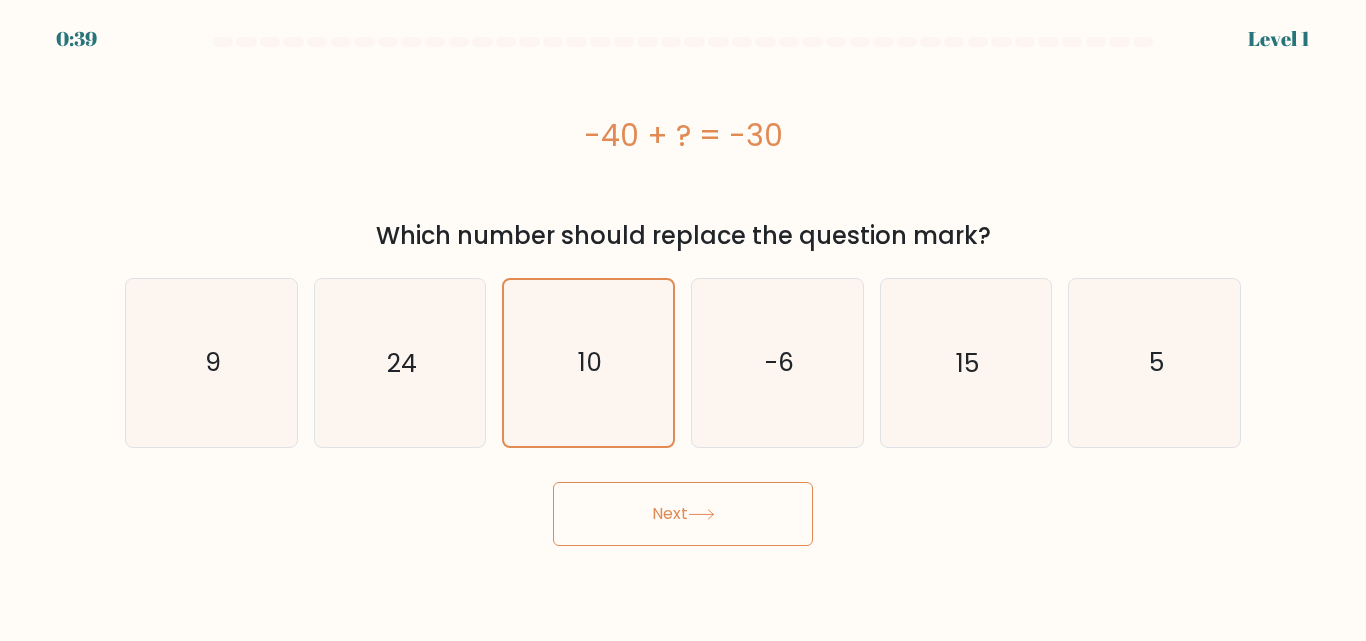 click on "Next" at bounding box center (683, 514) 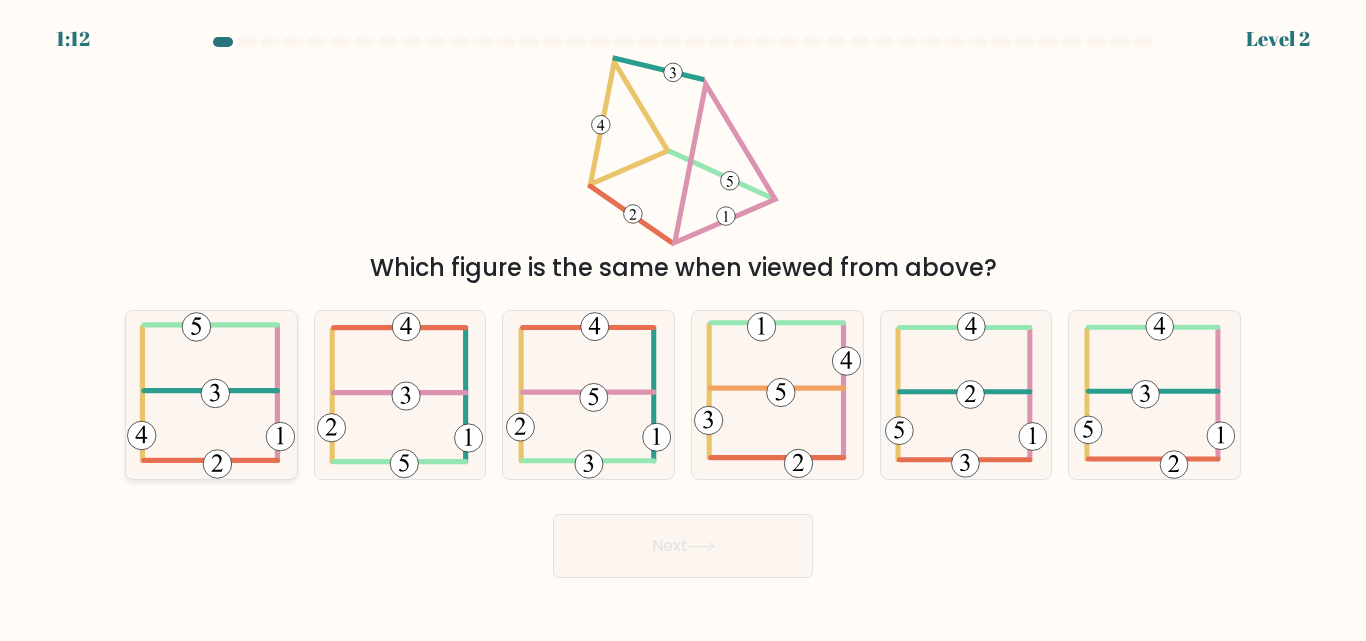 click at bounding box center (210, 391) 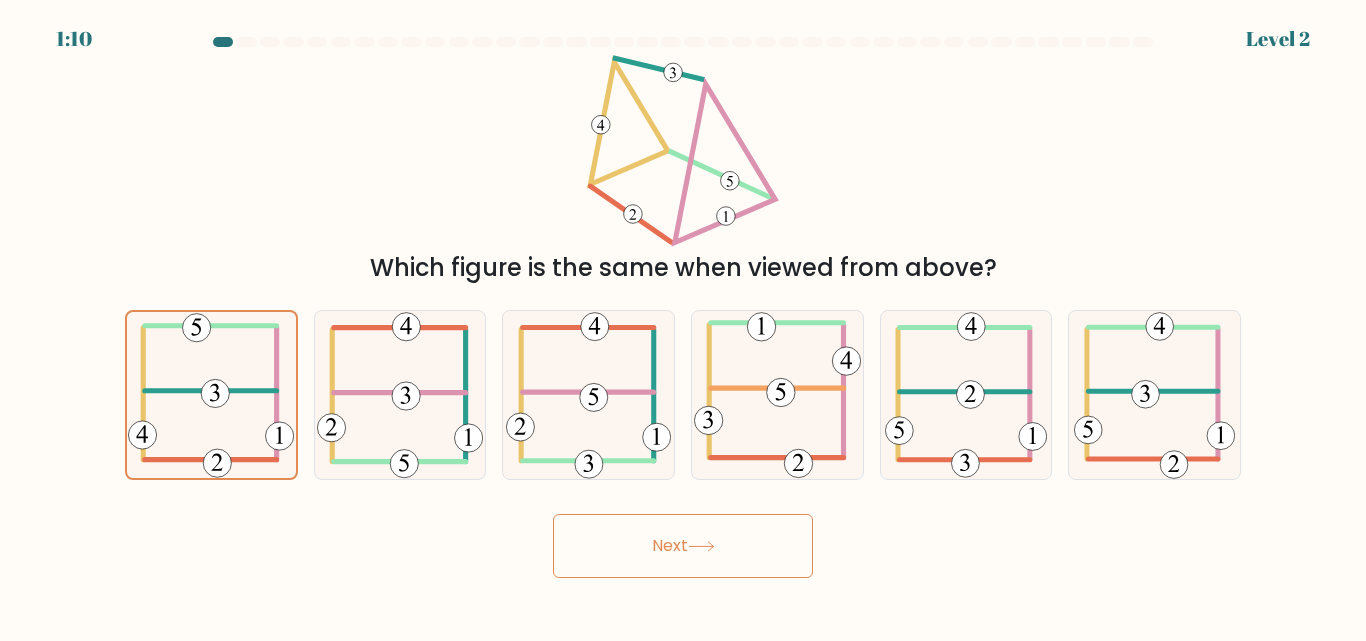 click on "Next" at bounding box center (683, 546) 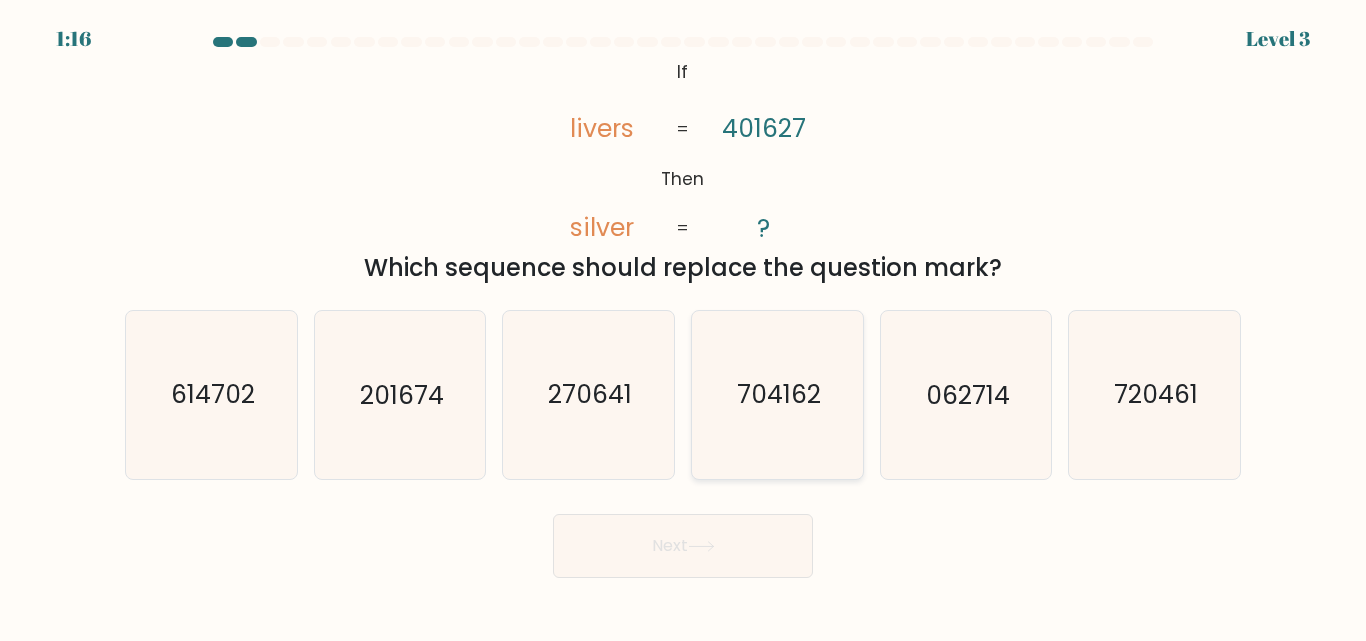 click on "704162" at bounding box center [777, 394] 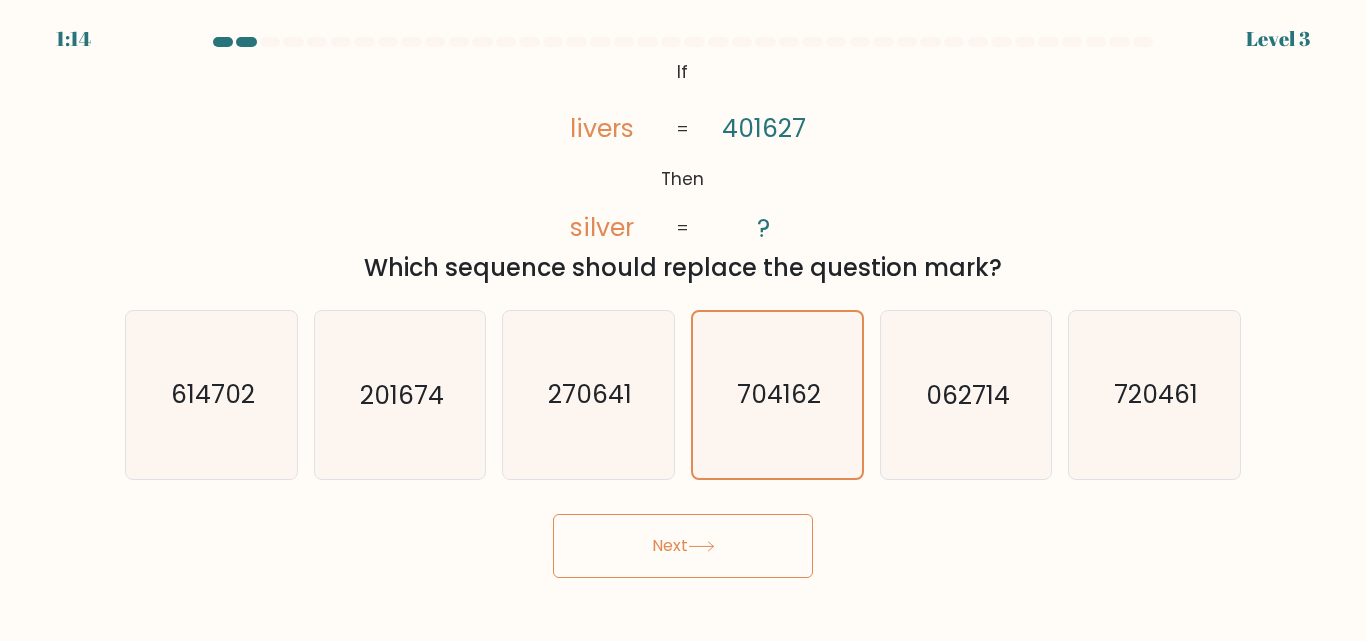 click on "Next" at bounding box center (683, 546) 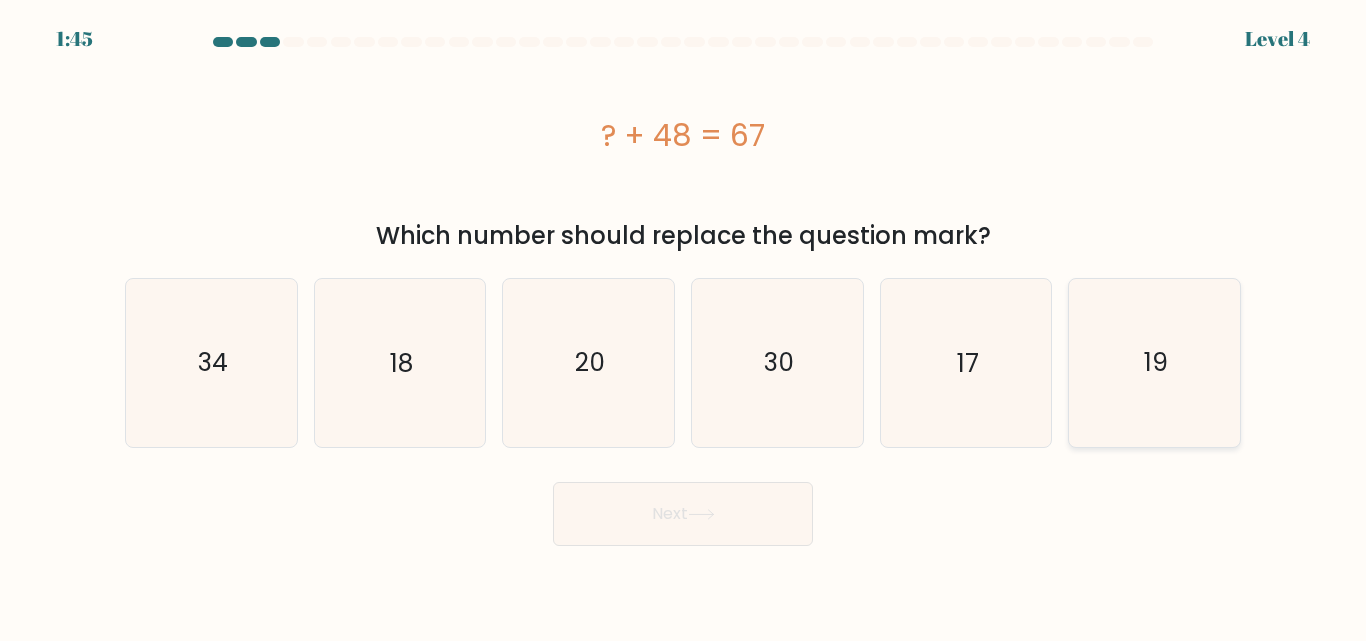 click on "19" at bounding box center (1154, 362) 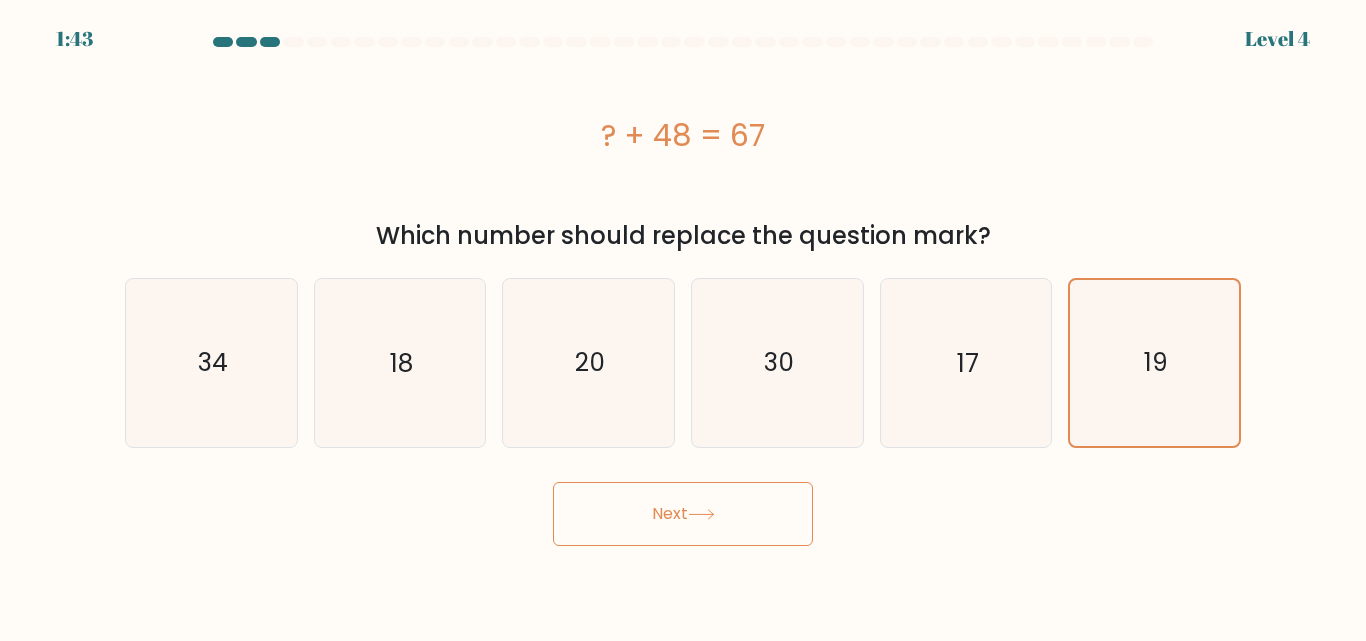 click on "Next" at bounding box center (683, 514) 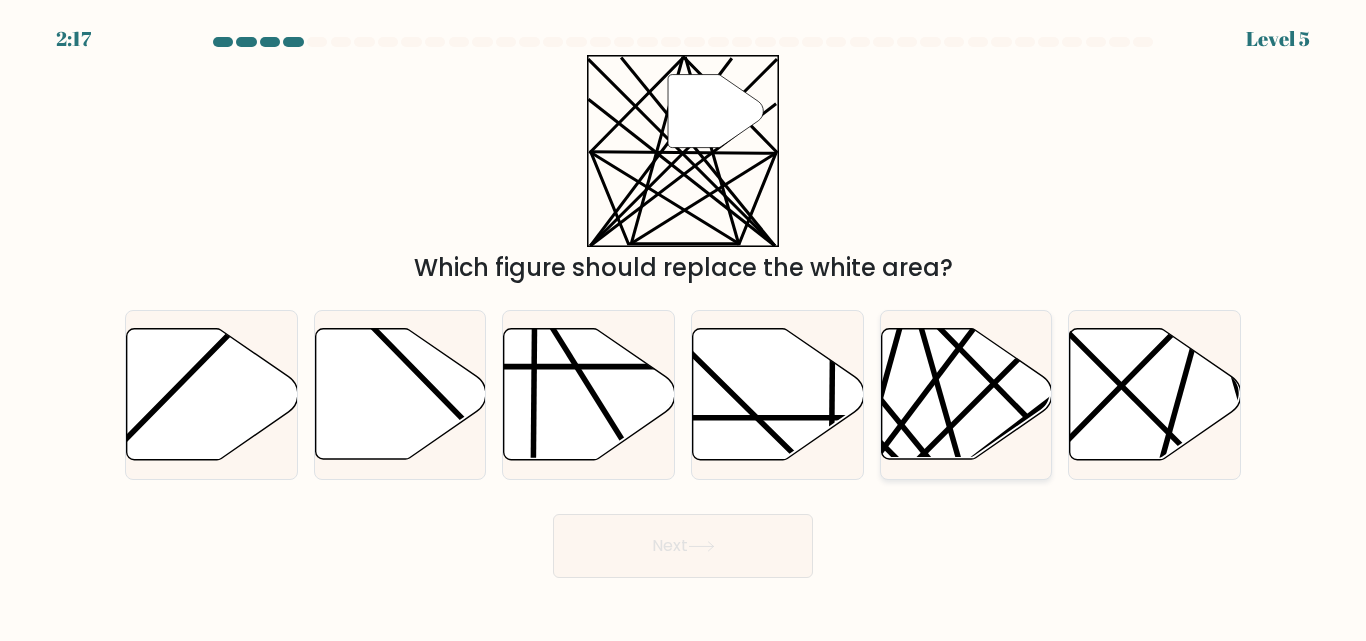 click at bounding box center [966, 394] 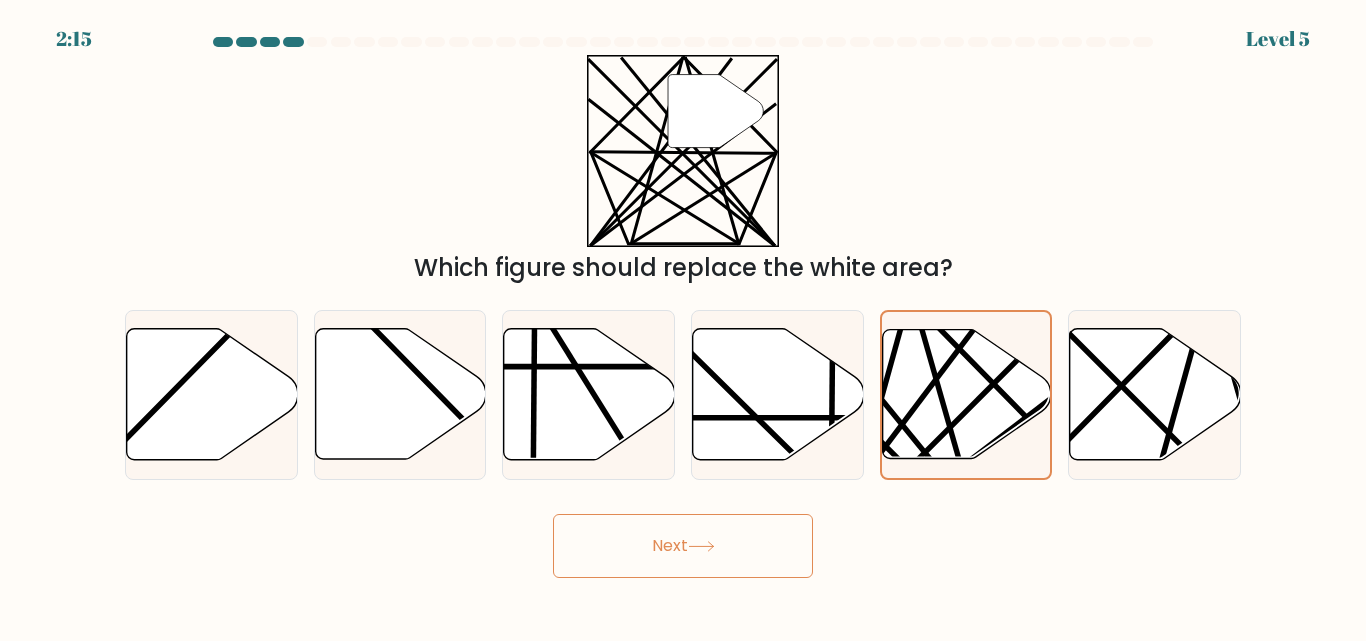 click on "Next" at bounding box center (683, 546) 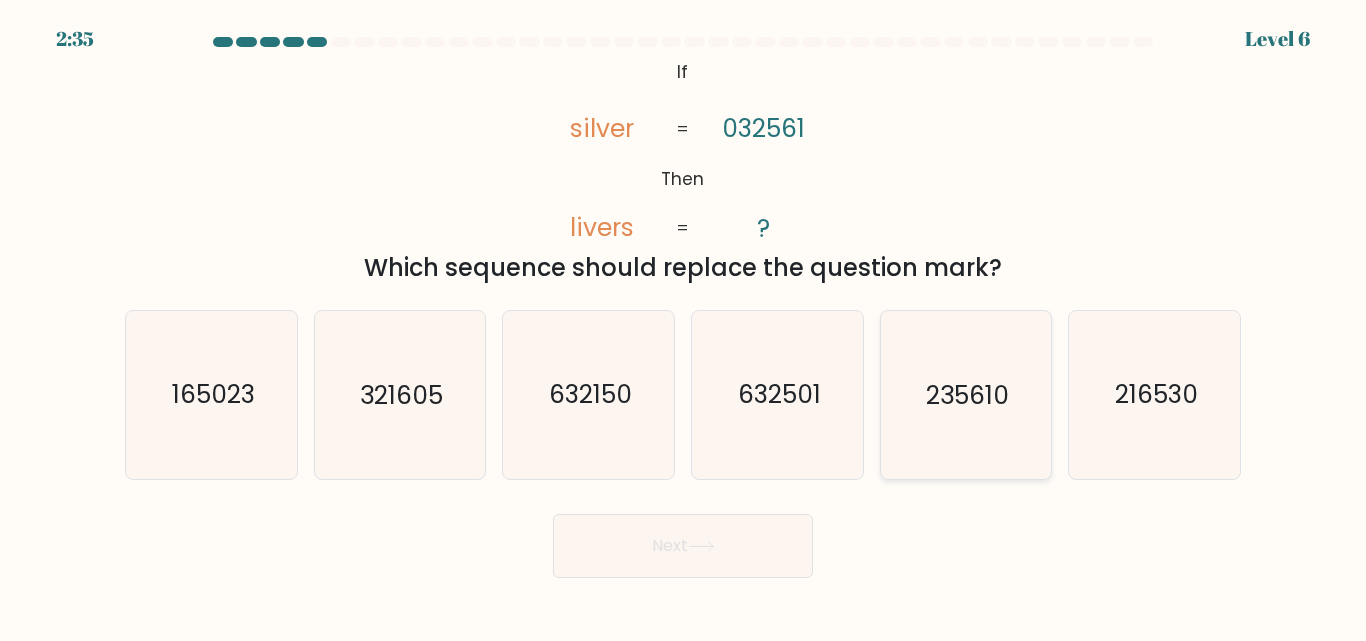 click on "235610" at bounding box center (965, 394) 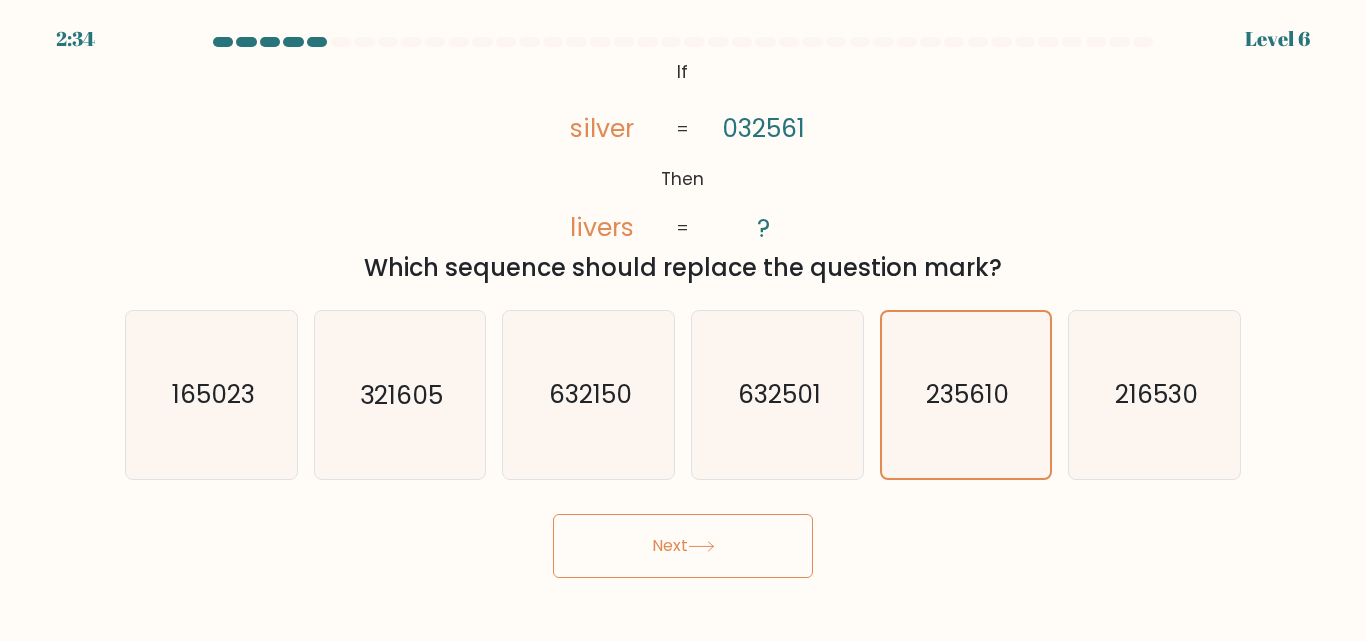 click on "Next" at bounding box center [683, 546] 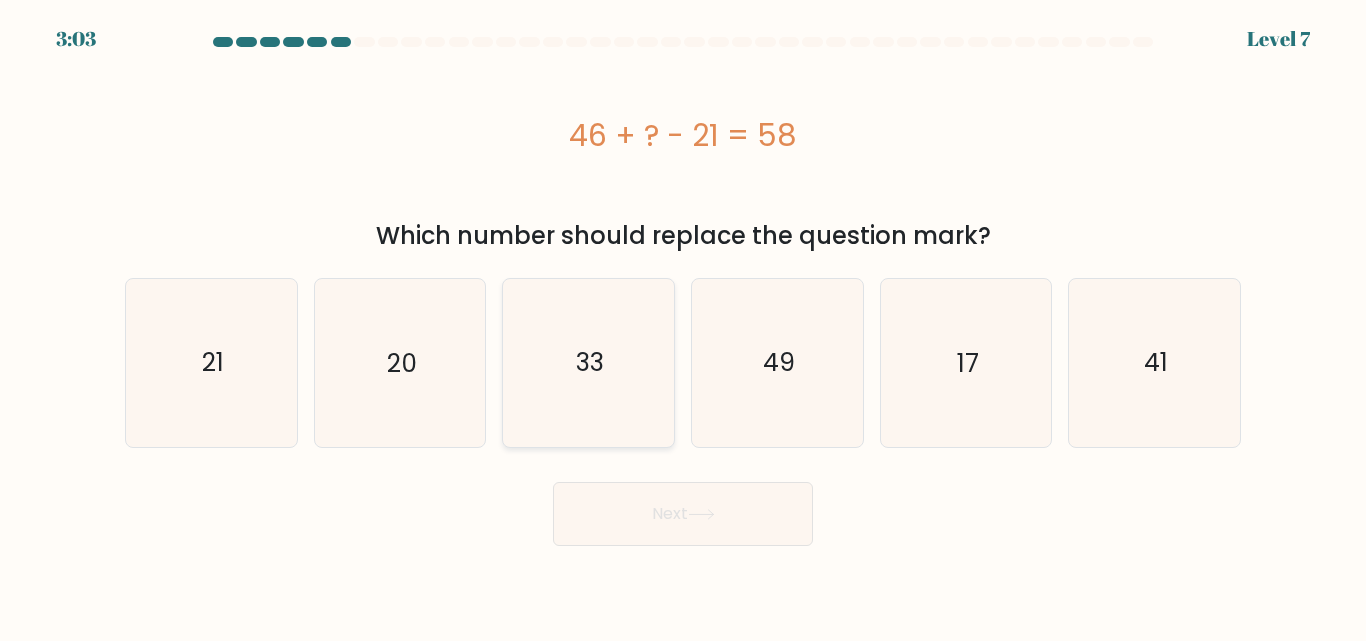 click on "33" at bounding box center [590, 362] 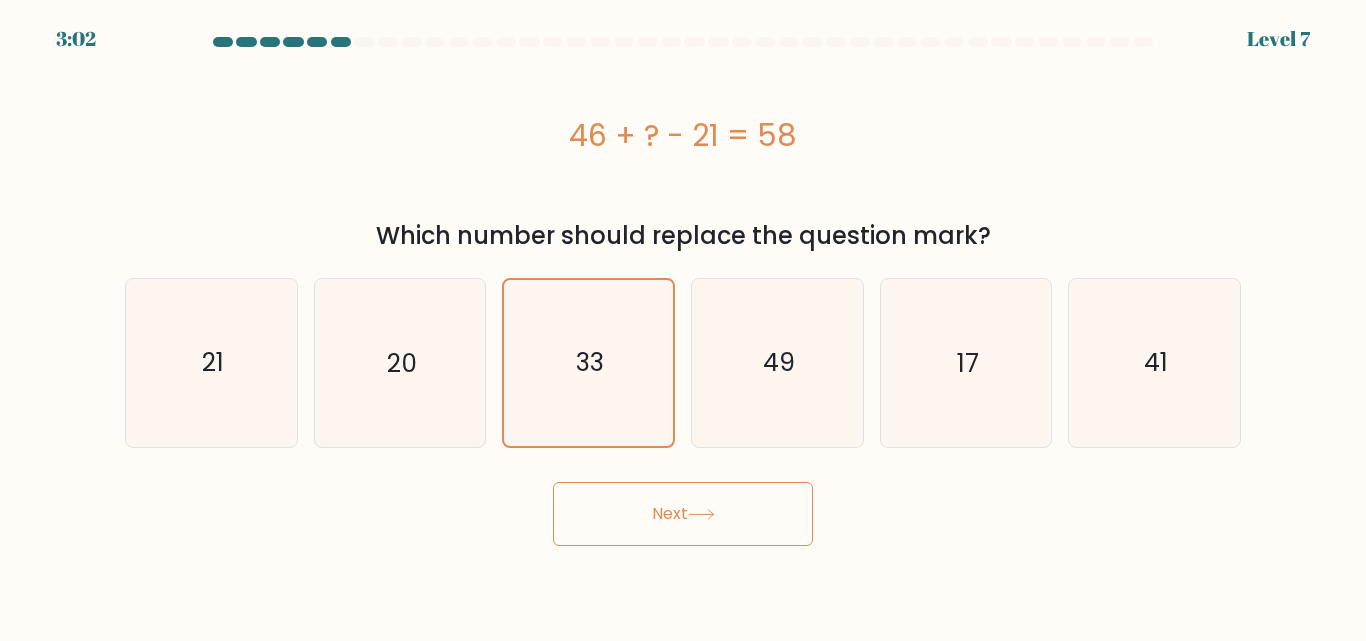 click on "Next" at bounding box center (683, 514) 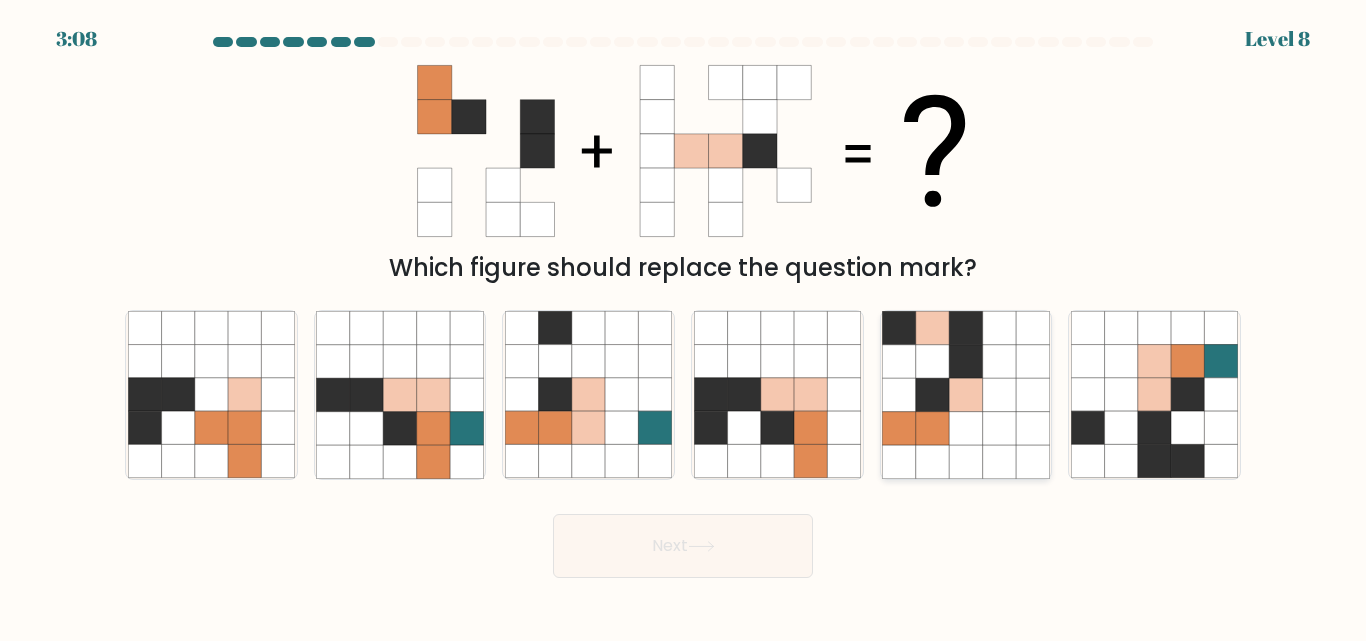 click at bounding box center (932, 428) 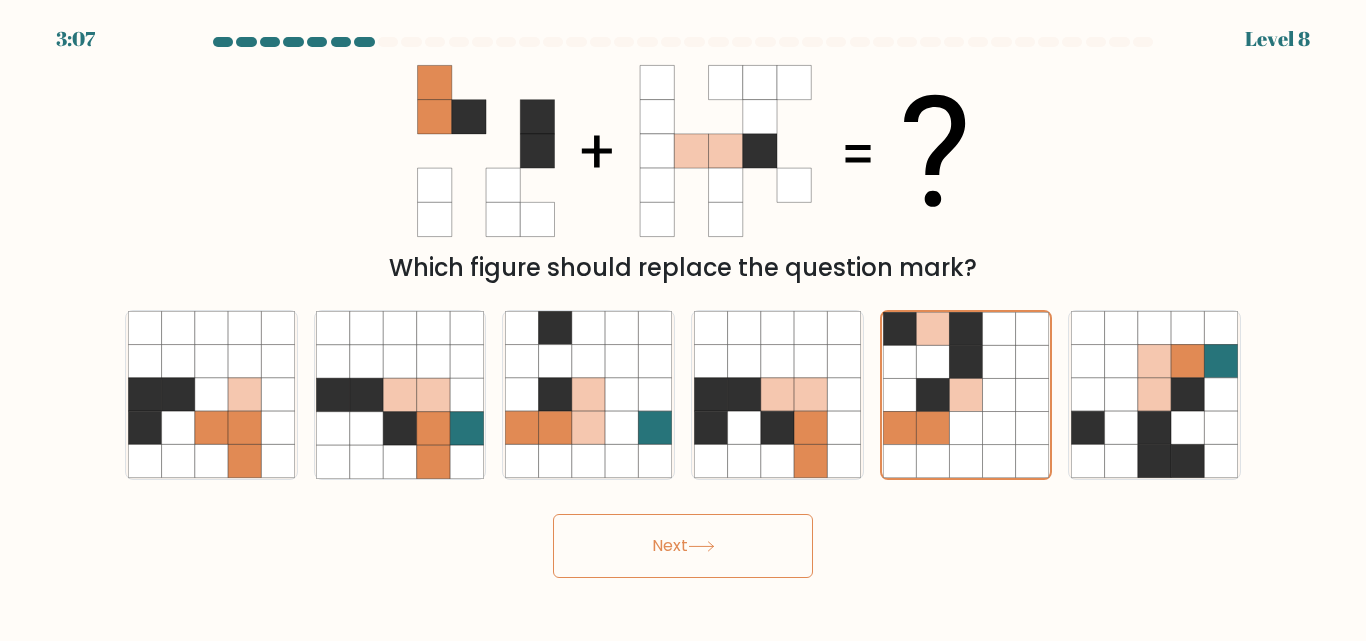 click on "Next" at bounding box center [683, 546] 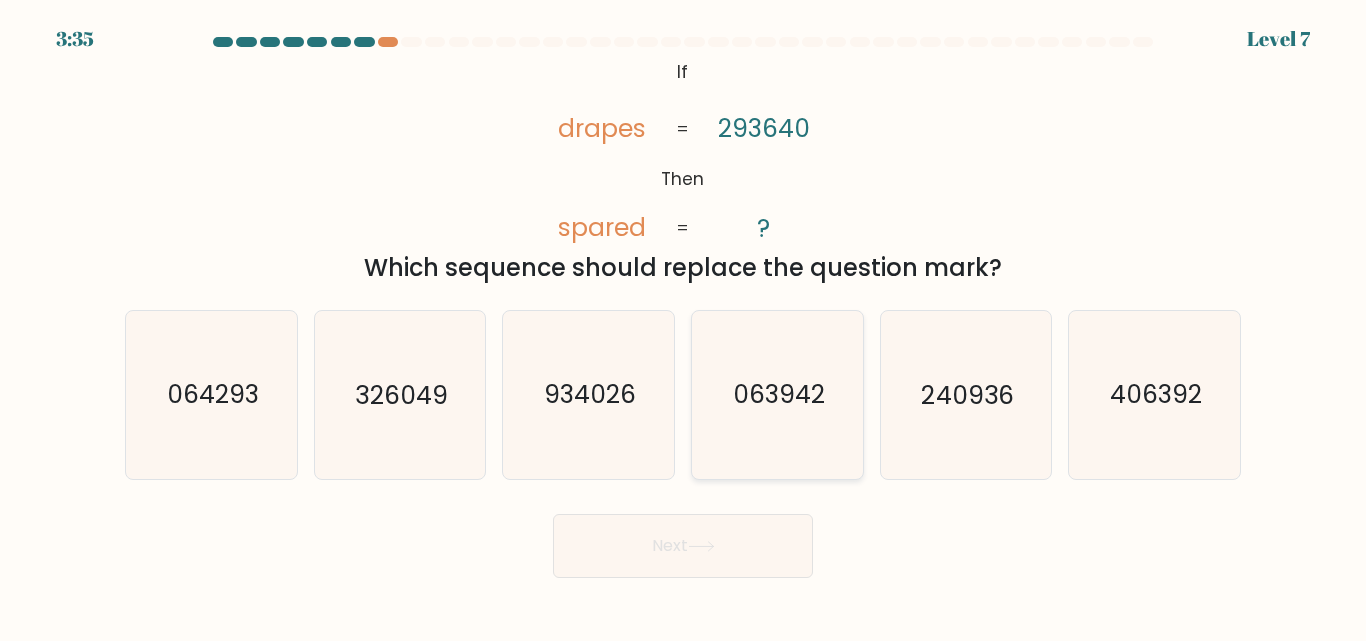 click on "063942" at bounding box center [777, 394] 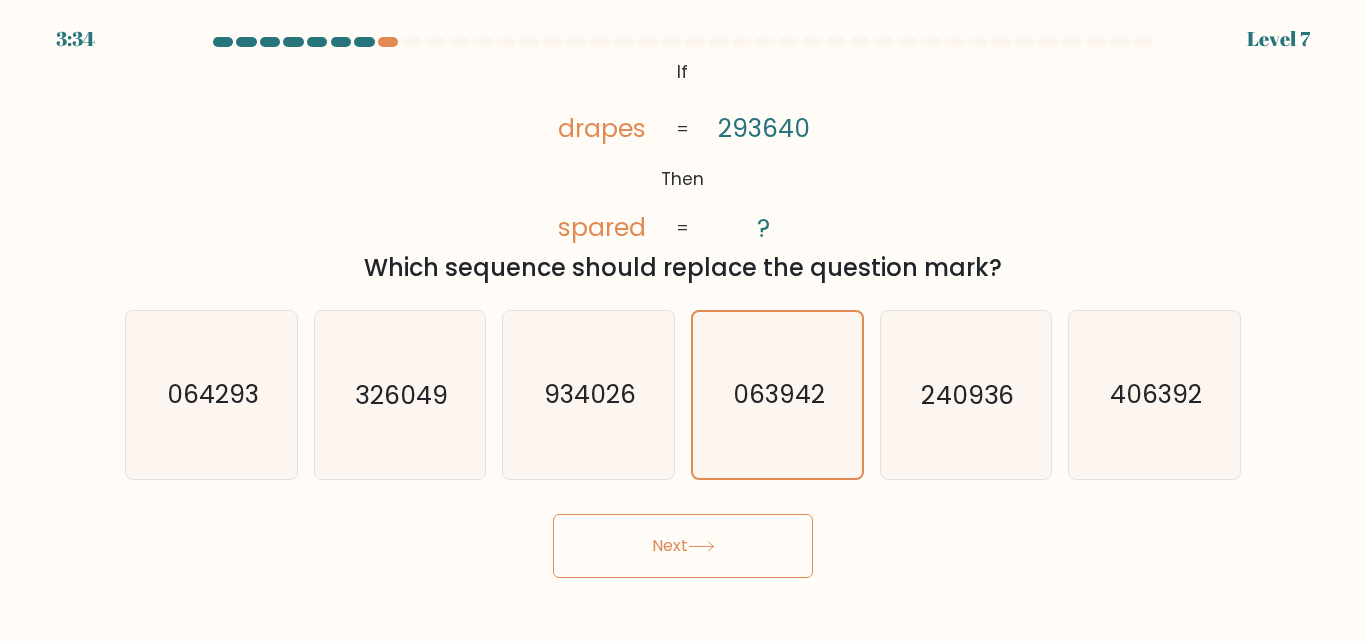 click on "Next" at bounding box center (683, 546) 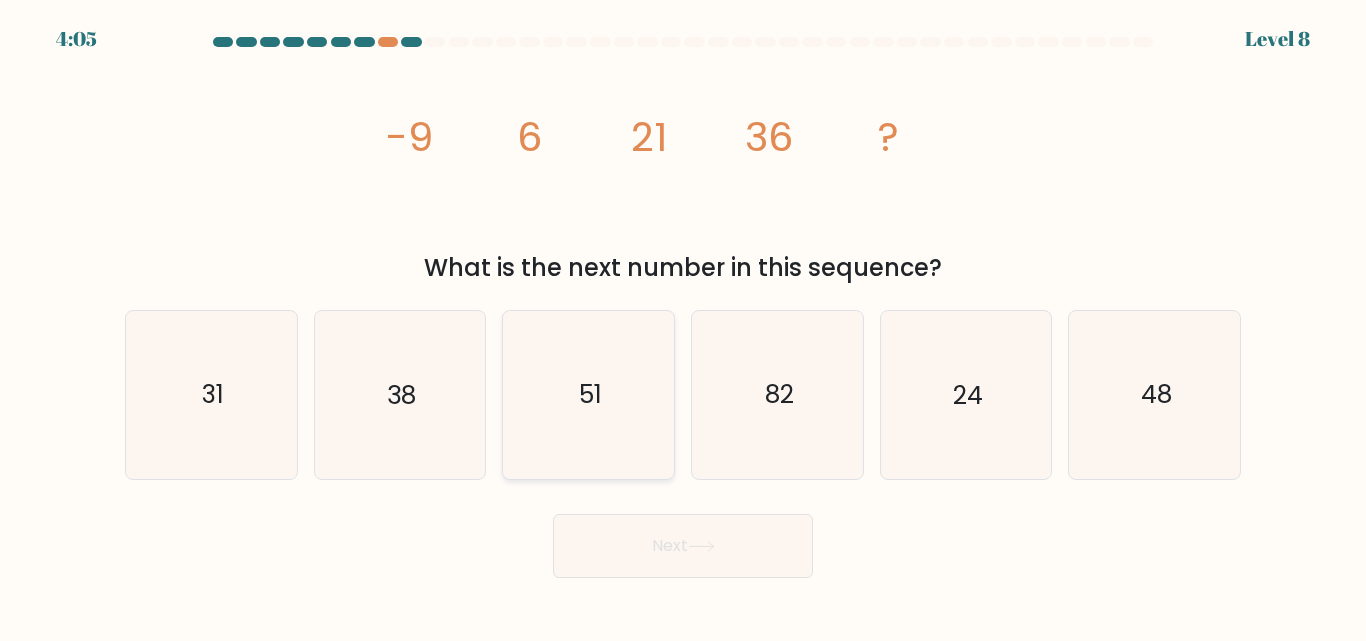 click on "51" at bounding box center [588, 394] 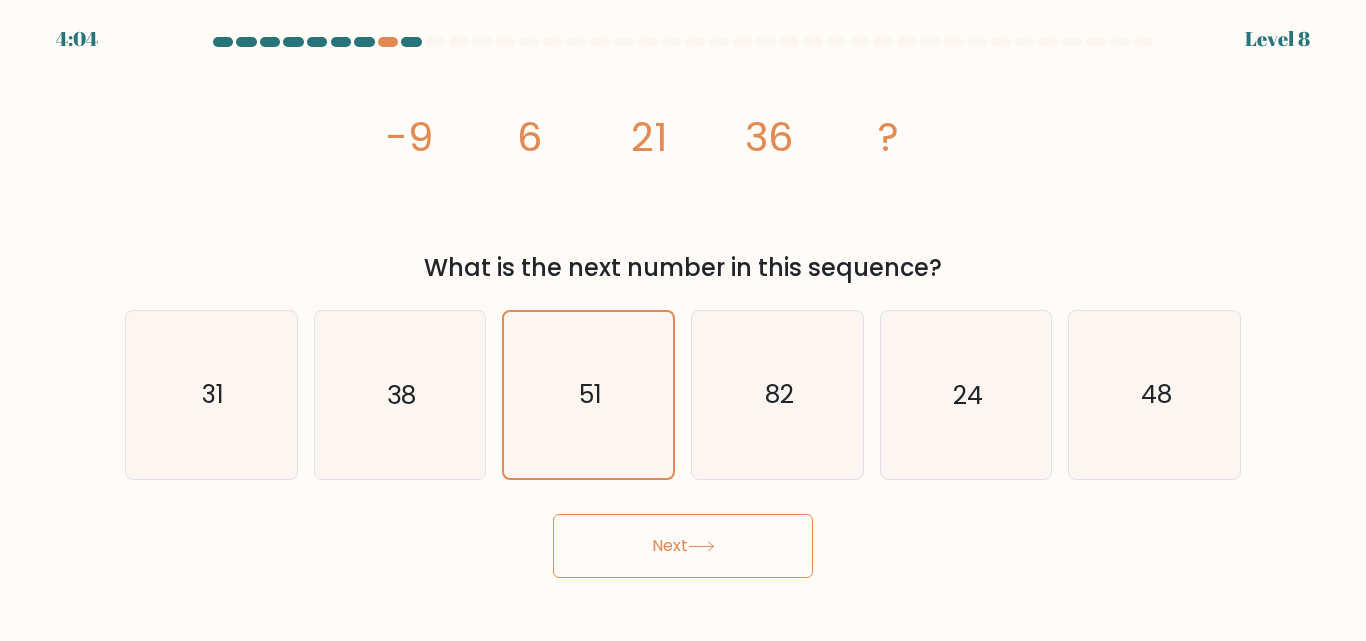 click at bounding box center [701, 546] 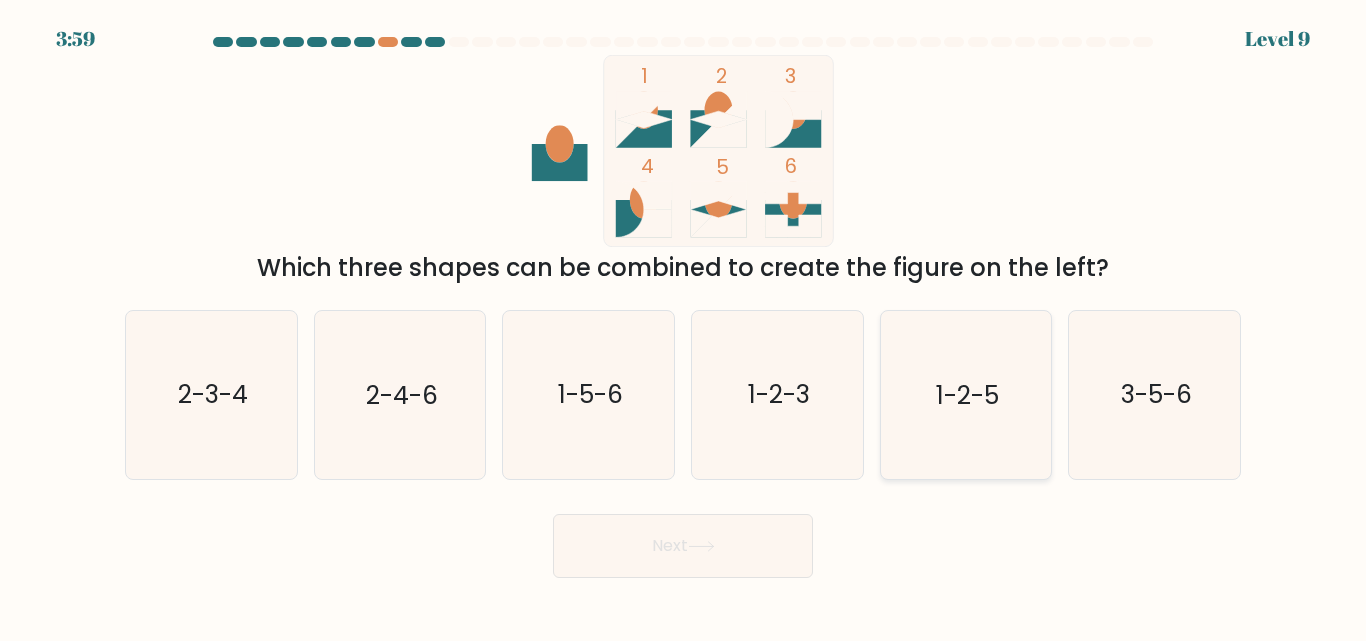click on "1-2-5" at bounding box center [967, 395] 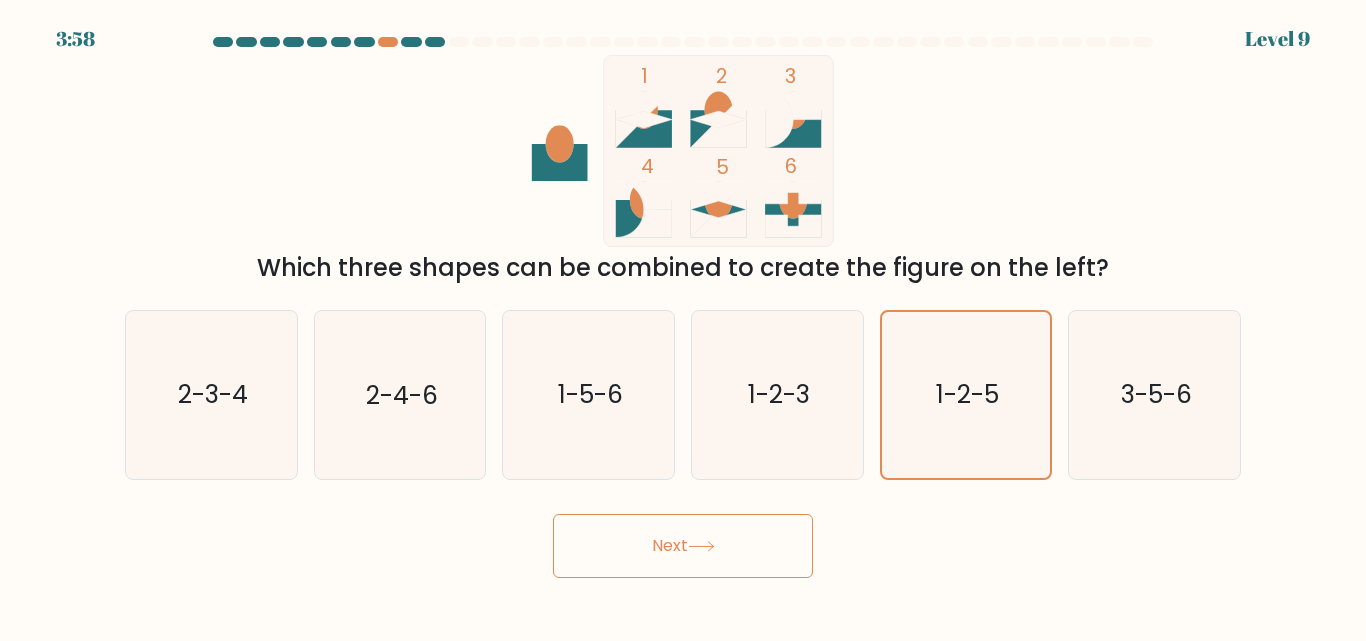 click on "Next" at bounding box center [683, 546] 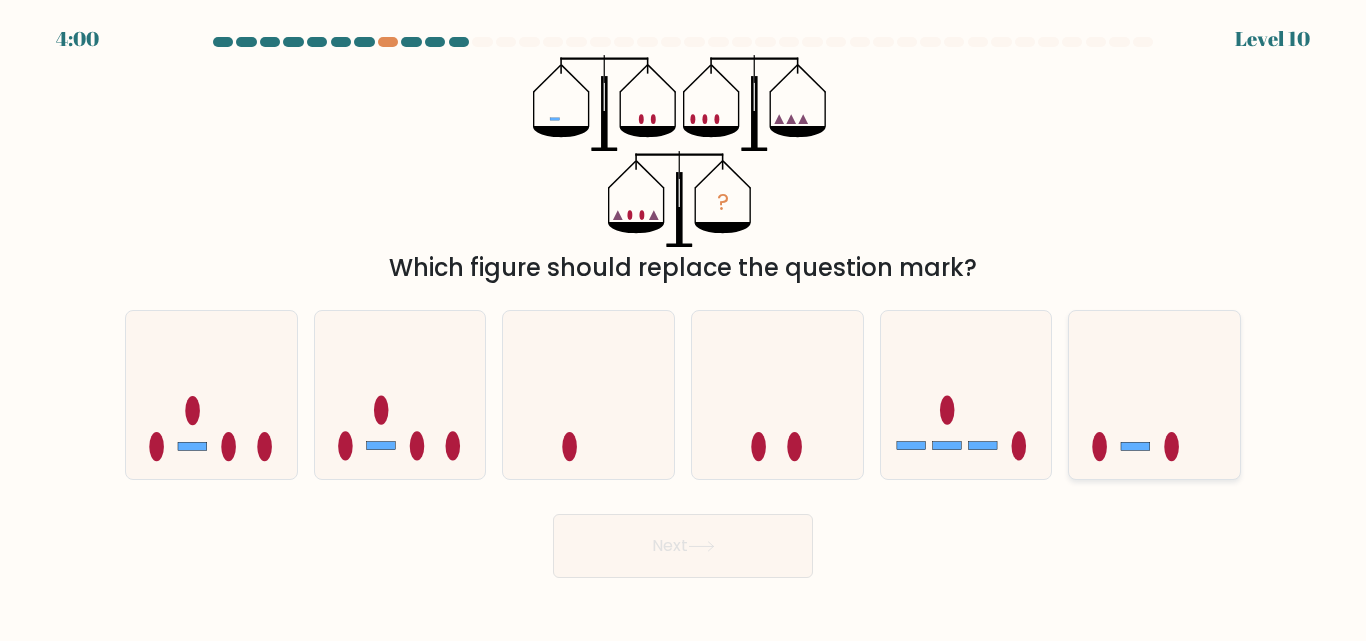 click at bounding box center [1154, 394] 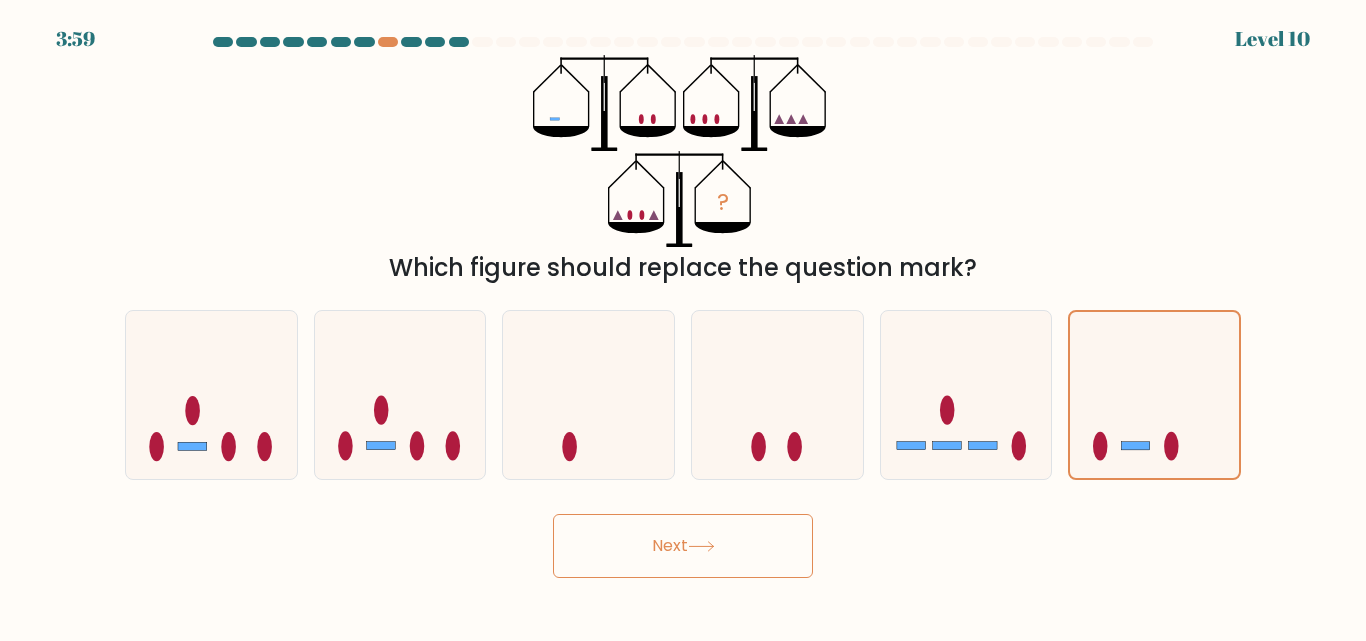 click on "Next" at bounding box center [683, 546] 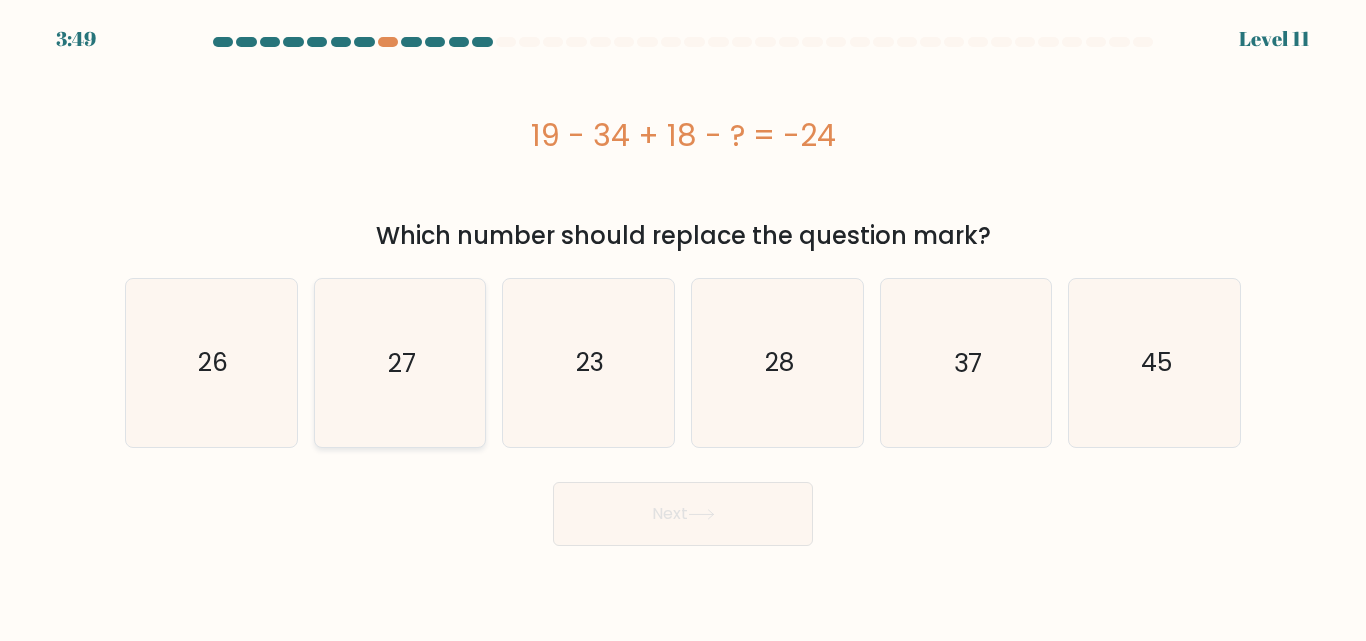 click on "27" at bounding box center [399, 362] 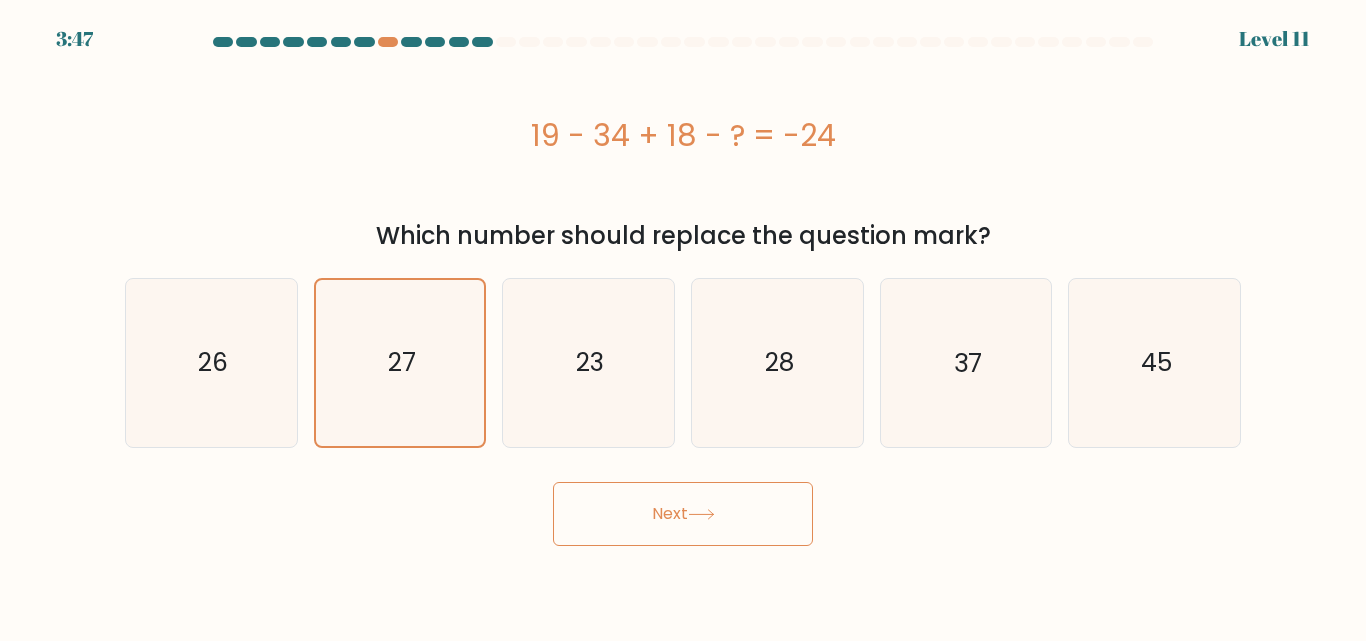 click on "Next" at bounding box center [683, 514] 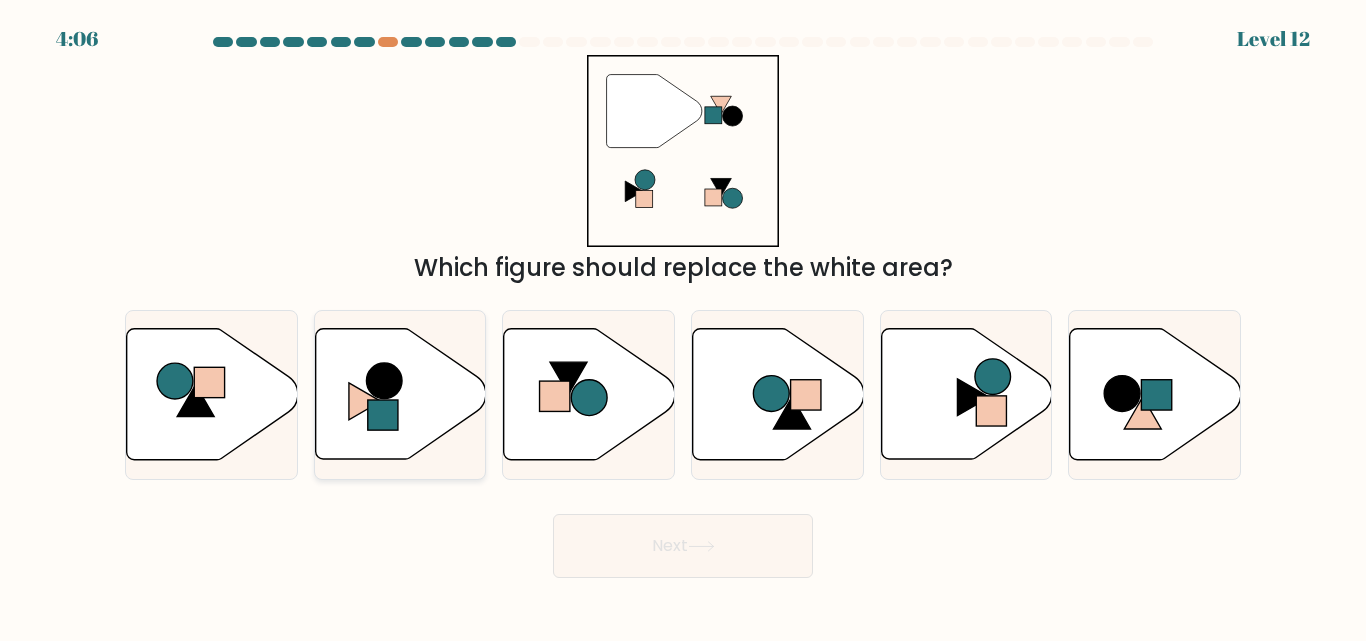 click at bounding box center [400, 394] 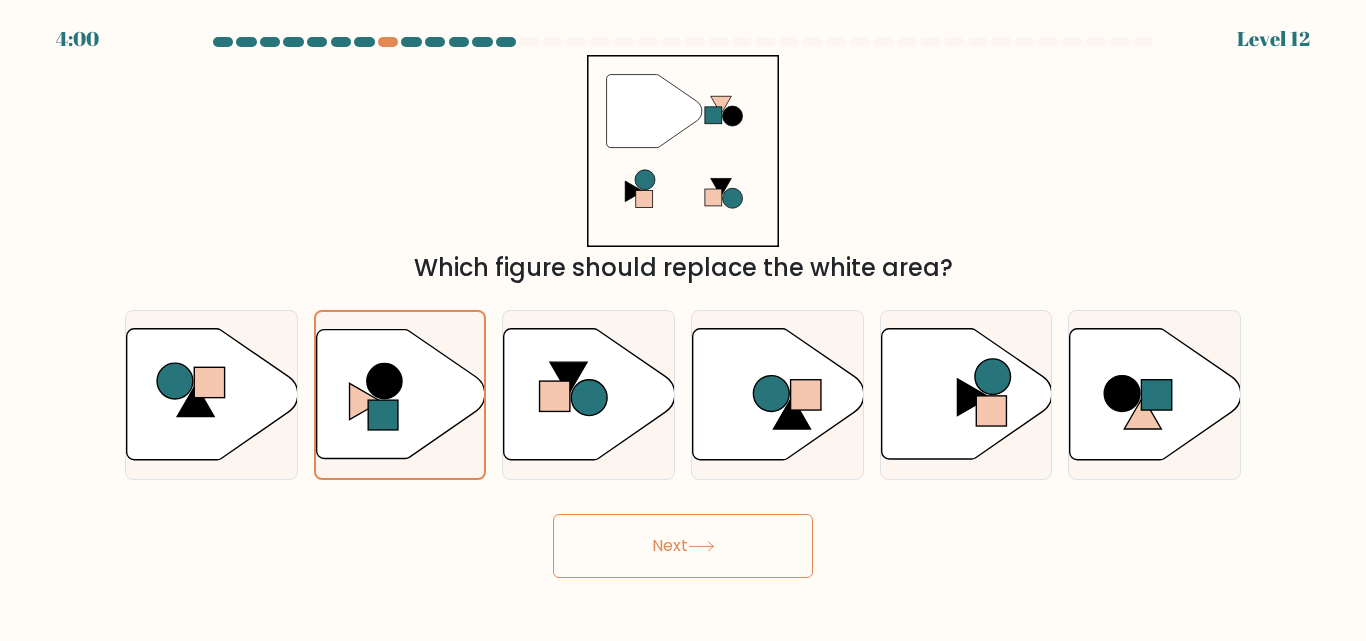 click on "Next" at bounding box center (683, 546) 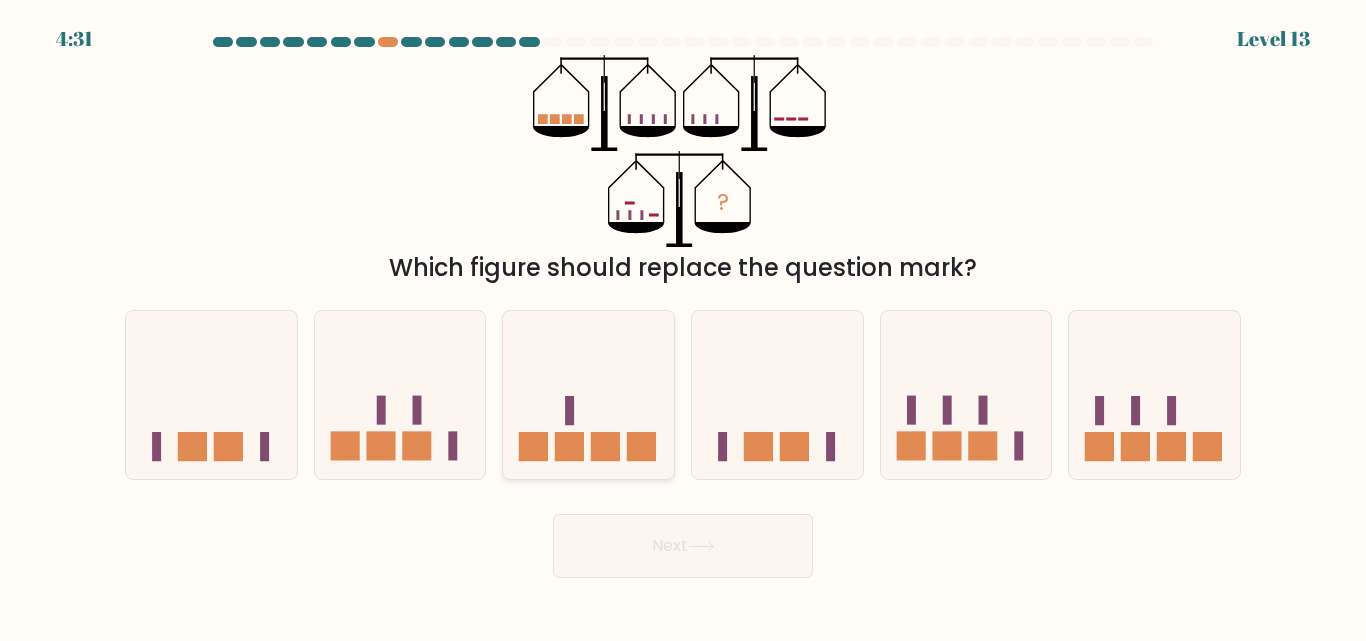 click at bounding box center (569, 446) 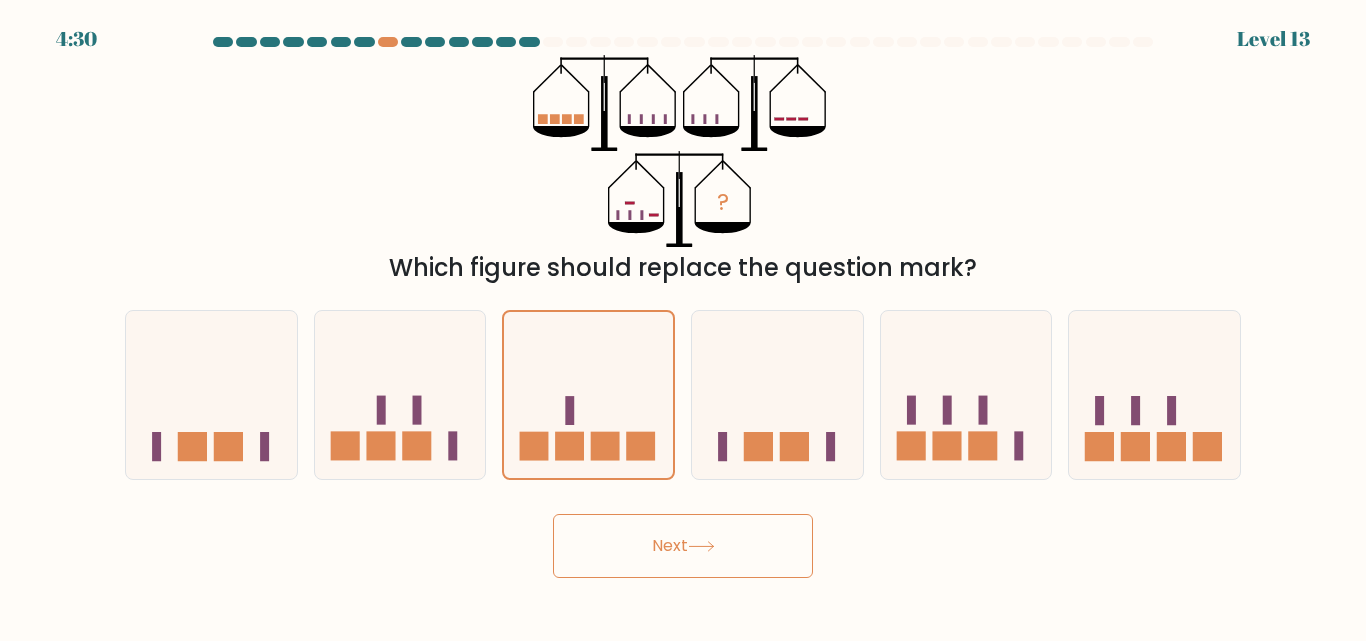 click on "Next" at bounding box center (683, 546) 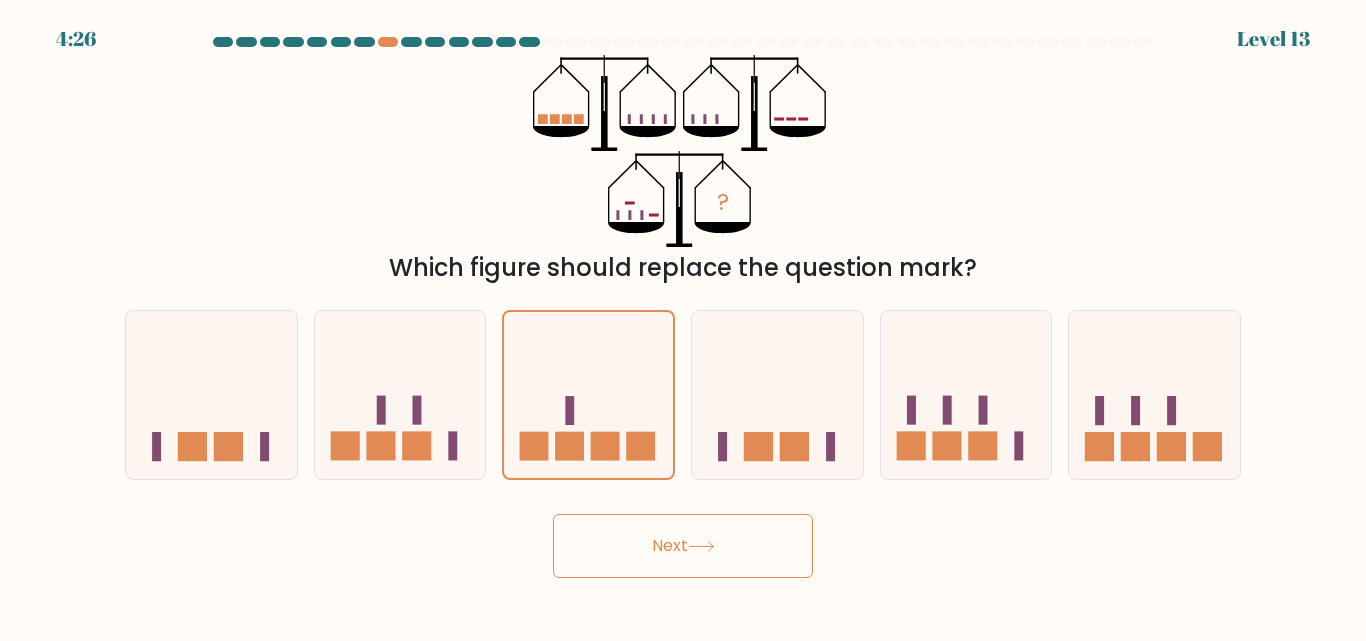 click at bounding box center (701, 546) 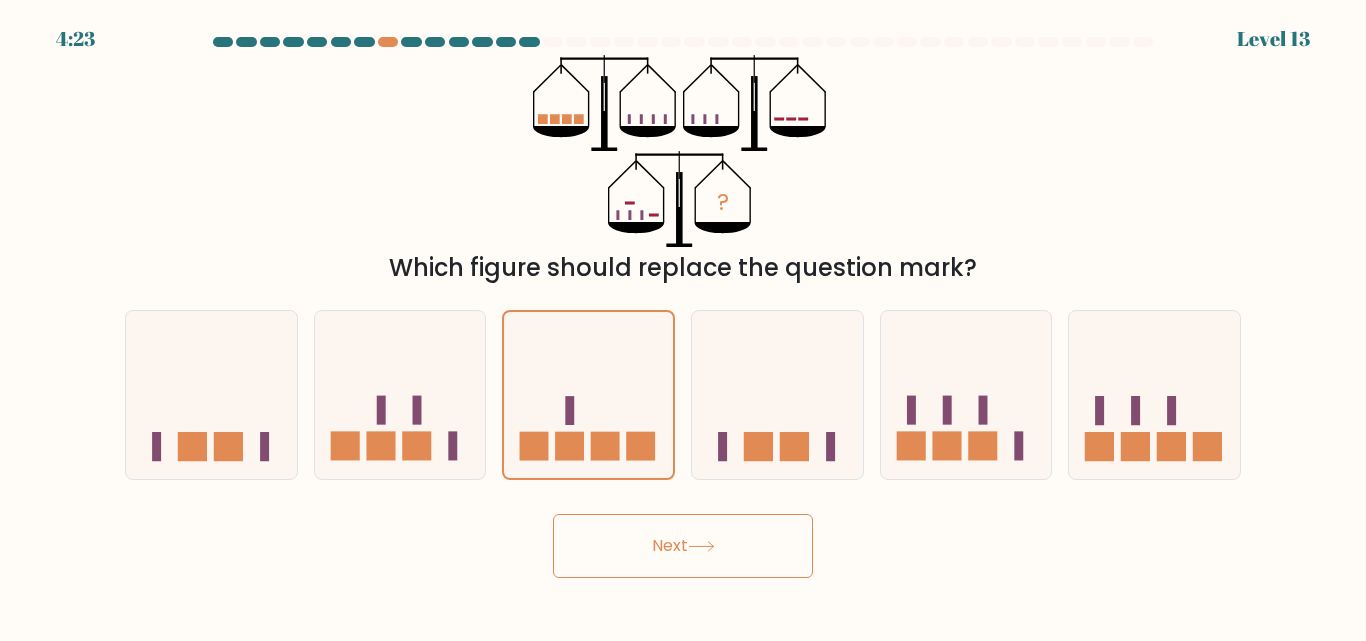 click at bounding box center (701, 546) 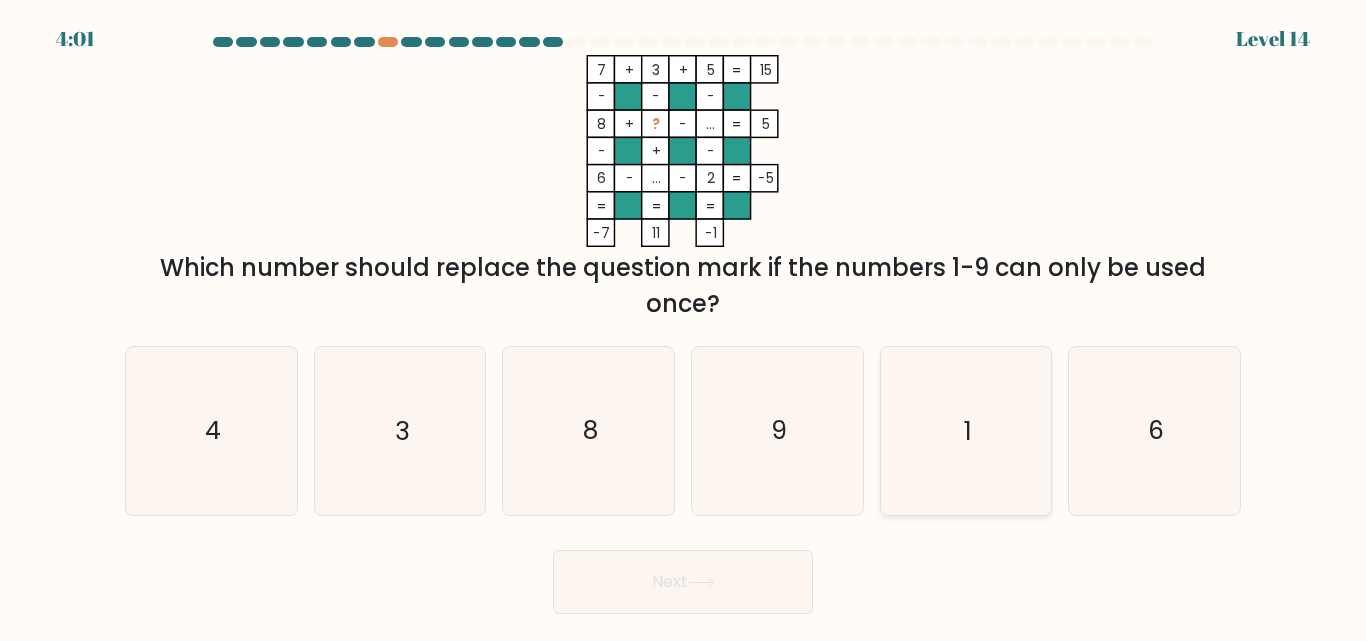 click on "1" at bounding box center (968, 431) 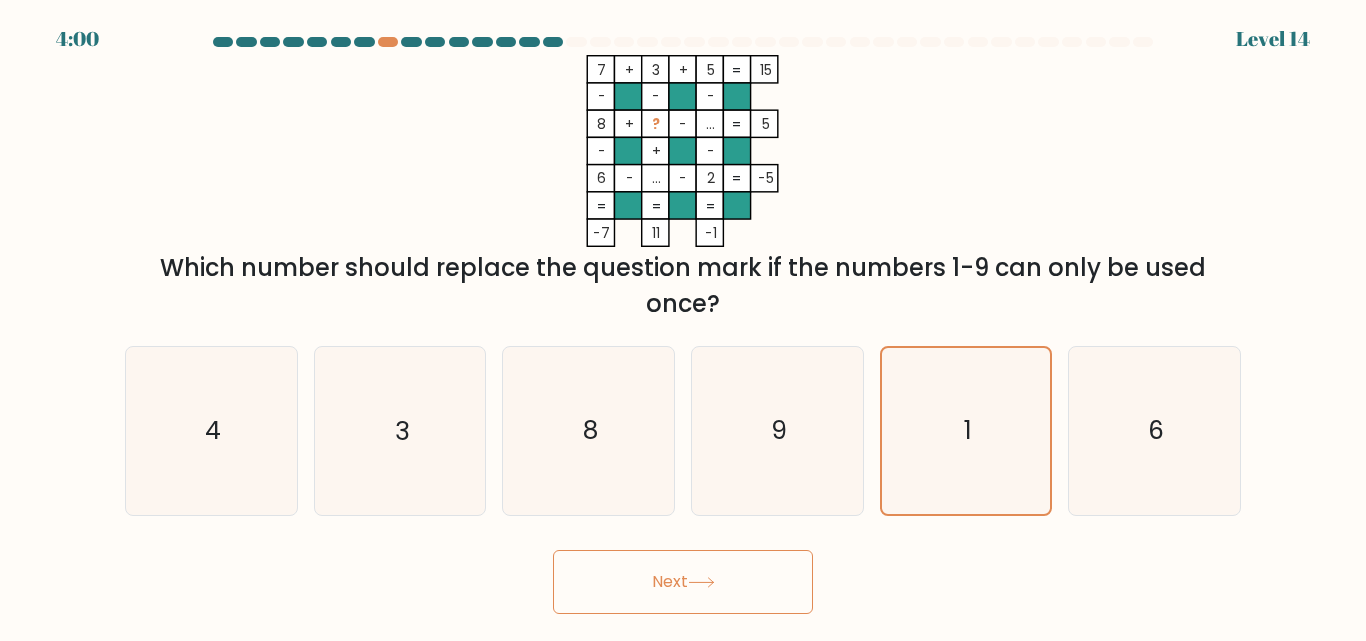 click on "Next" at bounding box center (683, 582) 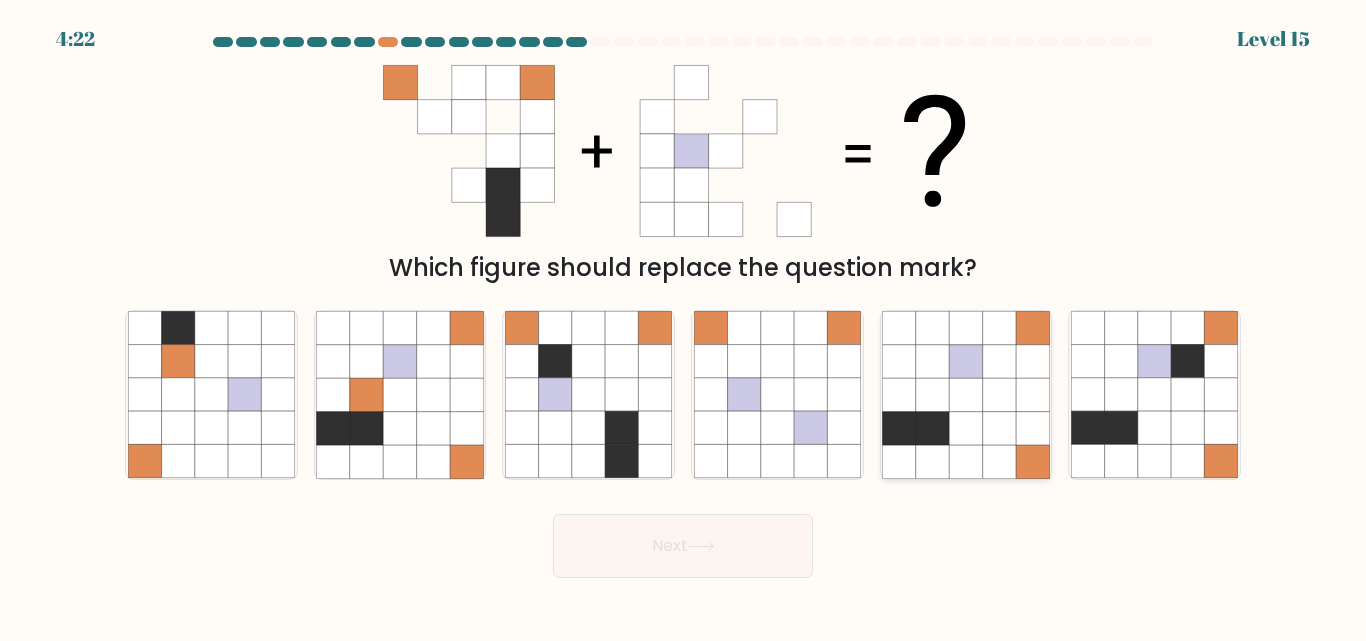 click at bounding box center [965, 461] 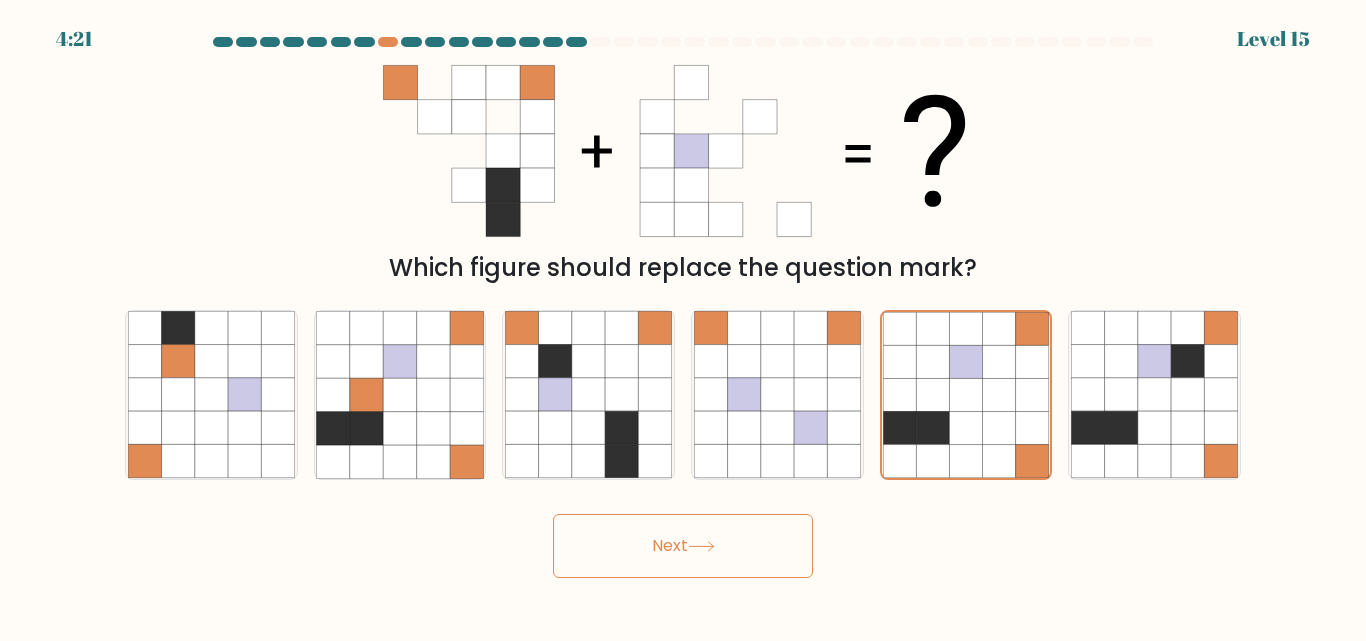 click on "Next" at bounding box center (683, 546) 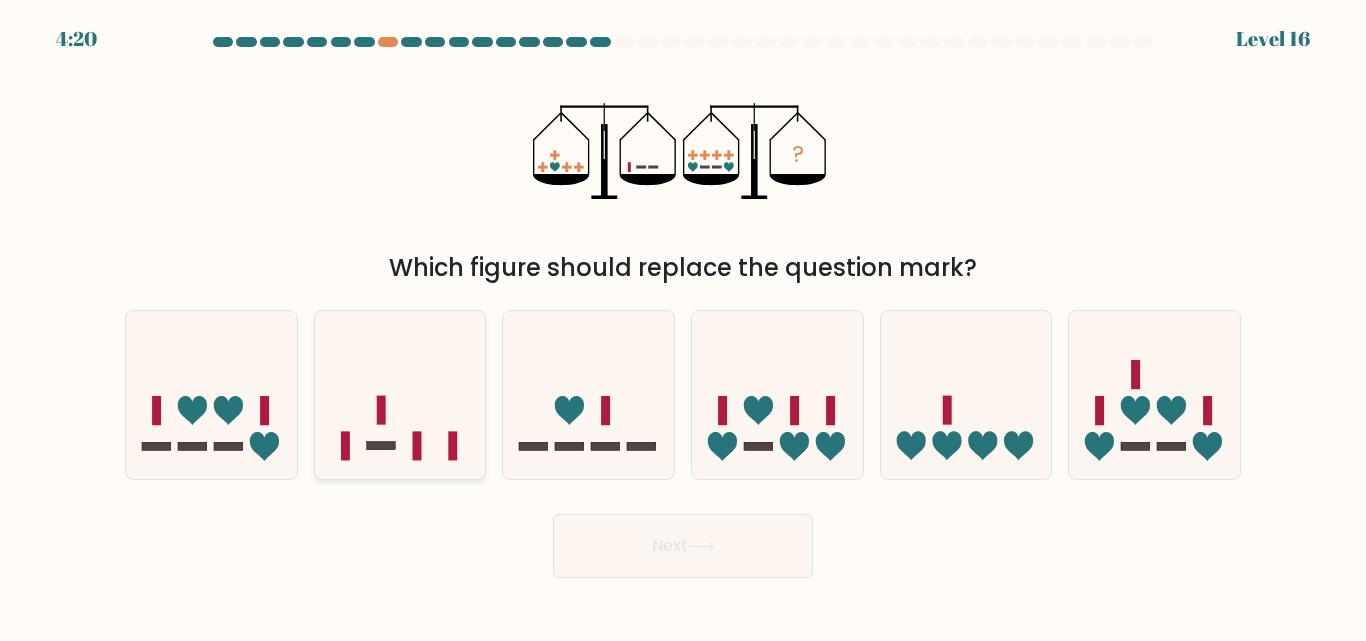 click at bounding box center [400, 394] 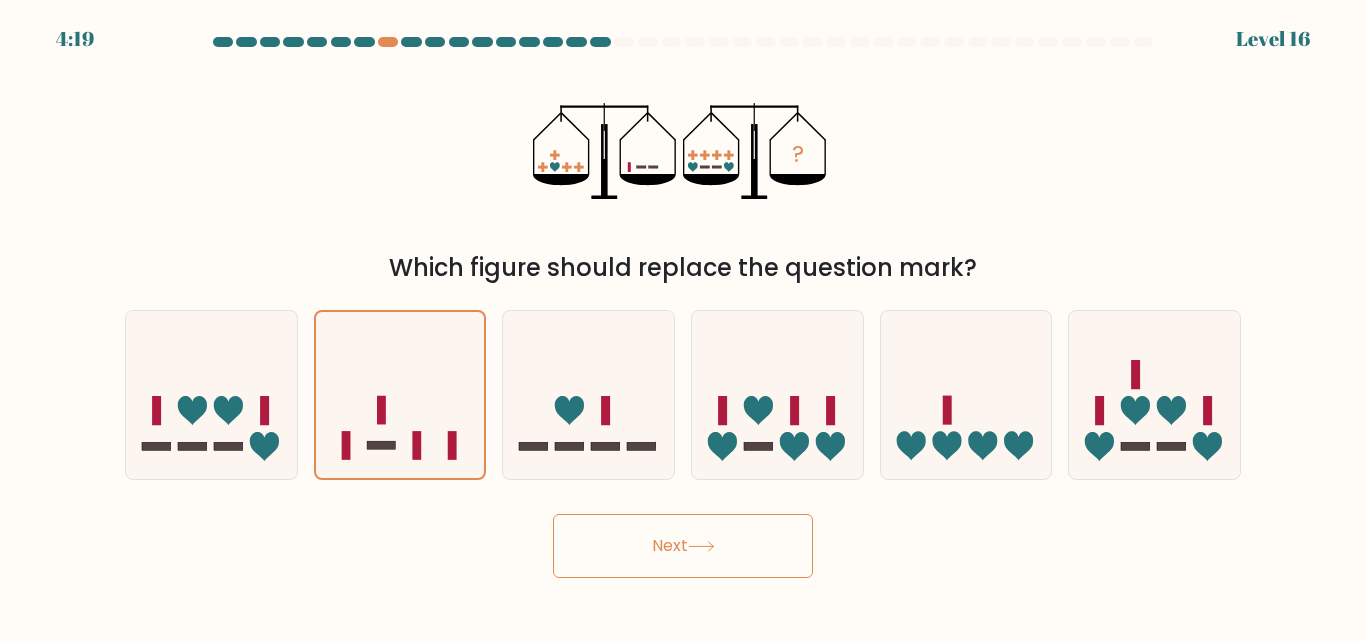 click at bounding box center [701, 546] 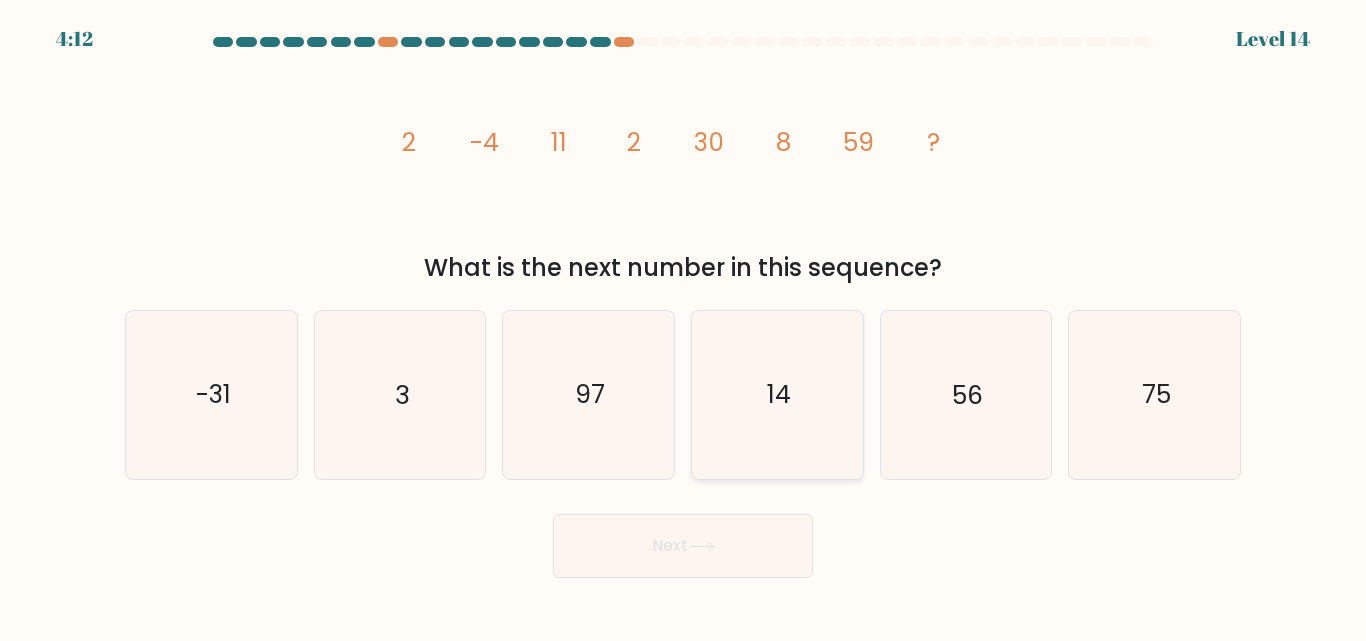 click on "14" at bounding box center (777, 394) 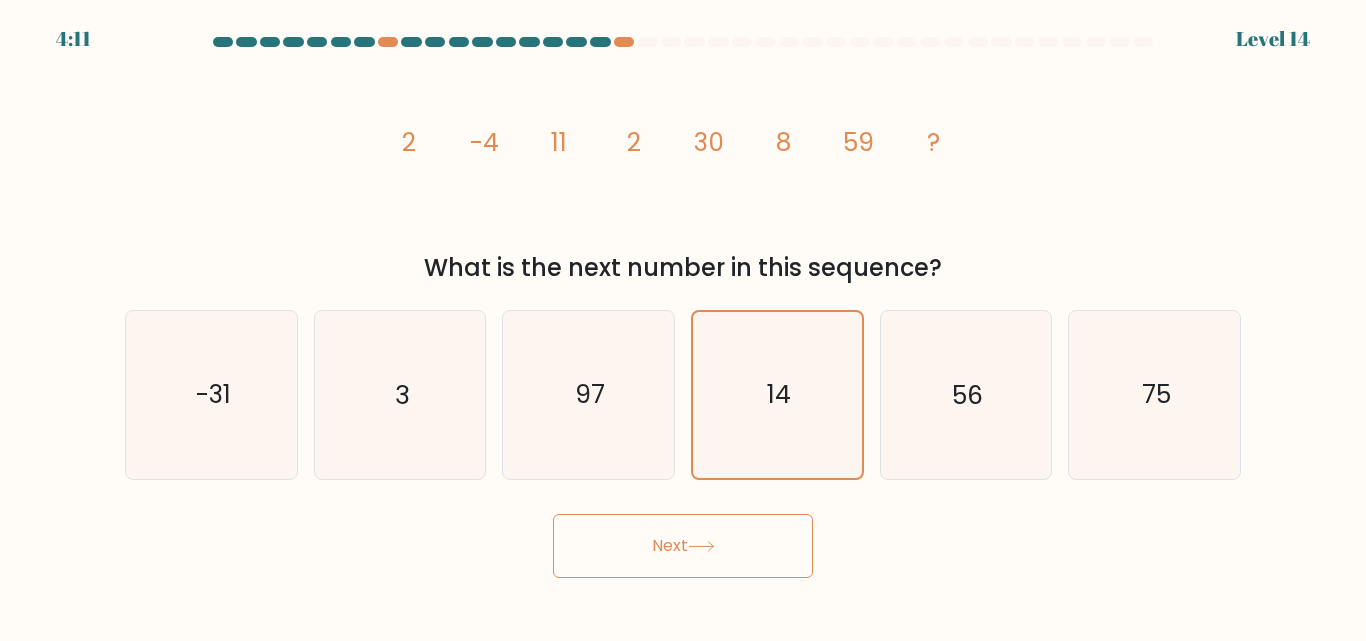 click on "Next" at bounding box center (683, 546) 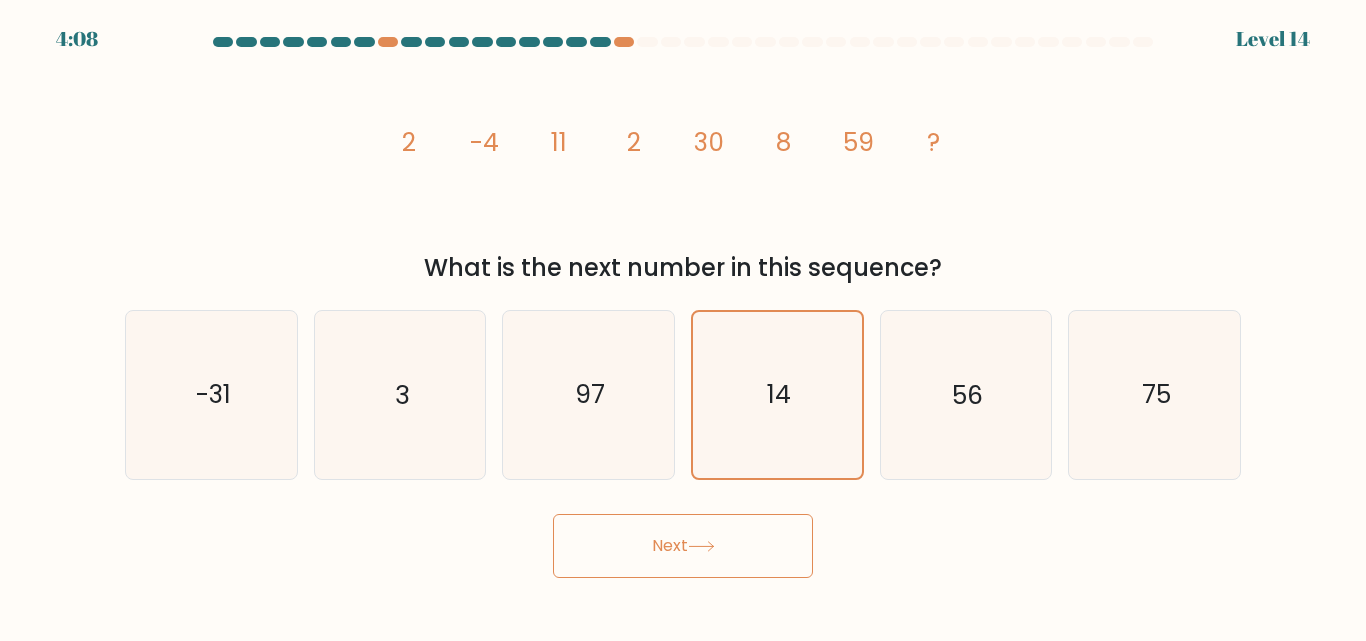 click on "Next" at bounding box center (683, 546) 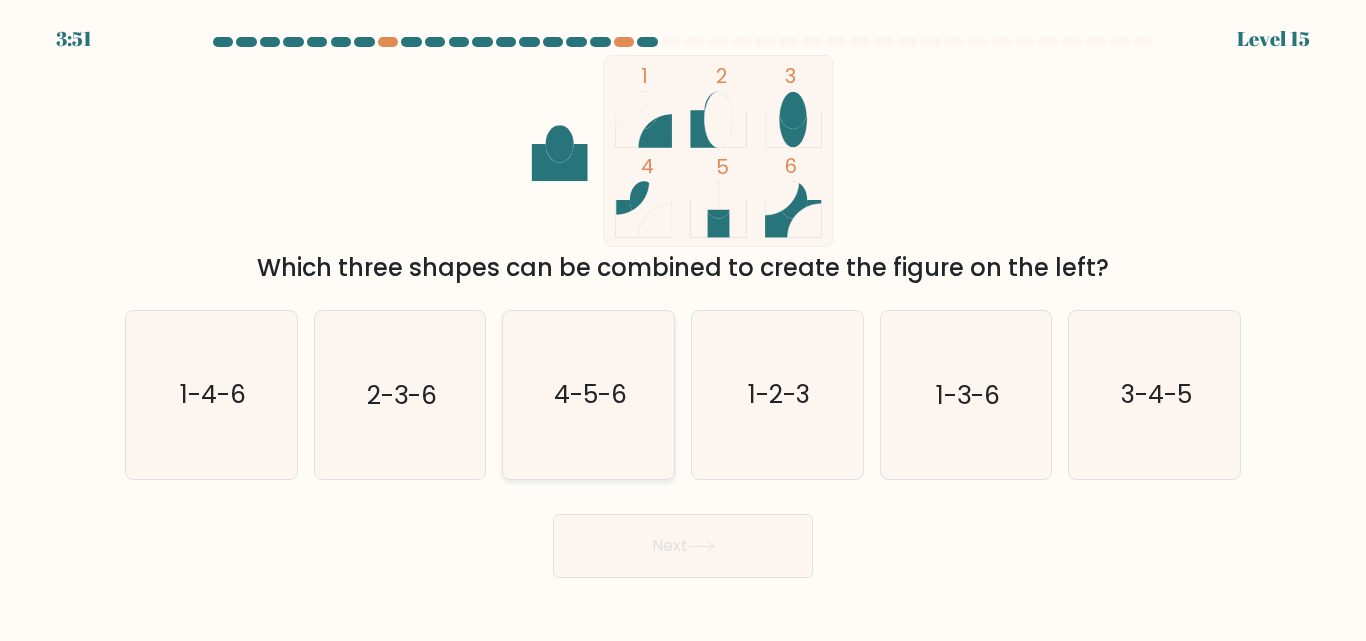 drag, startPoint x: 609, startPoint y: 458, endPoint x: 610, endPoint y: 479, distance: 21.023796 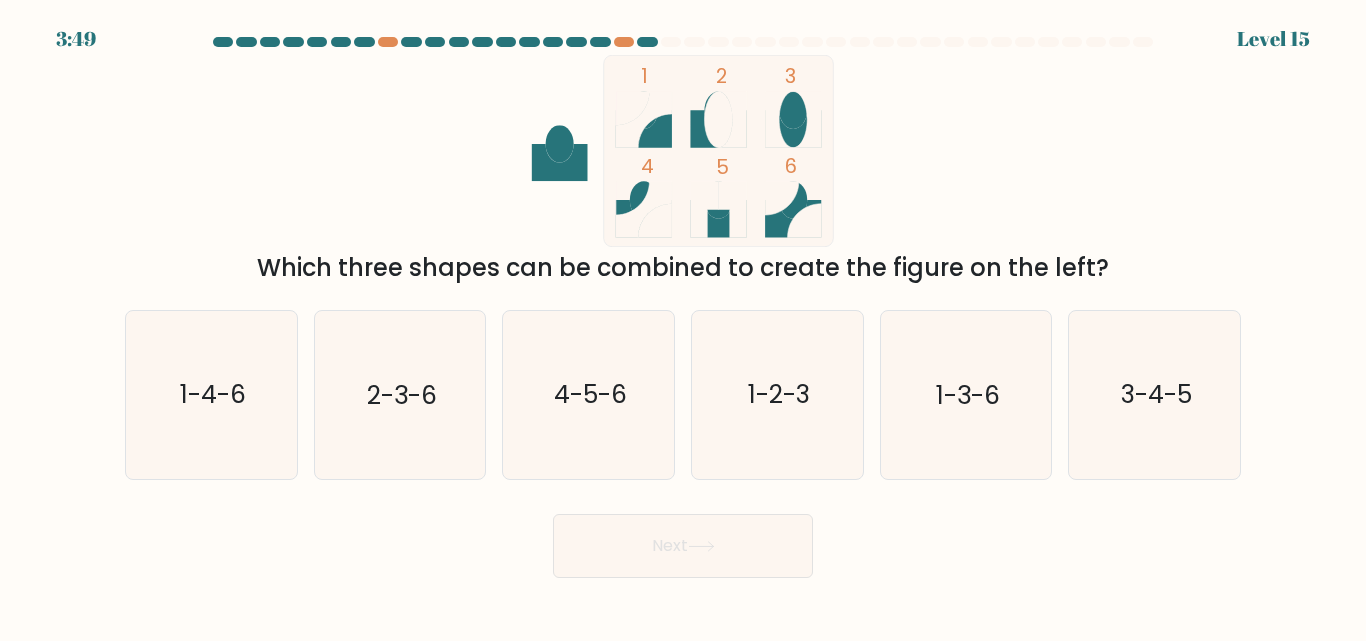 drag, startPoint x: 610, startPoint y: 479, endPoint x: 938, endPoint y: 596, distance: 348.24274 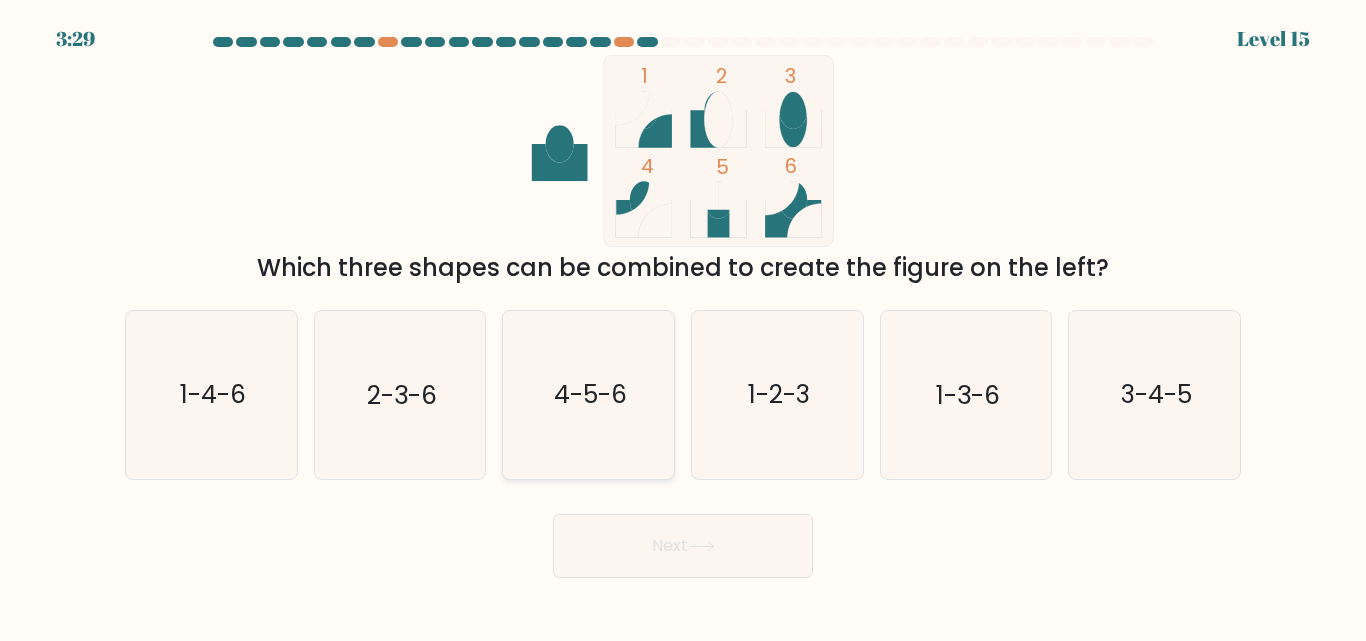 click on "4-5-6" at bounding box center (588, 394) 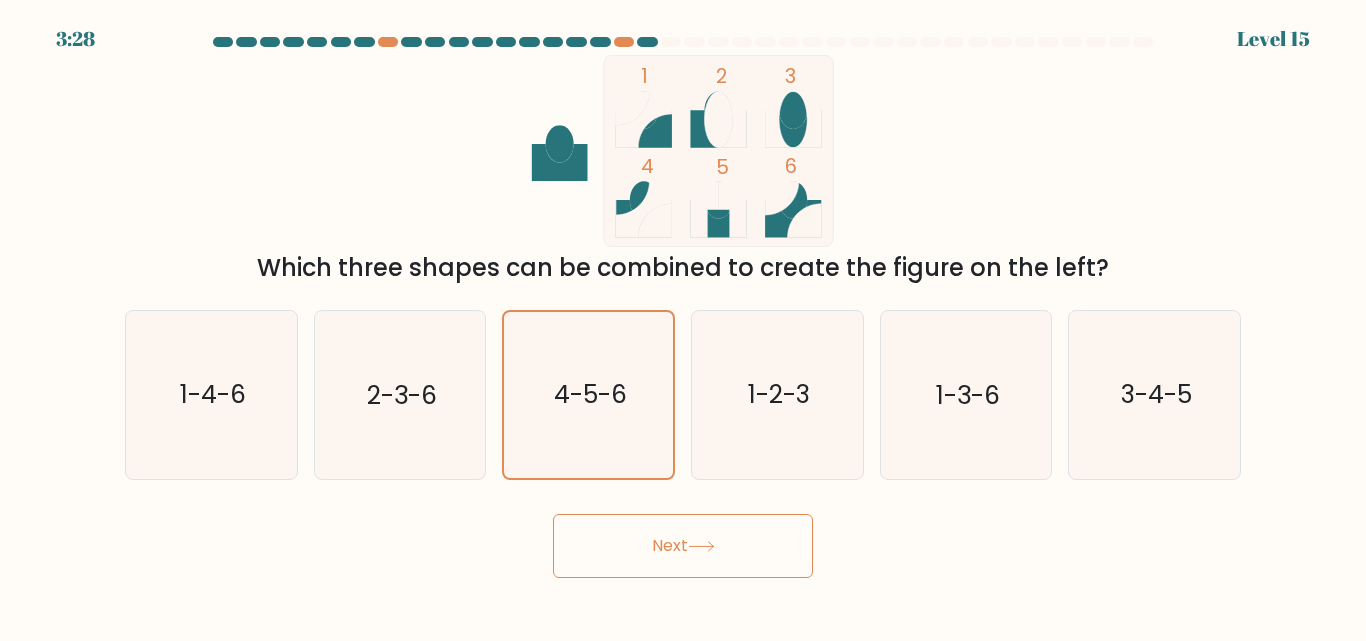 drag, startPoint x: 622, startPoint y: 417, endPoint x: 673, endPoint y: 545, distance: 137.78607 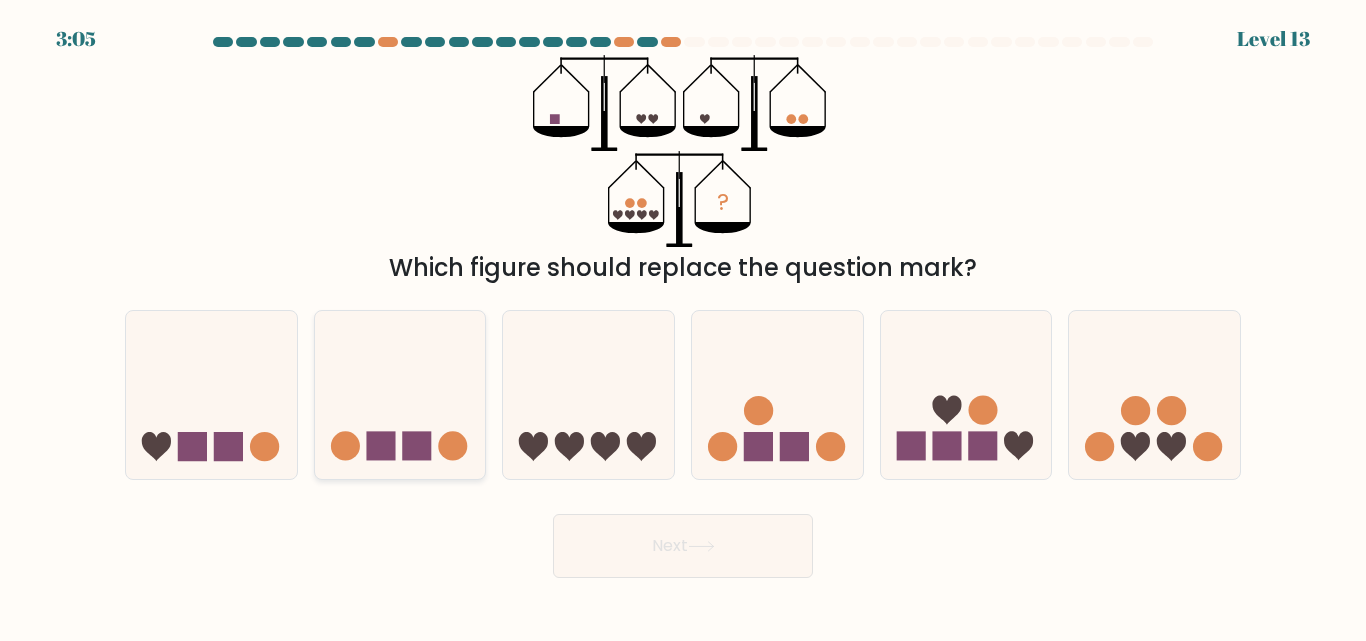 click at bounding box center [380, 446] 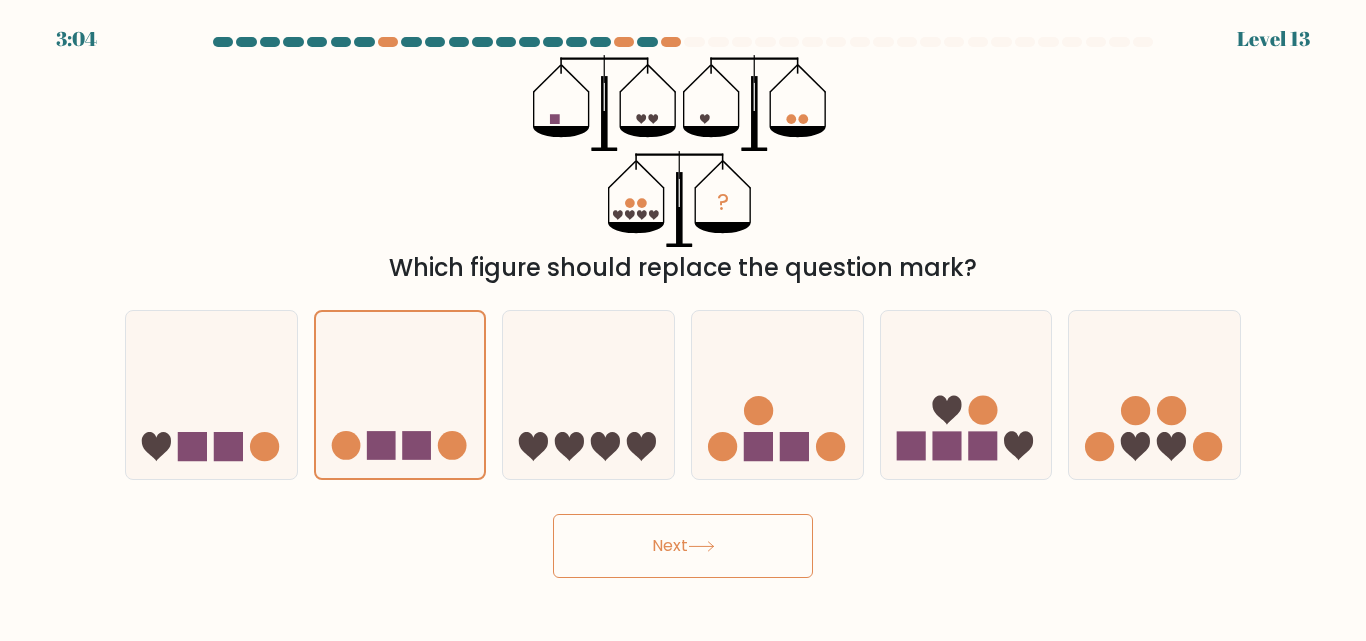 click on "Next" at bounding box center [683, 546] 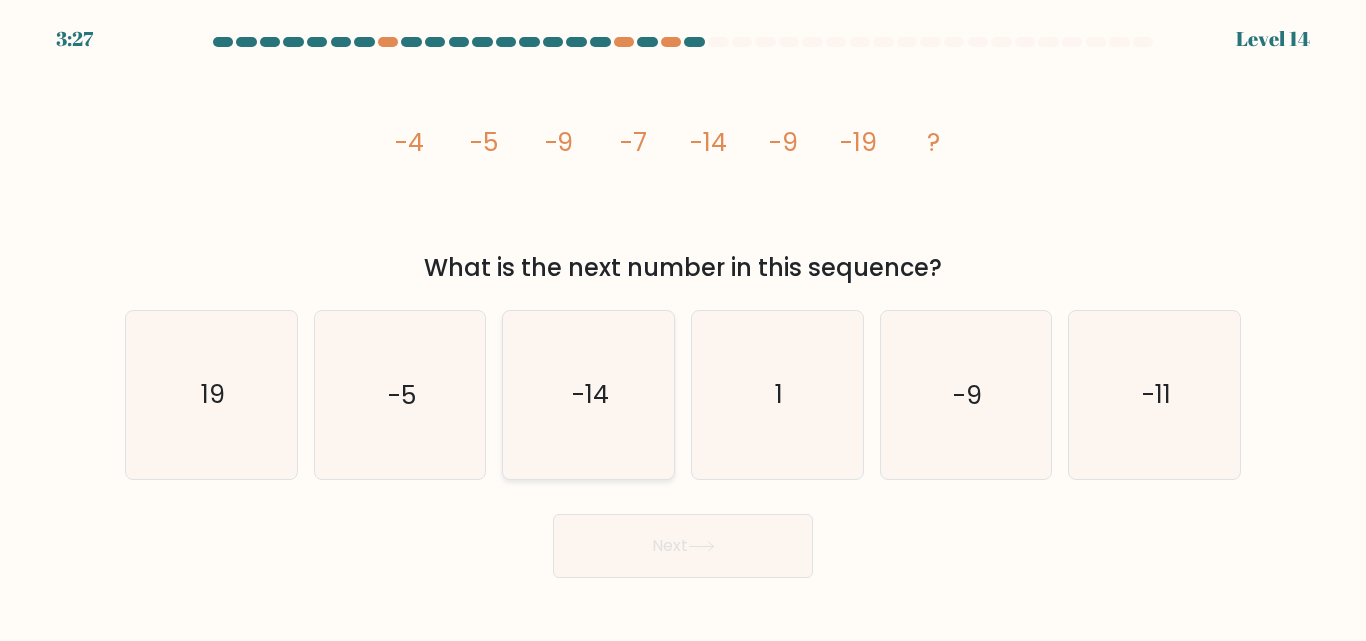 click on "-14" at bounding box center [588, 394] 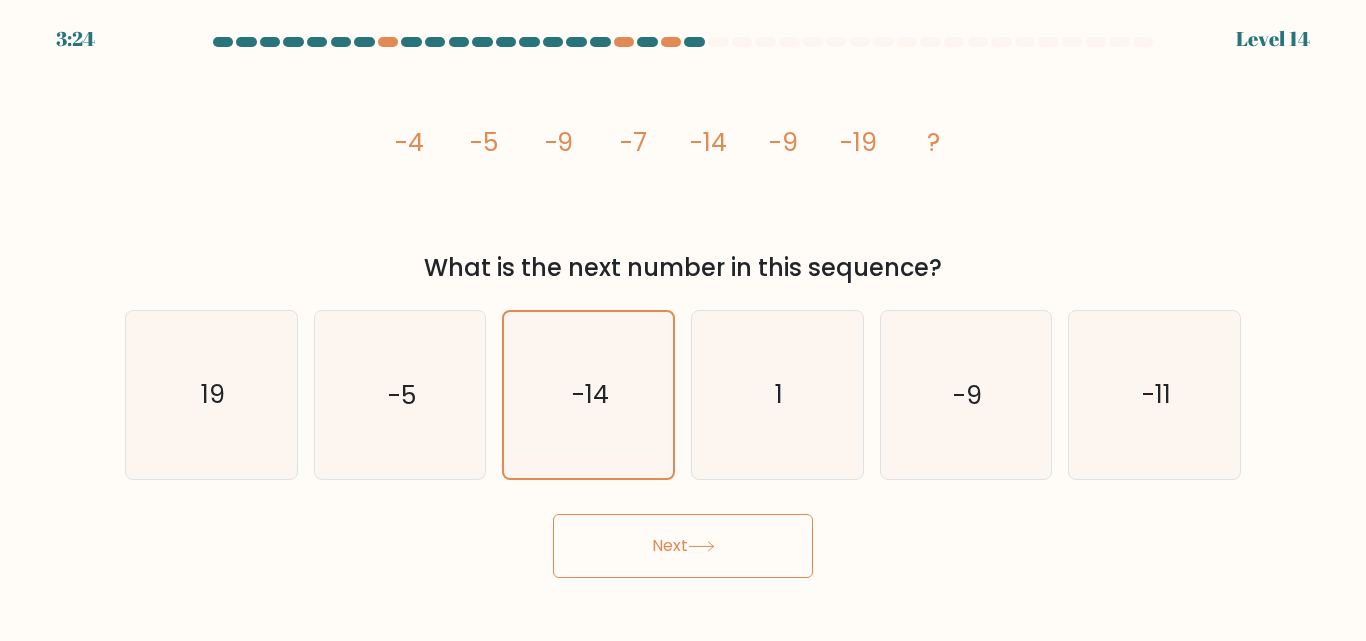 click on "Next" at bounding box center [683, 546] 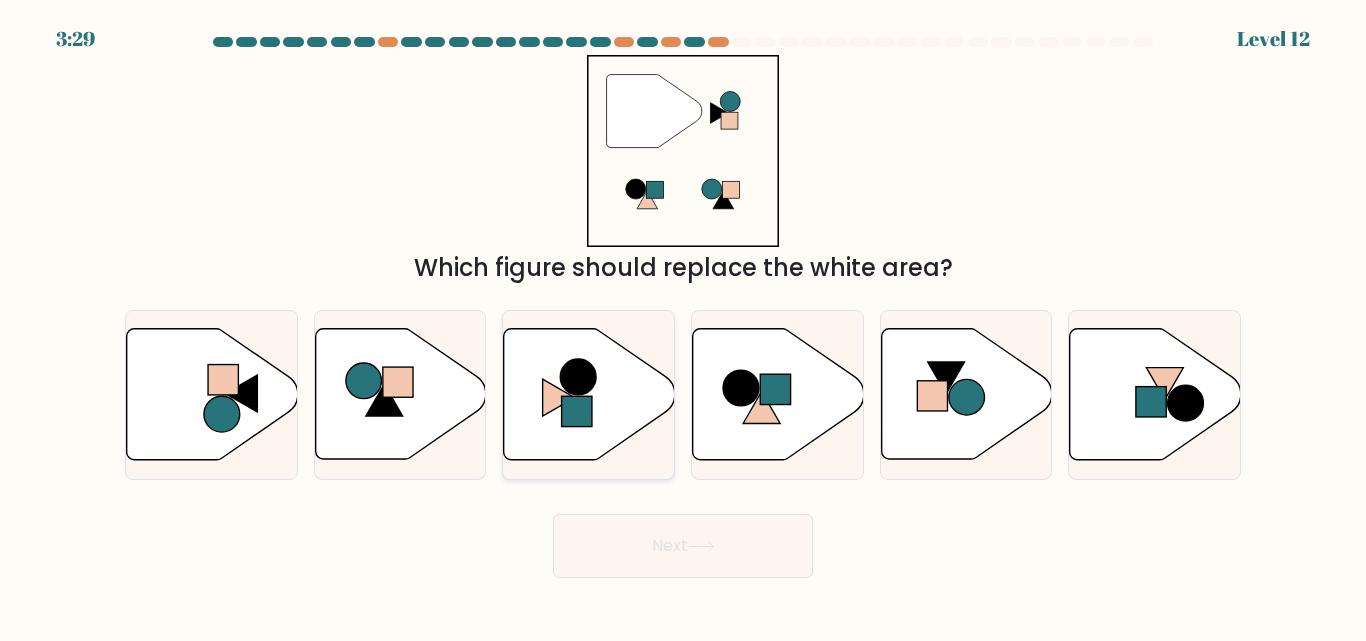 click at bounding box center (589, 394) 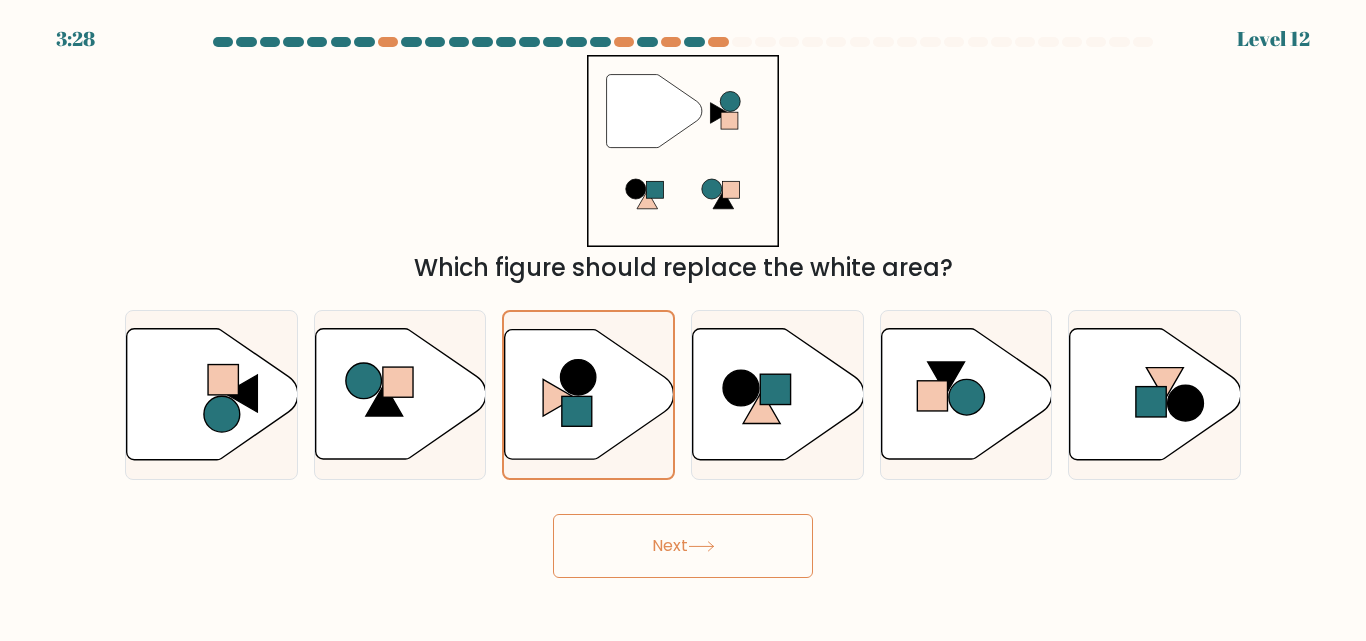 click on "Next" at bounding box center (683, 546) 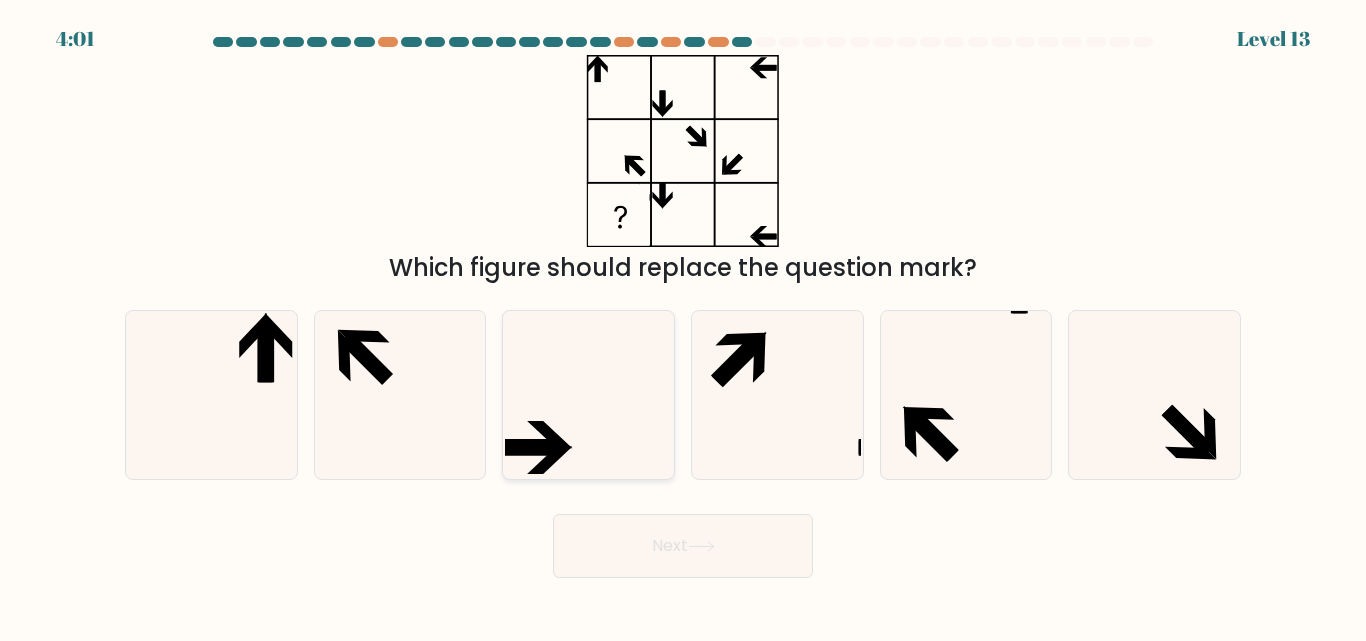 click at bounding box center (588, 394) 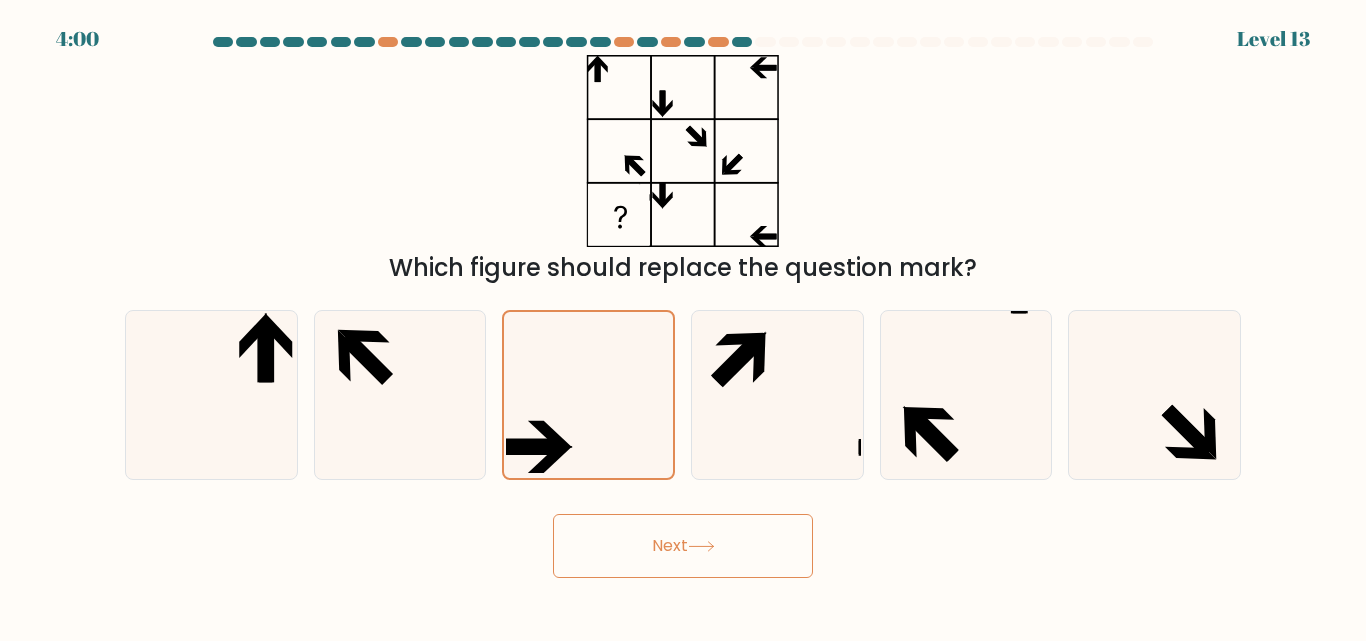 click on "Next" at bounding box center [683, 546] 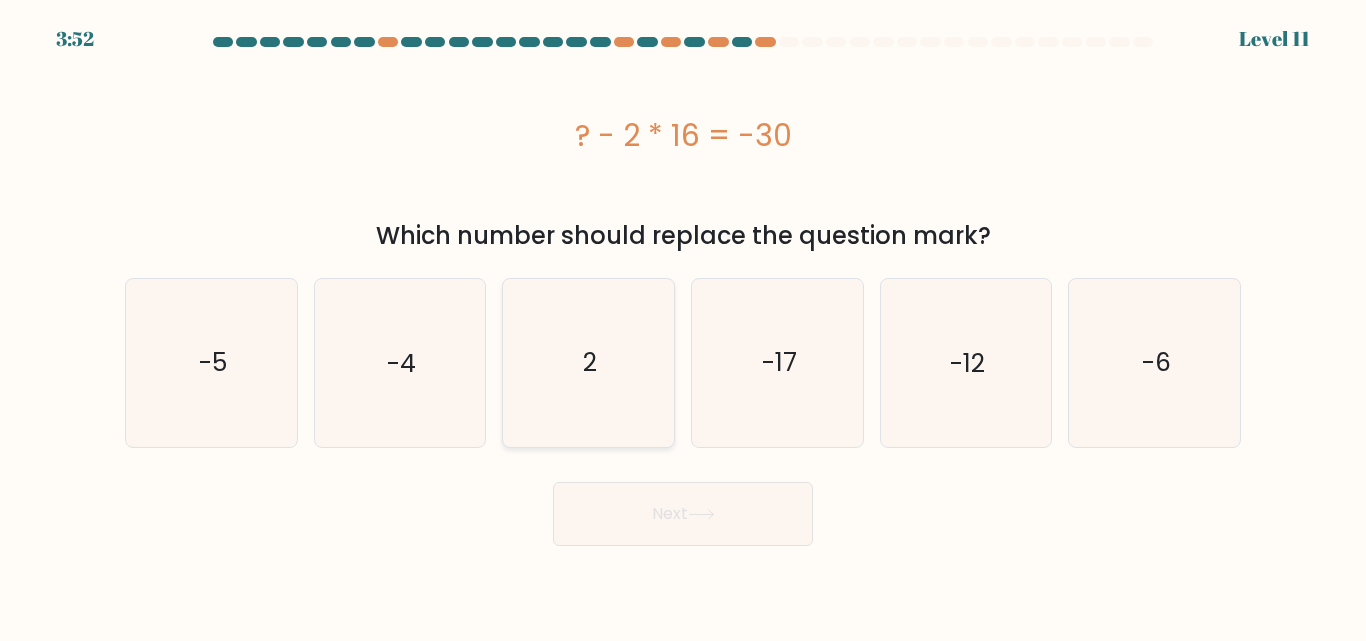 click on "2" at bounding box center [588, 362] 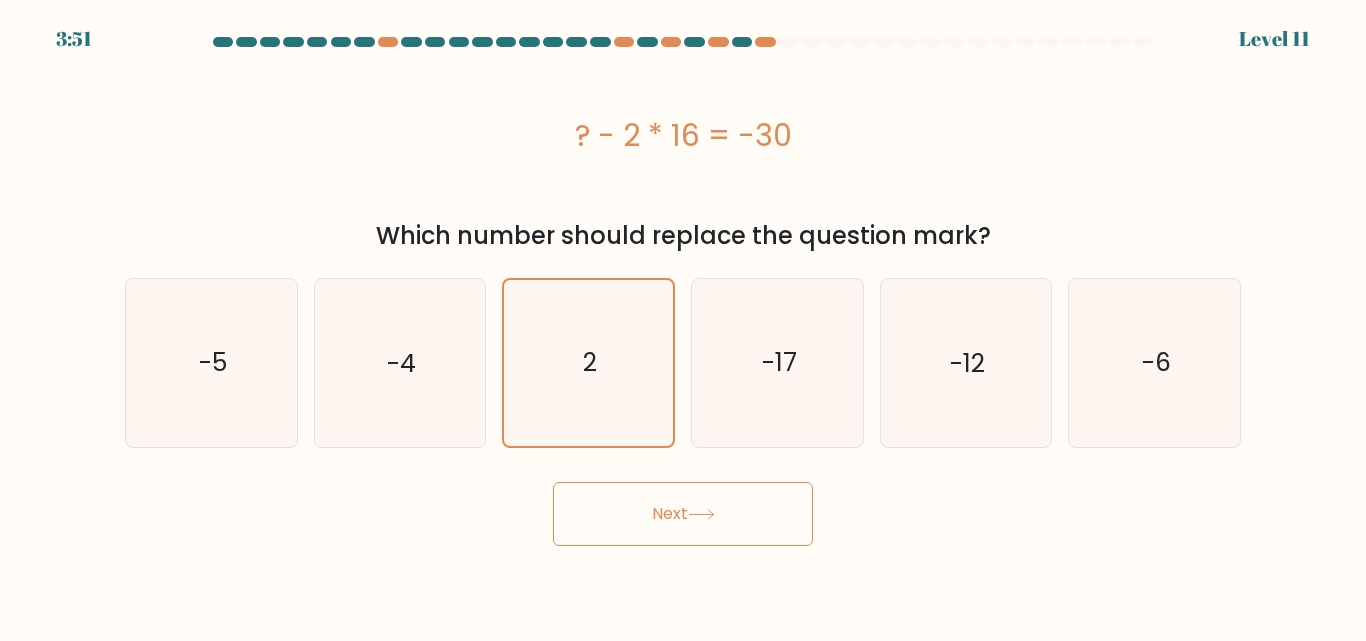 click on "Next" at bounding box center (683, 514) 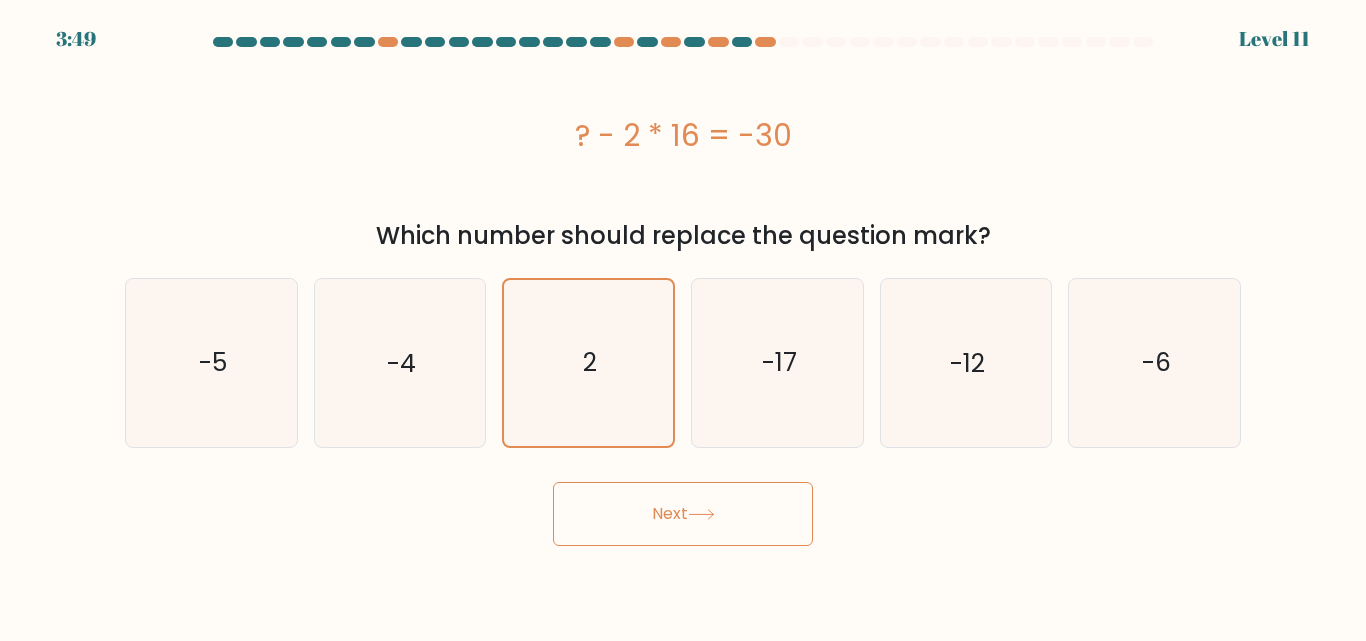 click on "Next" at bounding box center [683, 514] 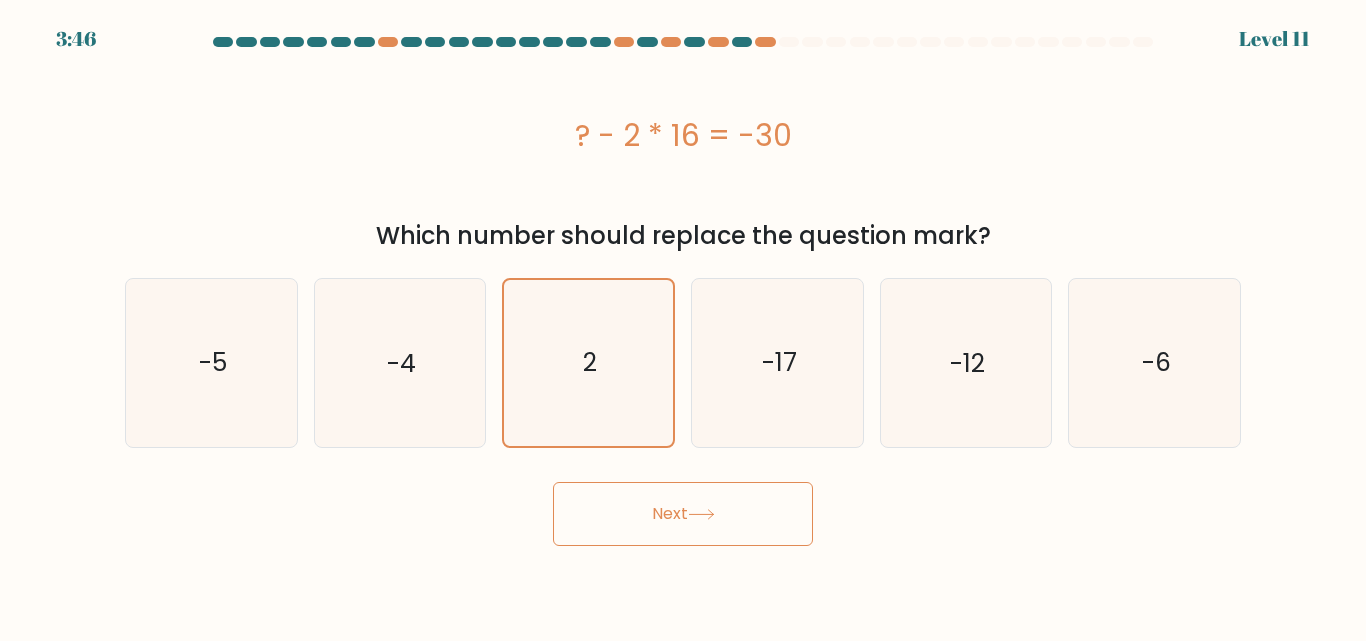 click at bounding box center (701, 514) 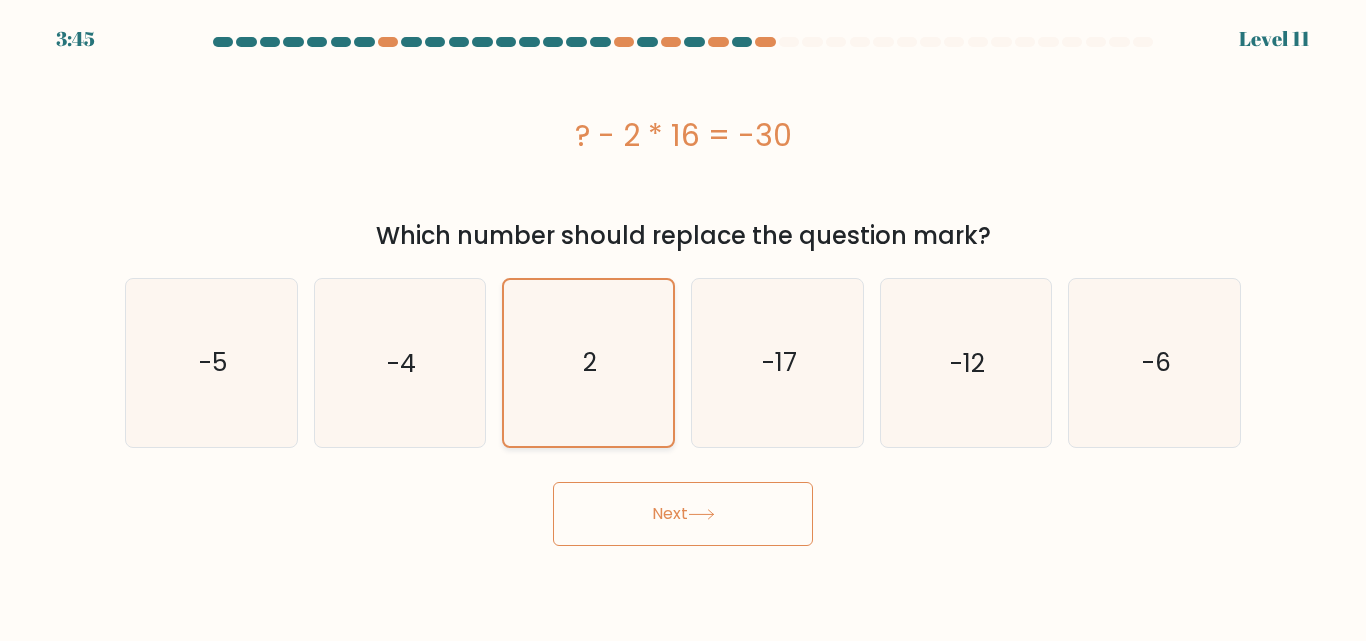 click on "2" at bounding box center (588, 362) 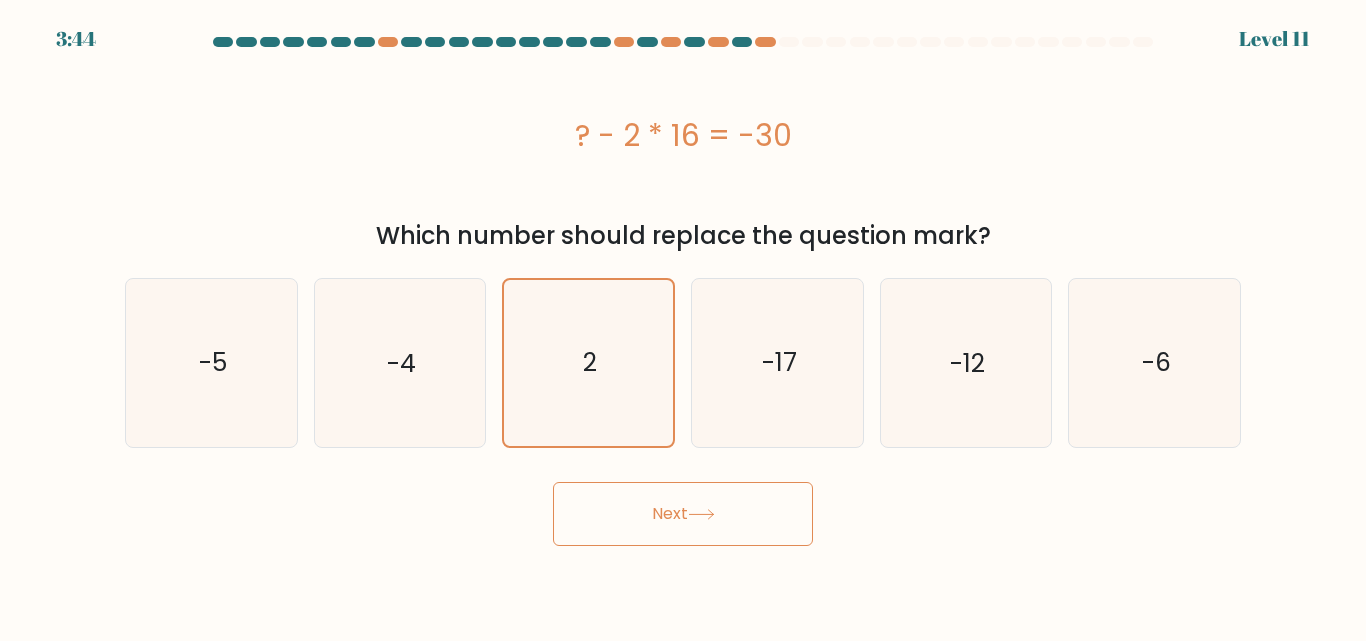 click on "Next" at bounding box center (683, 514) 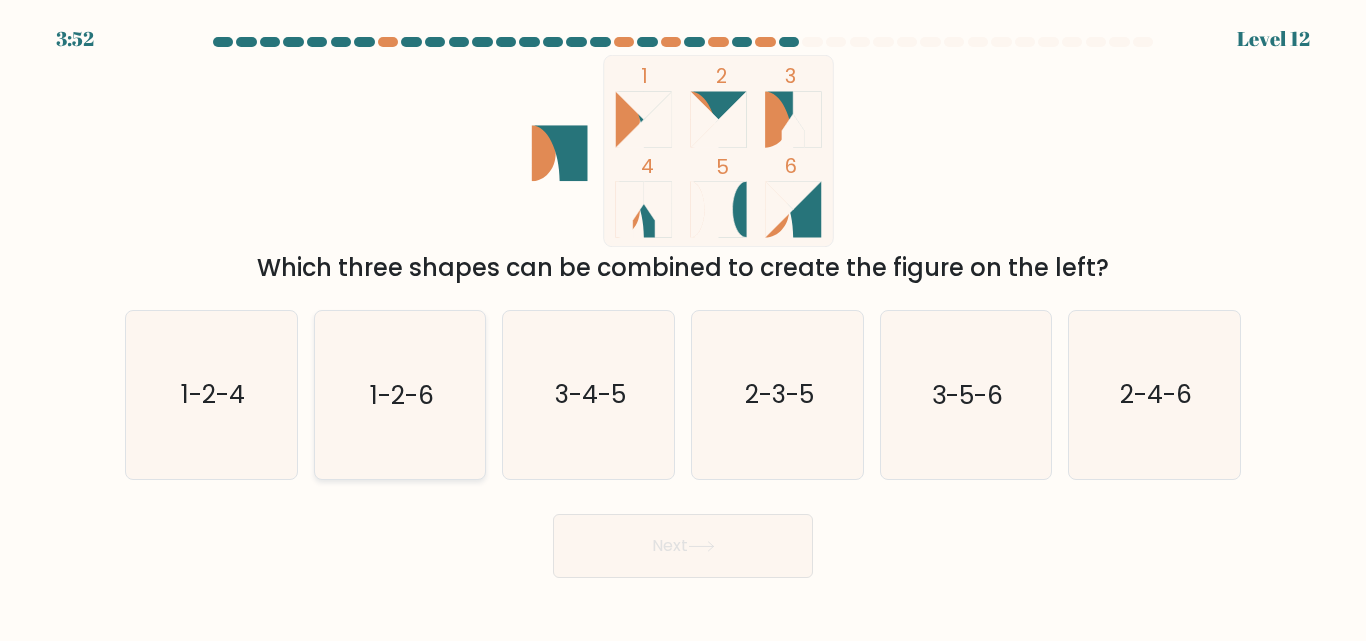 click on "1-2-6" at bounding box center (402, 395) 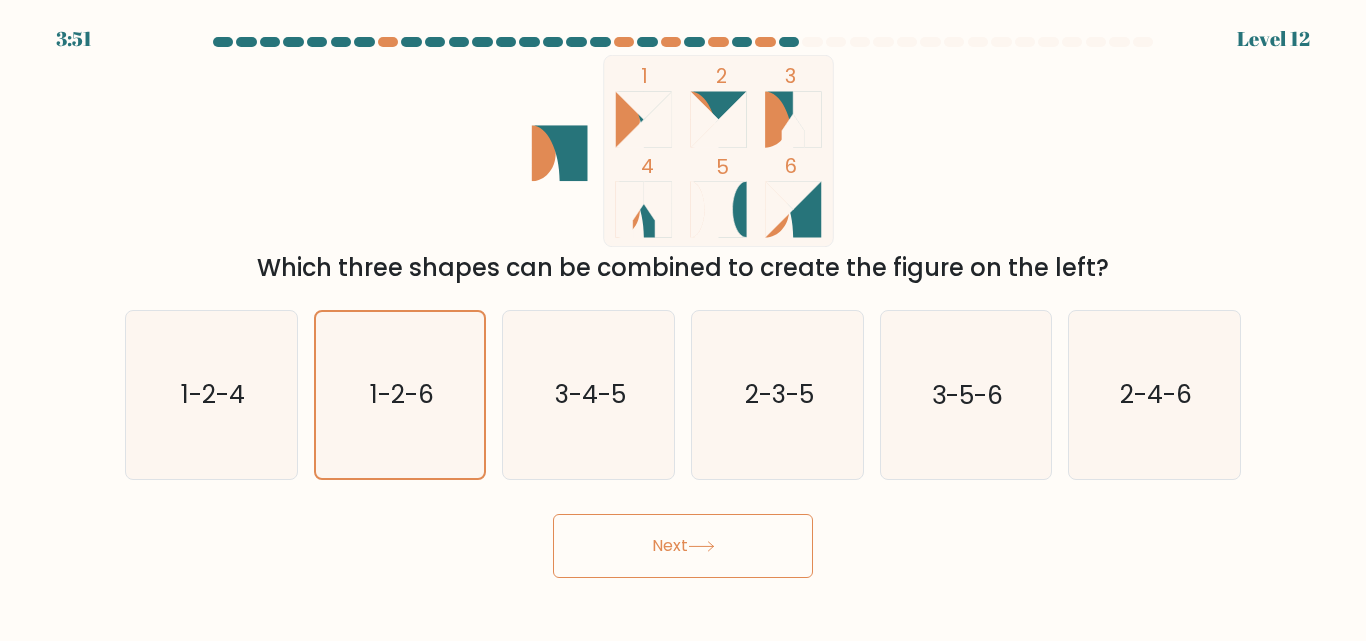 click on "Next" at bounding box center (683, 546) 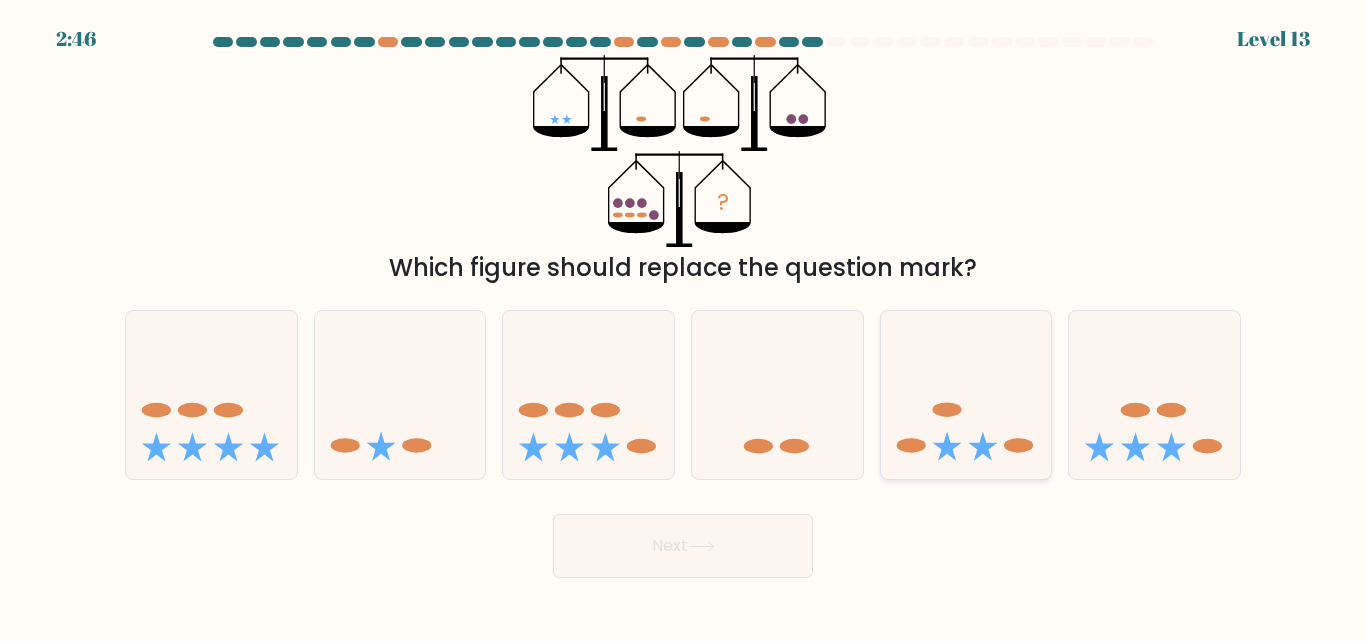 click at bounding box center [966, 394] 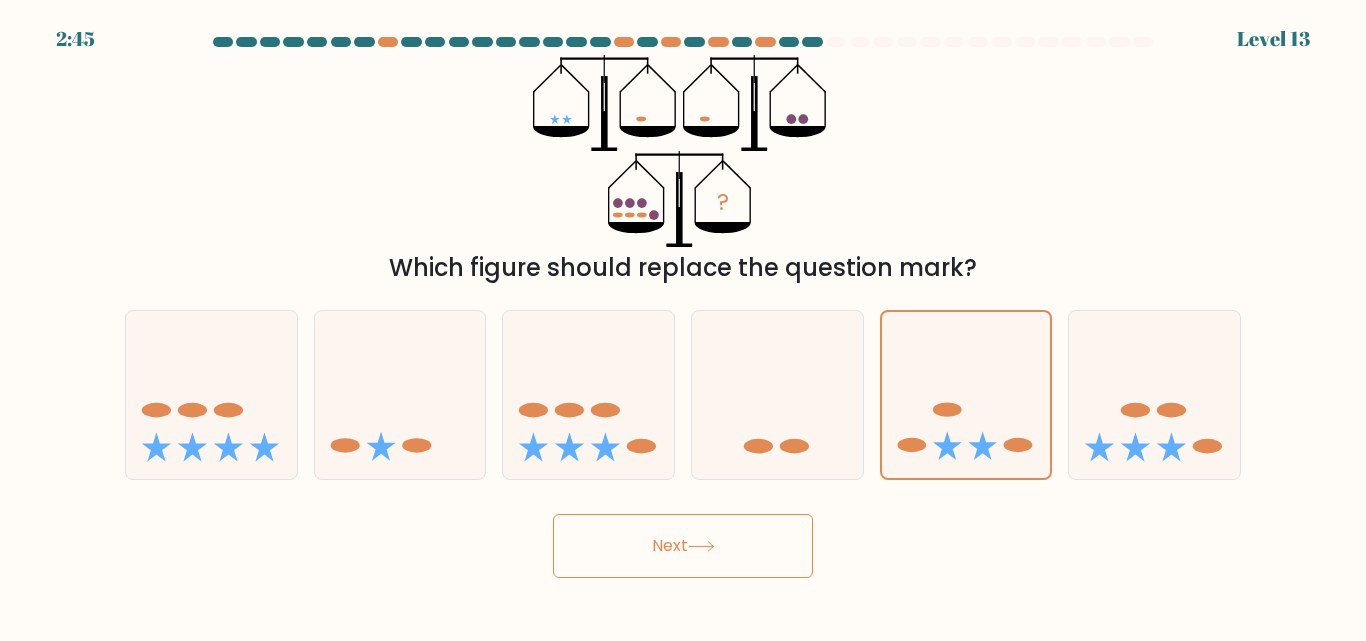 click on "Next" at bounding box center [683, 546] 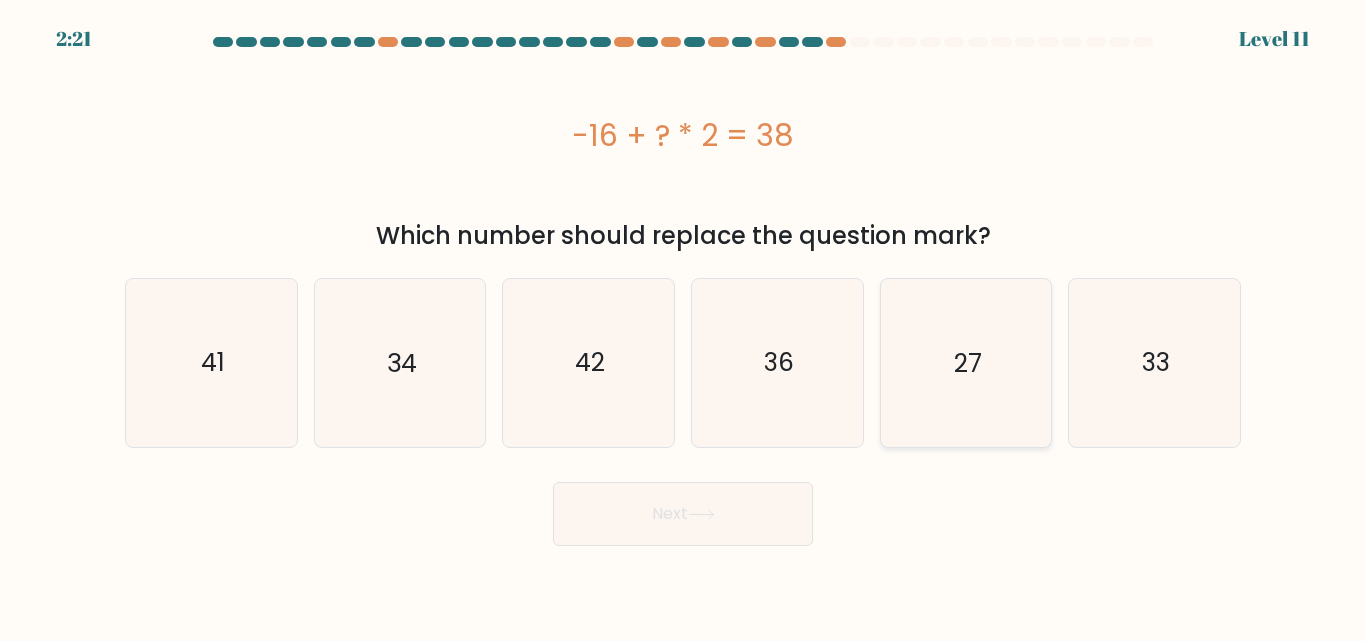 click on "27" at bounding box center [965, 362] 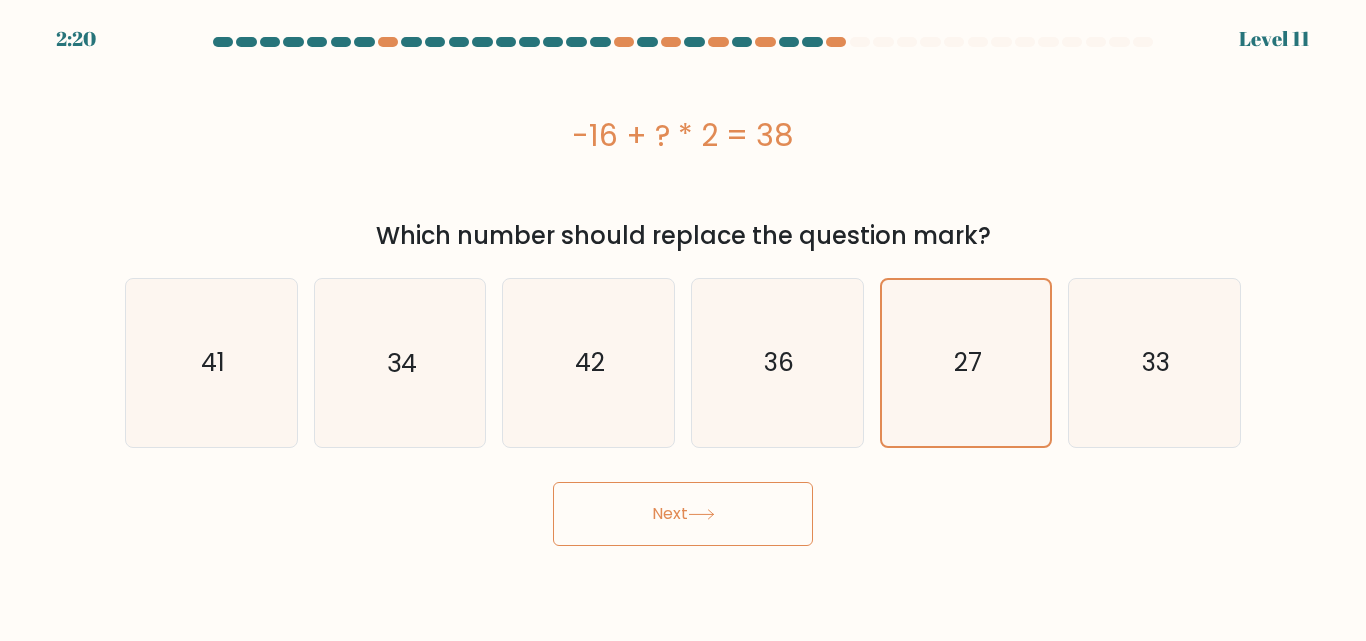 click on "Next" at bounding box center (683, 514) 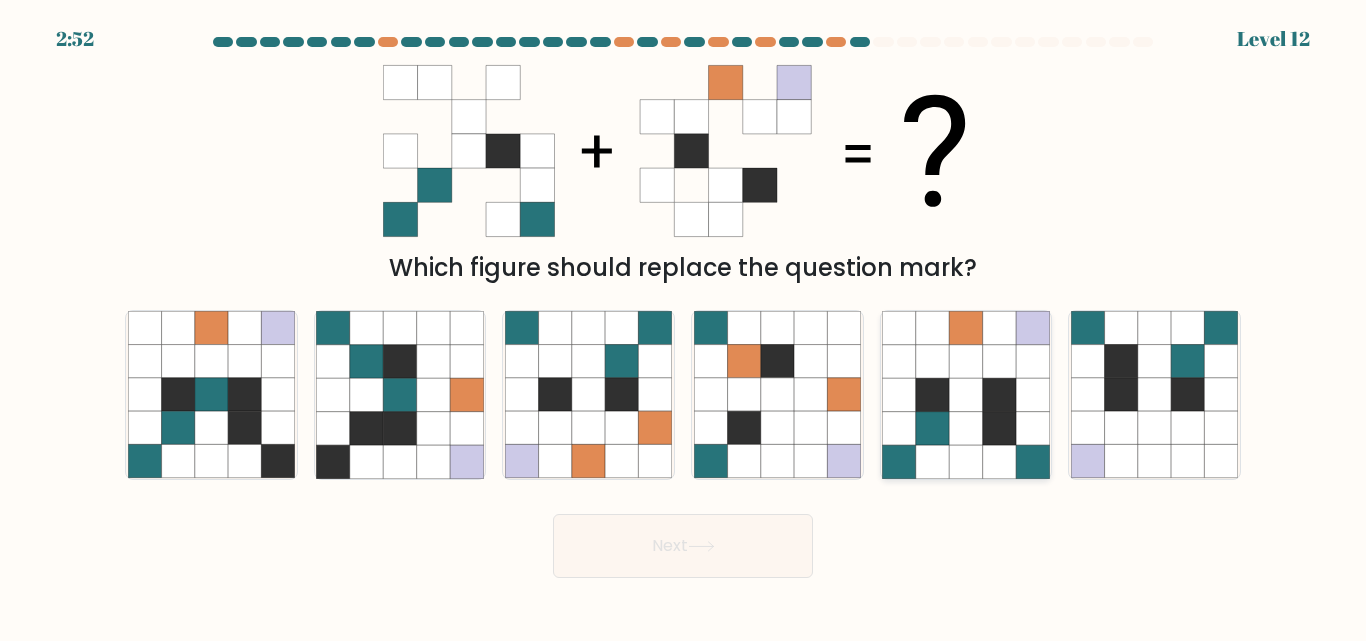 click at bounding box center (965, 428) 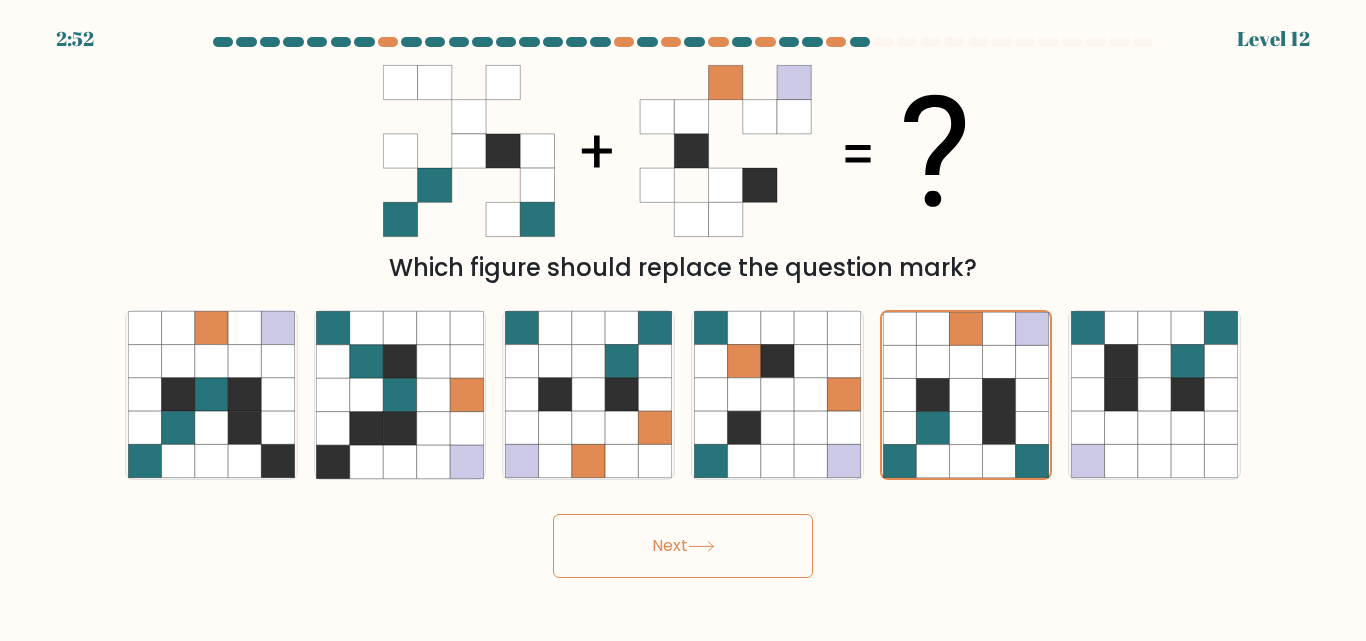 click on "Next" at bounding box center [683, 546] 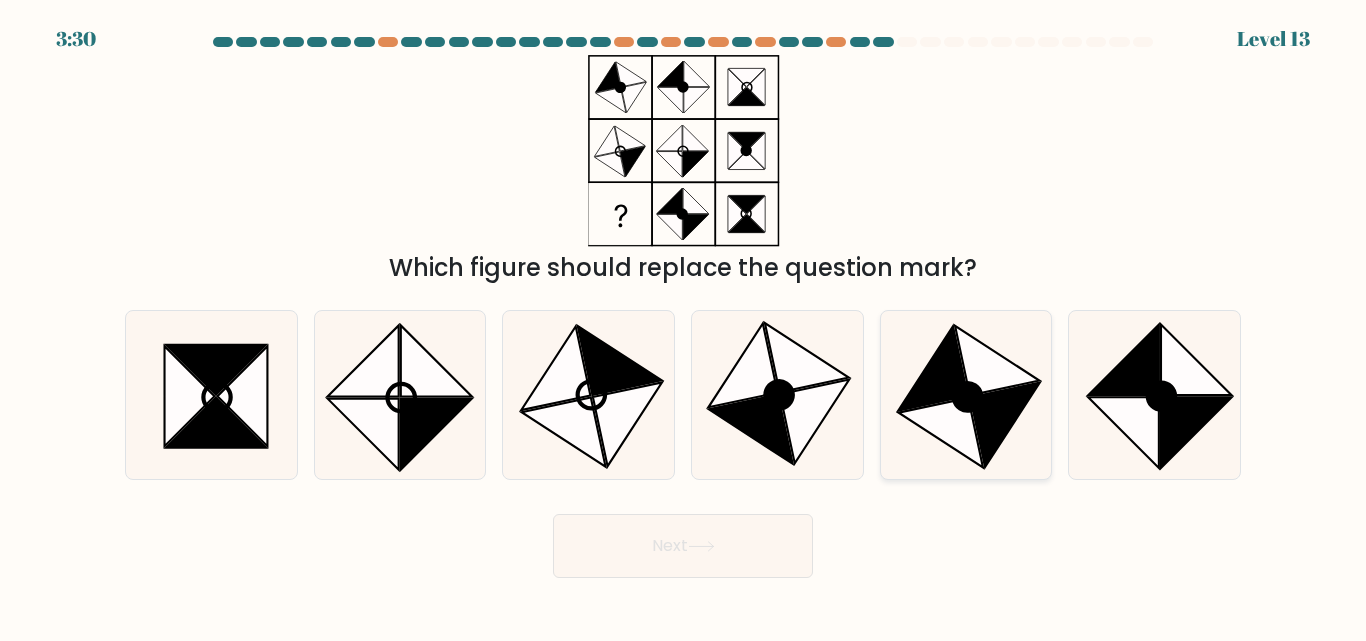 click at bounding box center [968, 397] 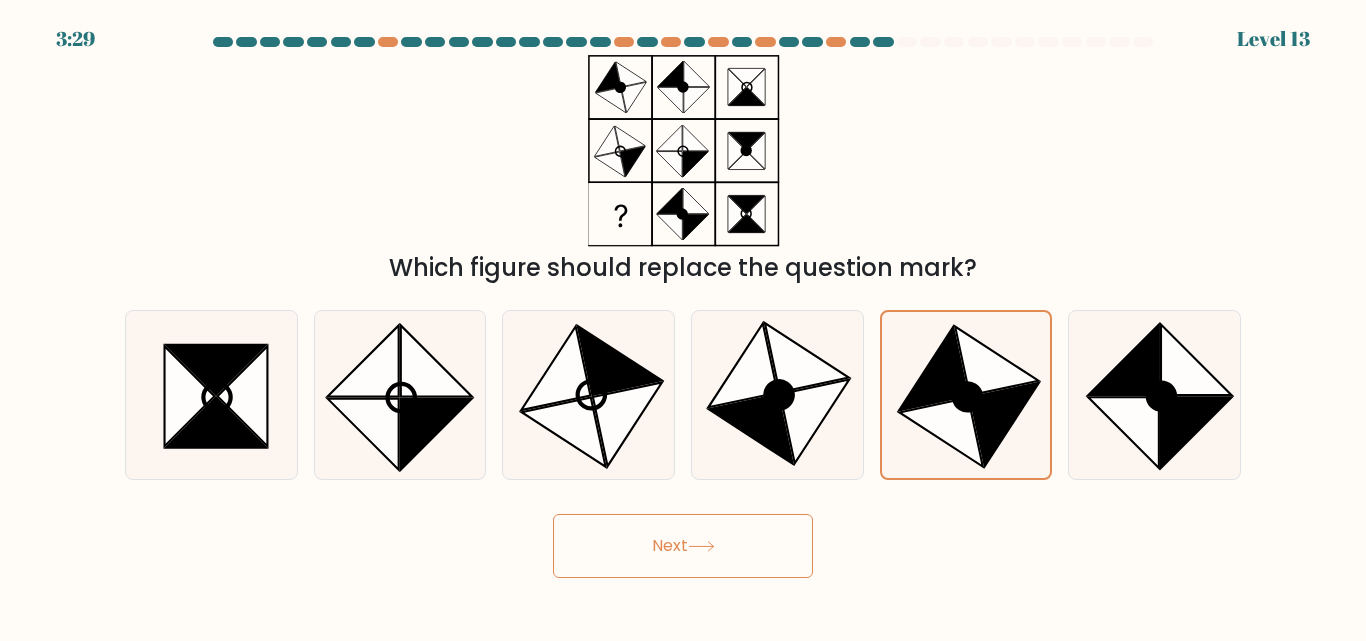 click on "Next" at bounding box center (683, 546) 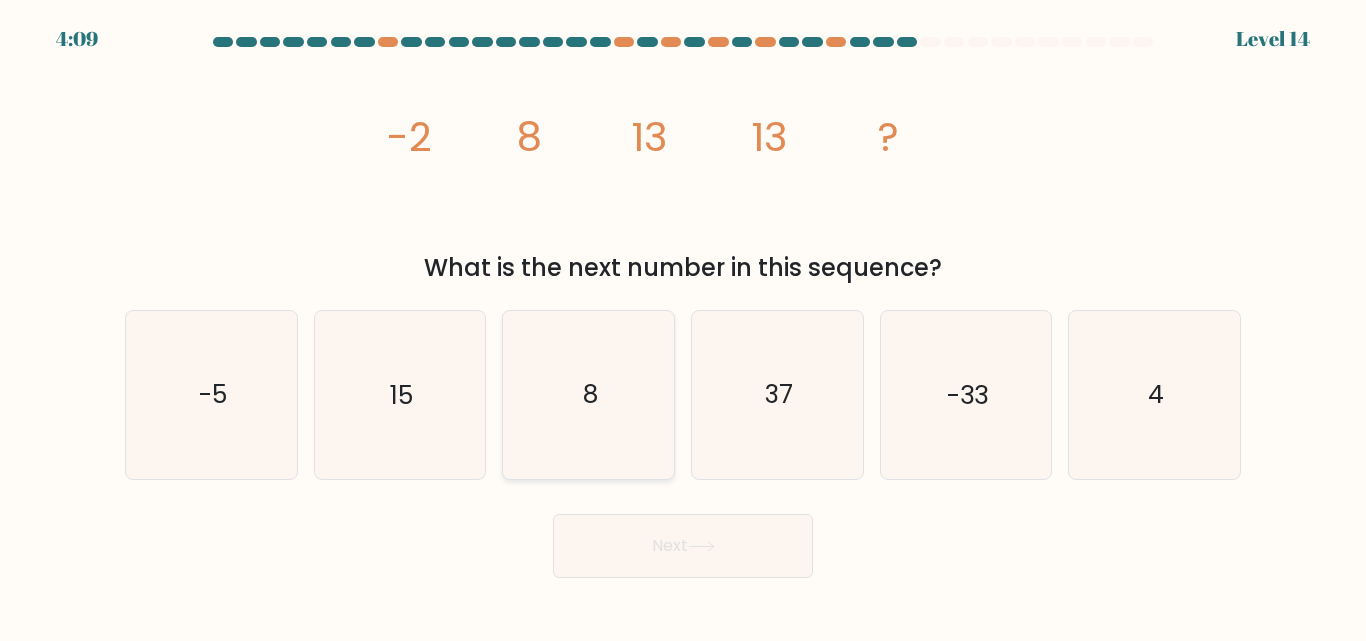 click on "8" at bounding box center (590, 395) 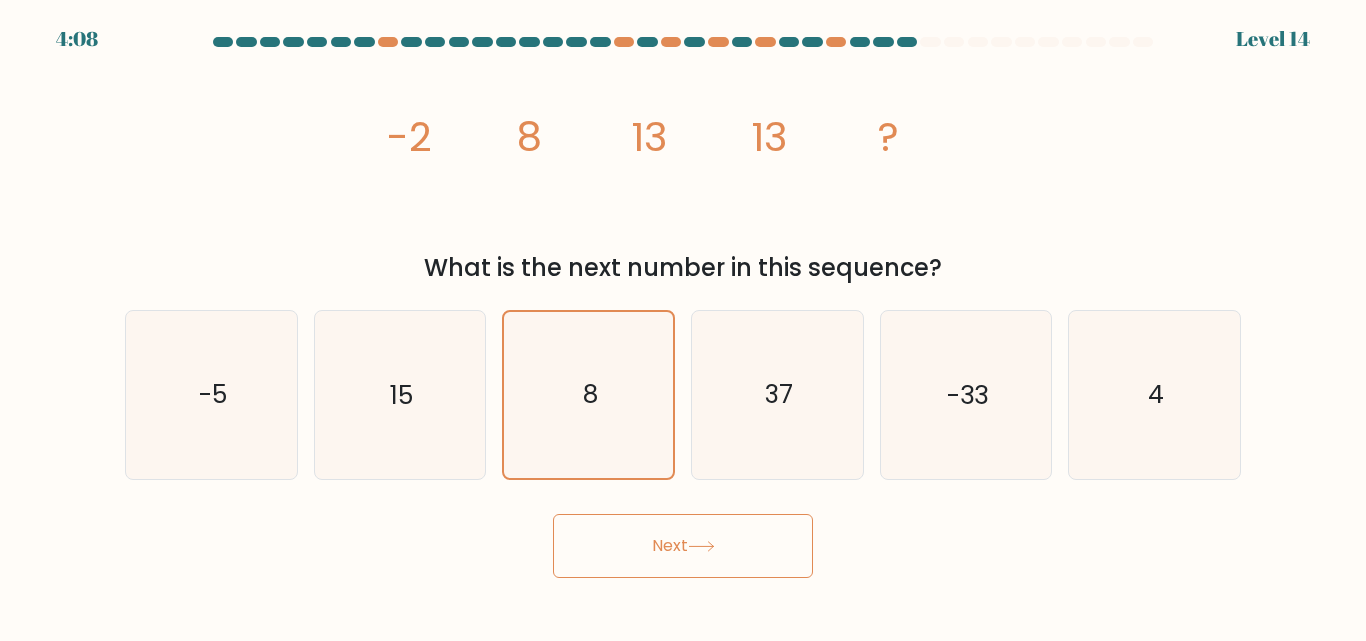 click on "Next" at bounding box center (683, 546) 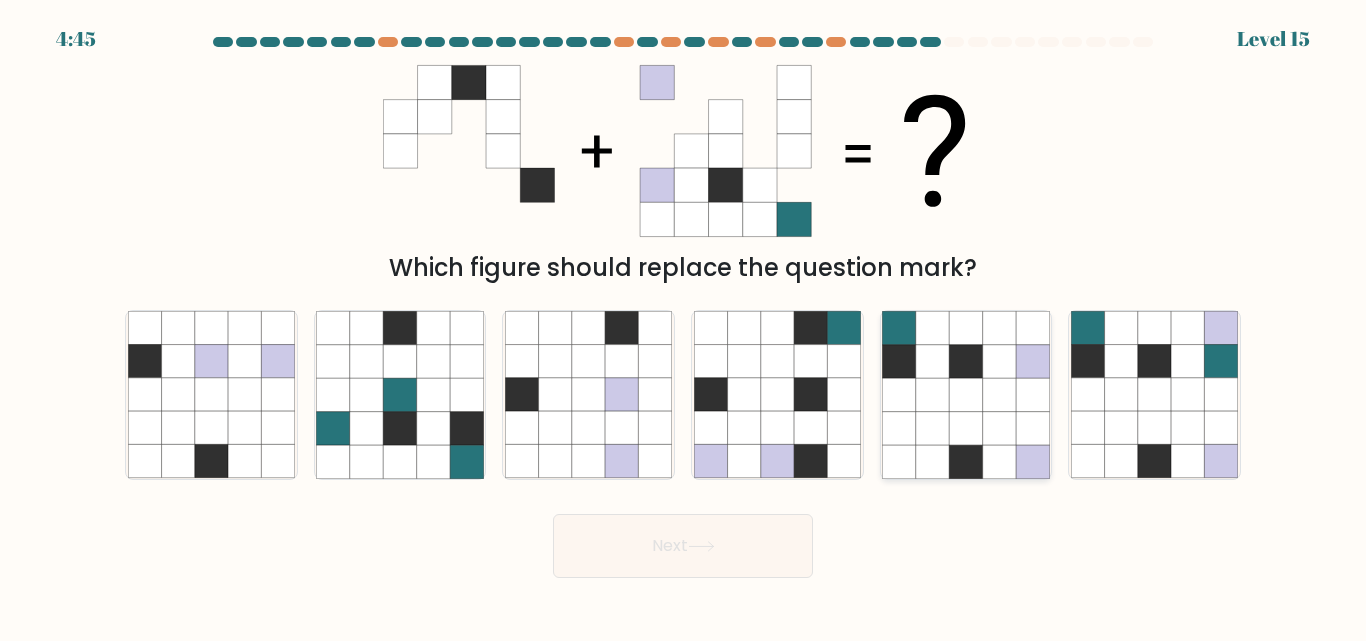 drag, startPoint x: 939, startPoint y: 424, endPoint x: 902, endPoint y: 443, distance: 41.59327 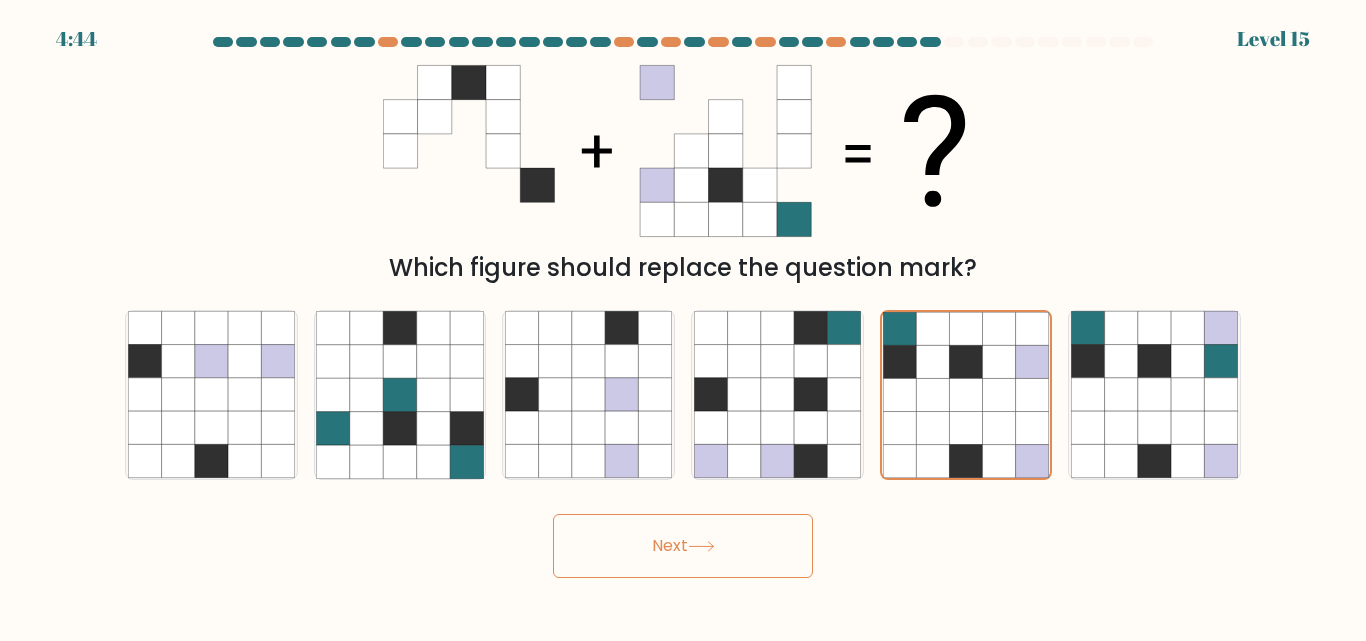 click on "Next" at bounding box center [683, 546] 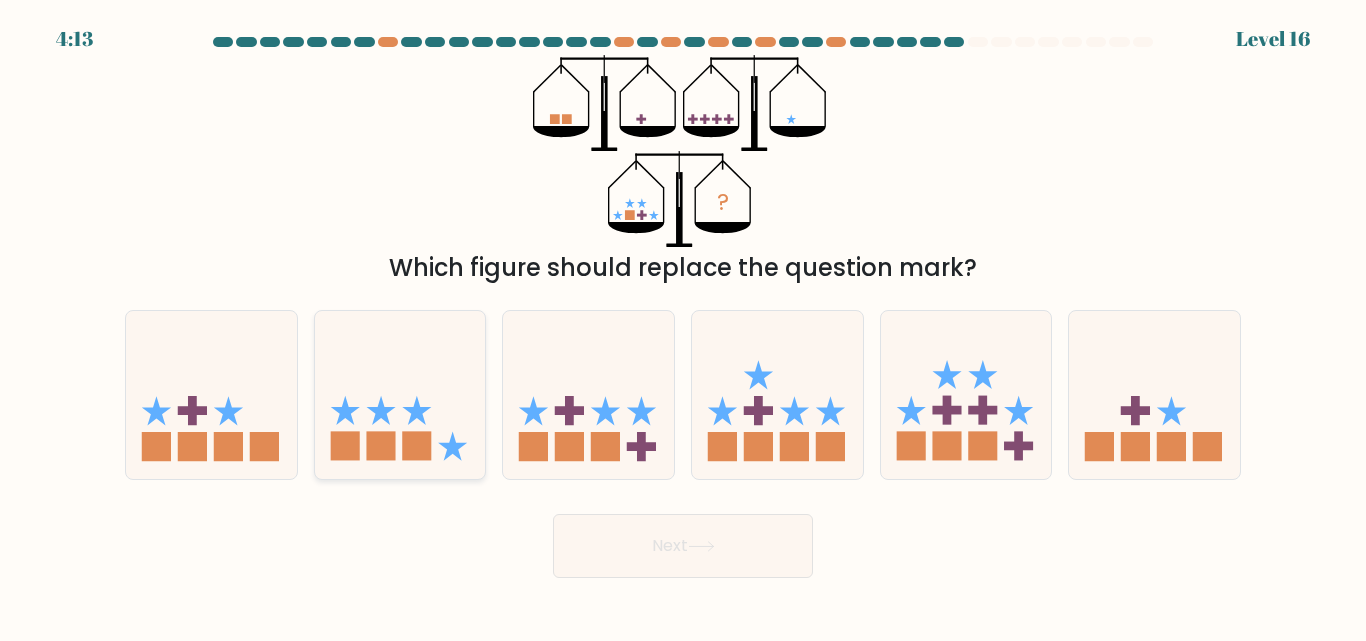 drag, startPoint x: 407, startPoint y: 409, endPoint x: 411, endPoint y: 420, distance: 11.7046995 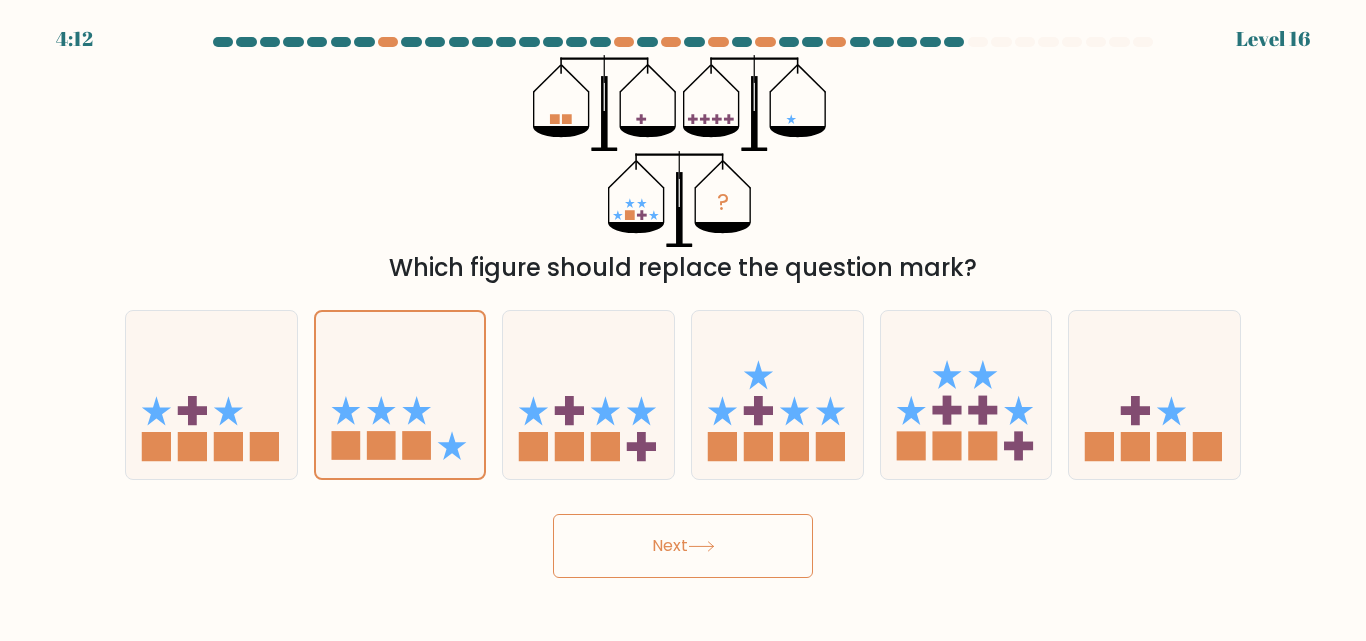 click on "Next" at bounding box center [683, 546] 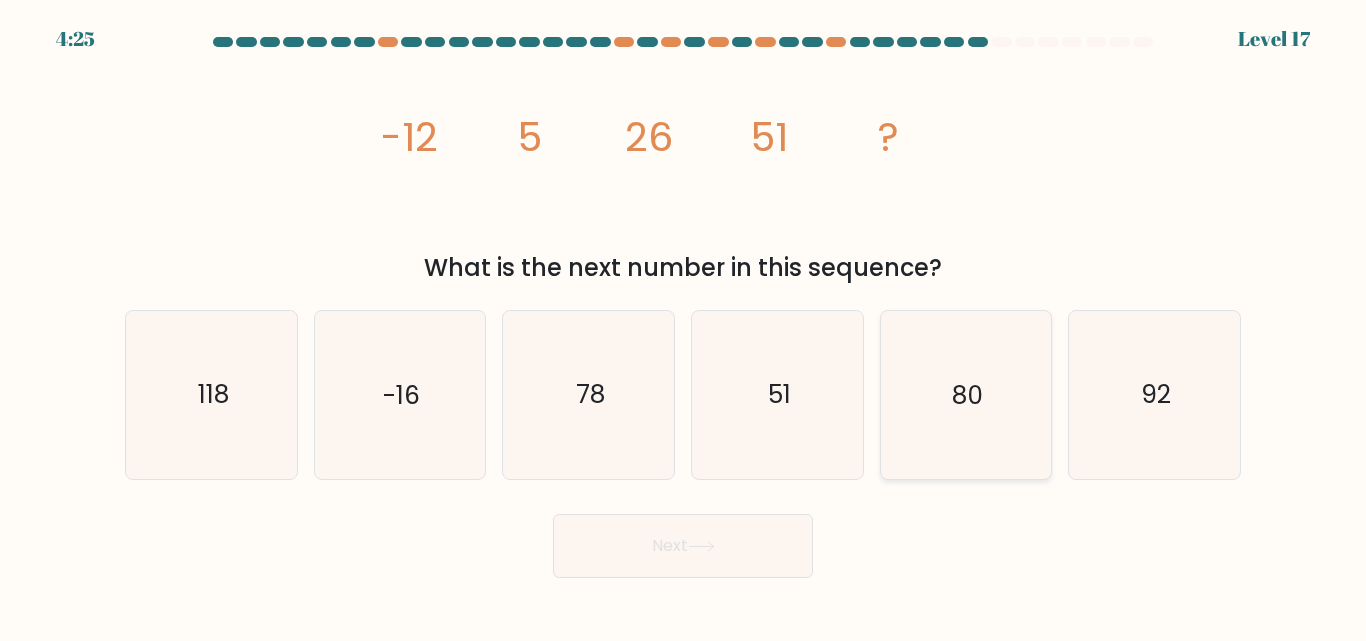 click on "80" at bounding box center (965, 394) 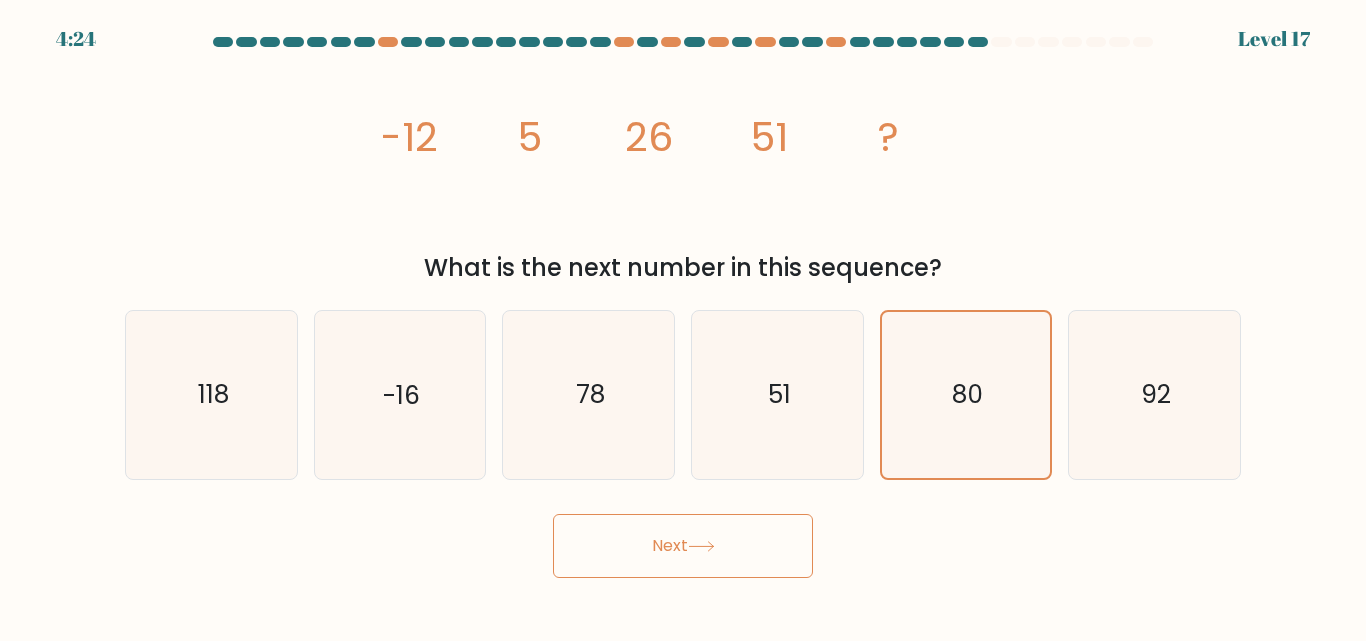 click on "Next" at bounding box center (683, 546) 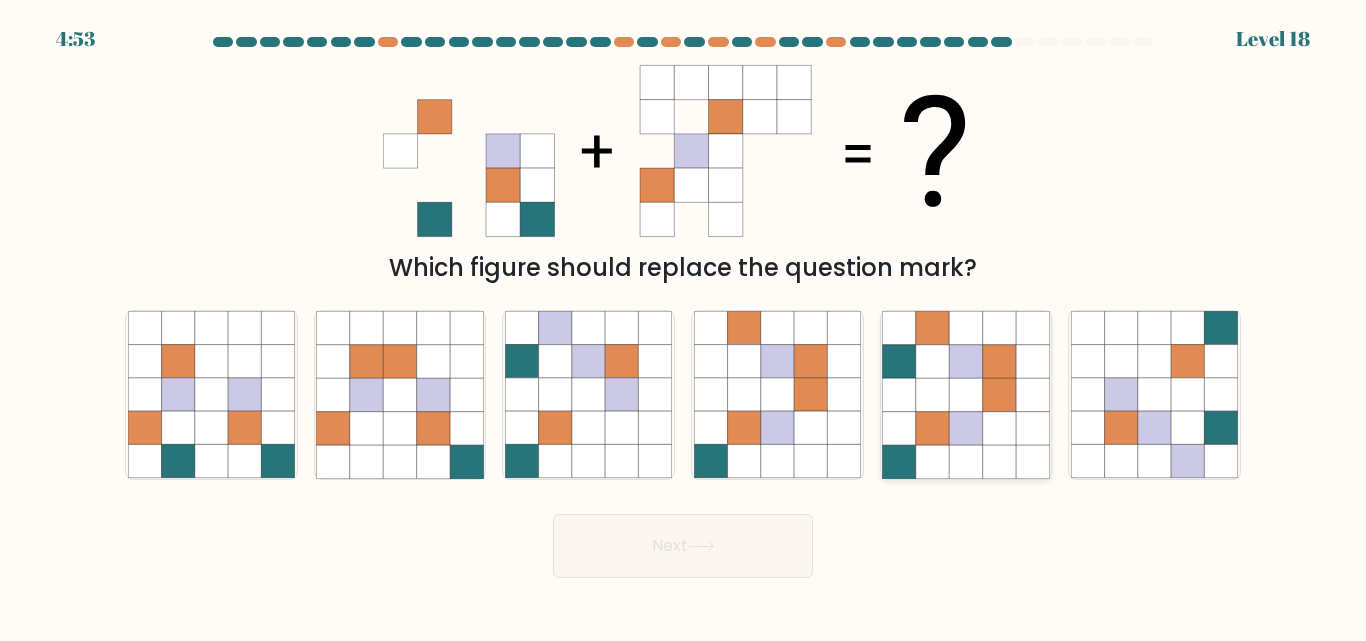 click at bounding box center (999, 428) 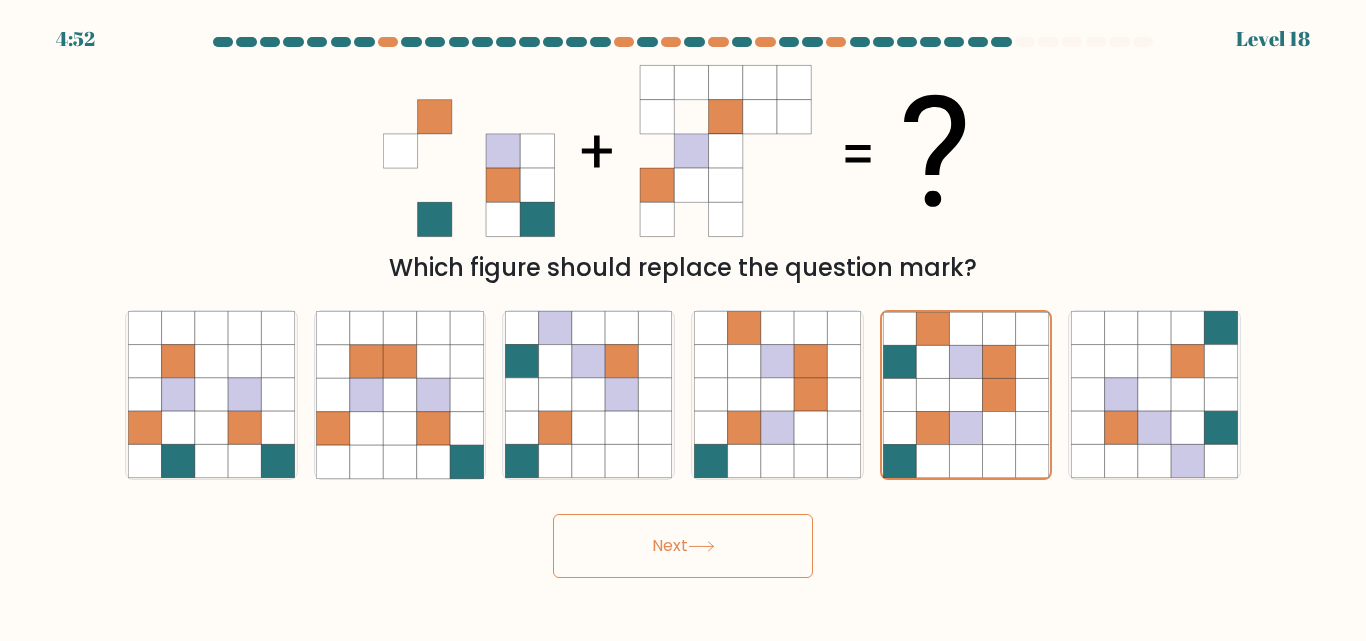 click on "Next" at bounding box center (683, 546) 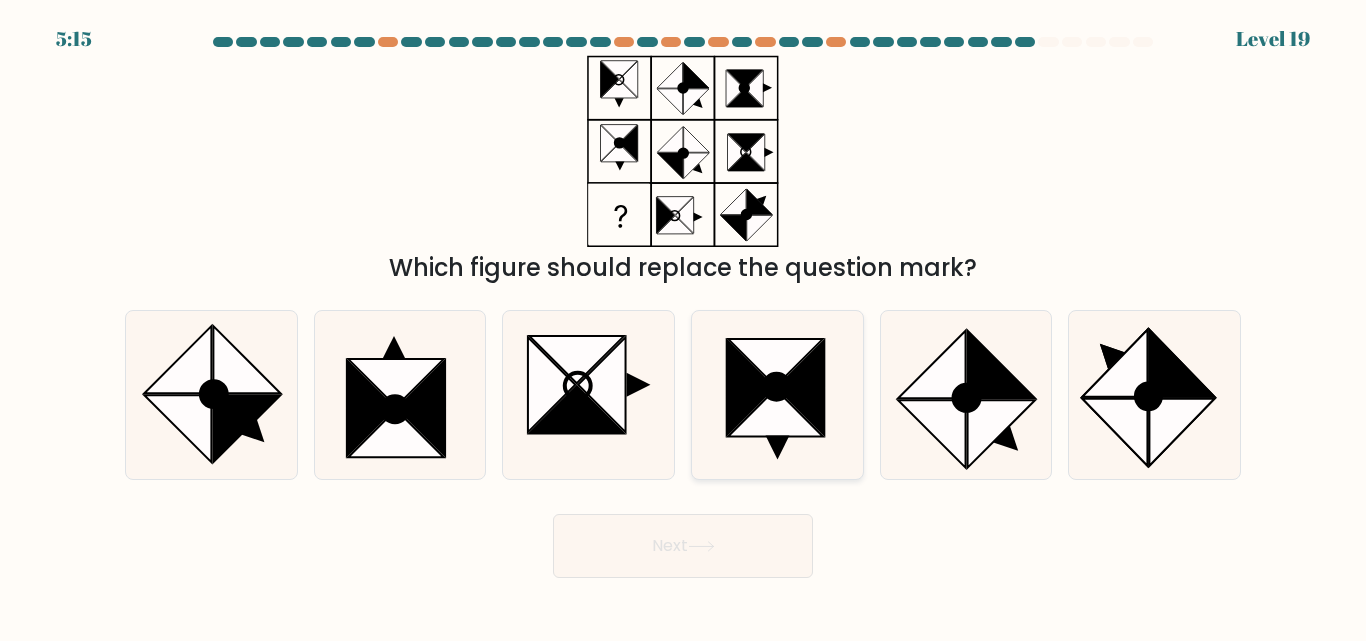 click at bounding box center [775, 414] 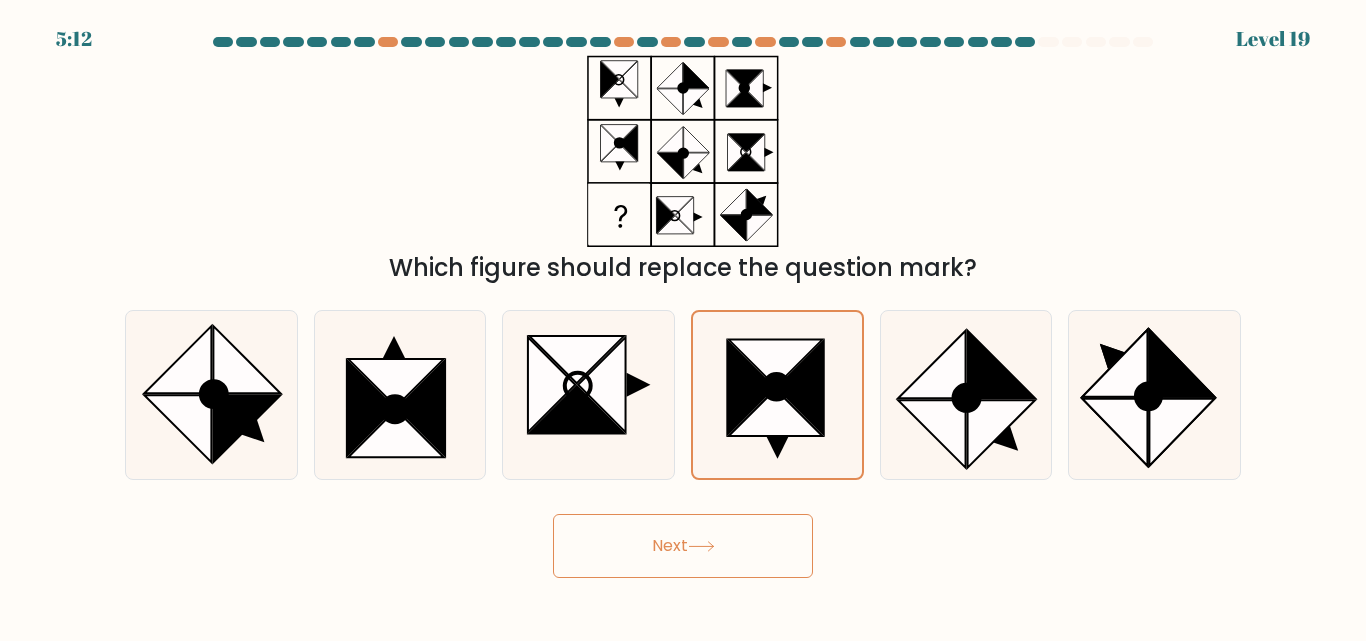 click on "Next" at bounding box center [683, 546] 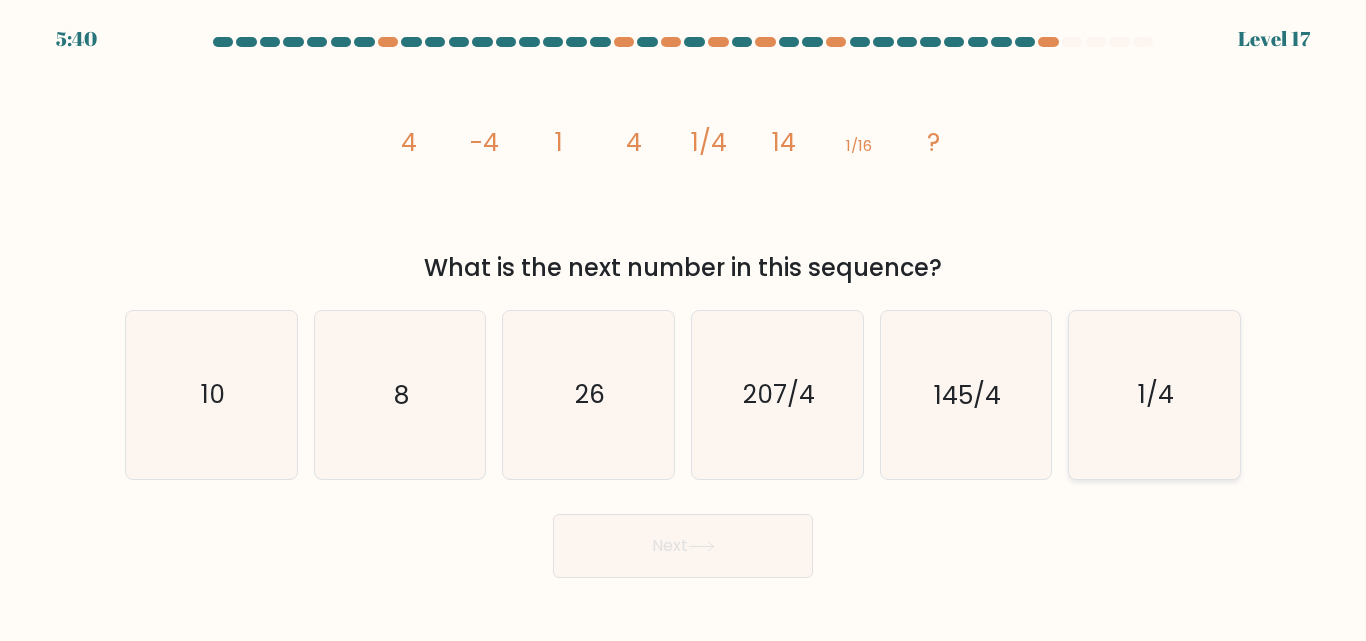 click on "1/4" at bounding box center [1156, 395] 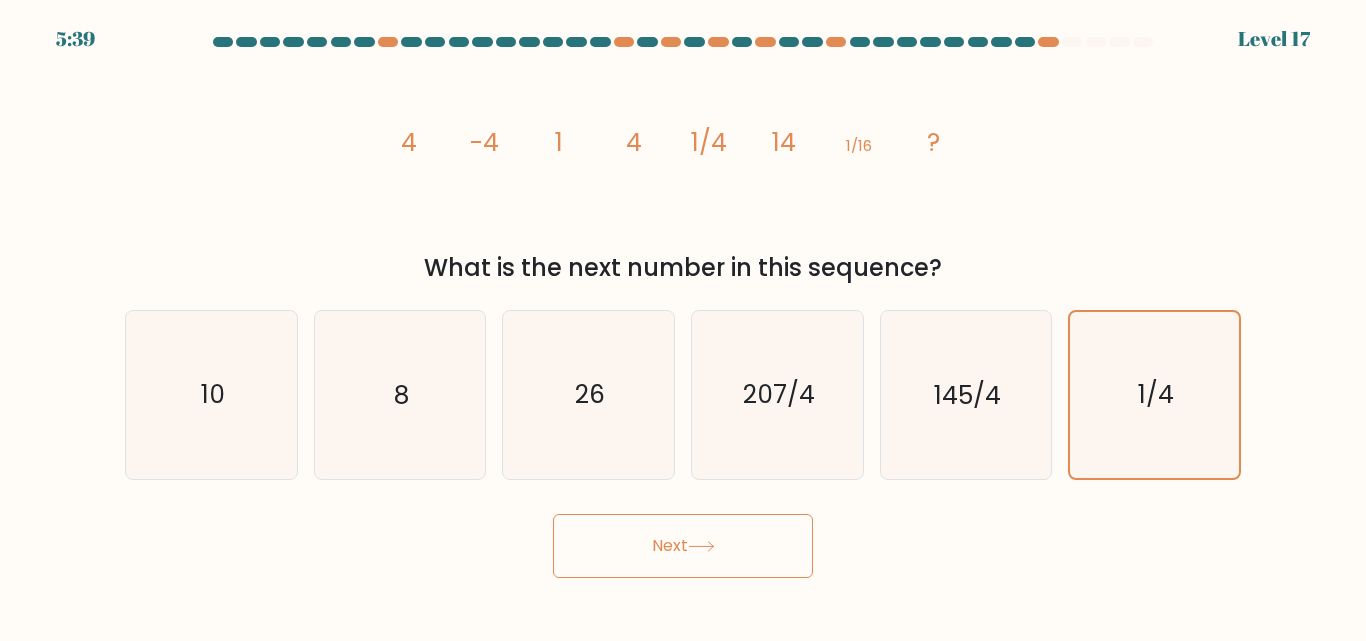 click on "Next" at bounding box center (683, 546) 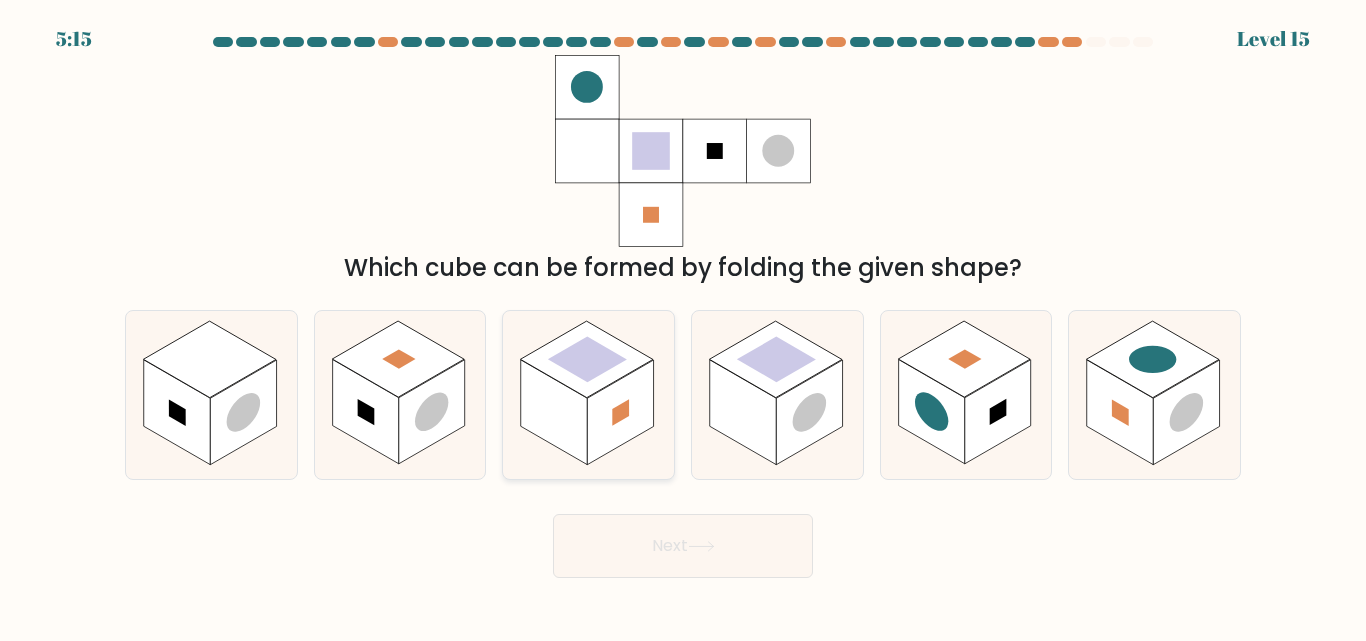 click at bounding box center (554, 412) 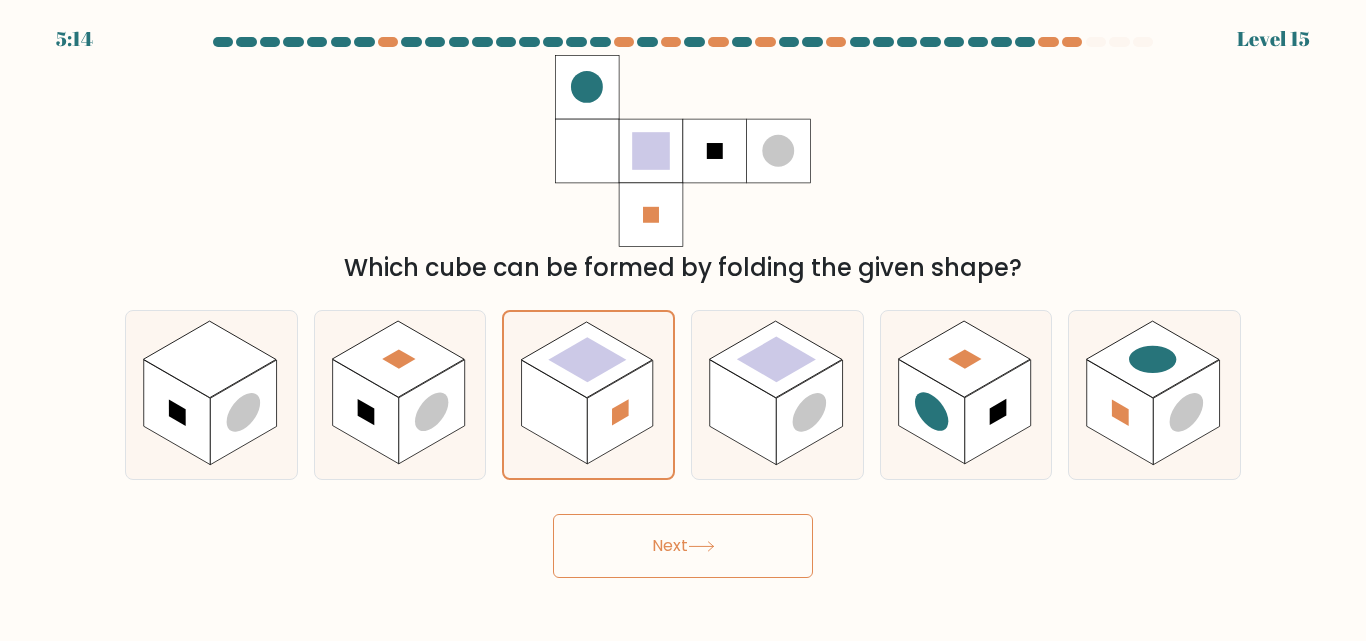 click on "Next" at bounding box center (683, 546) 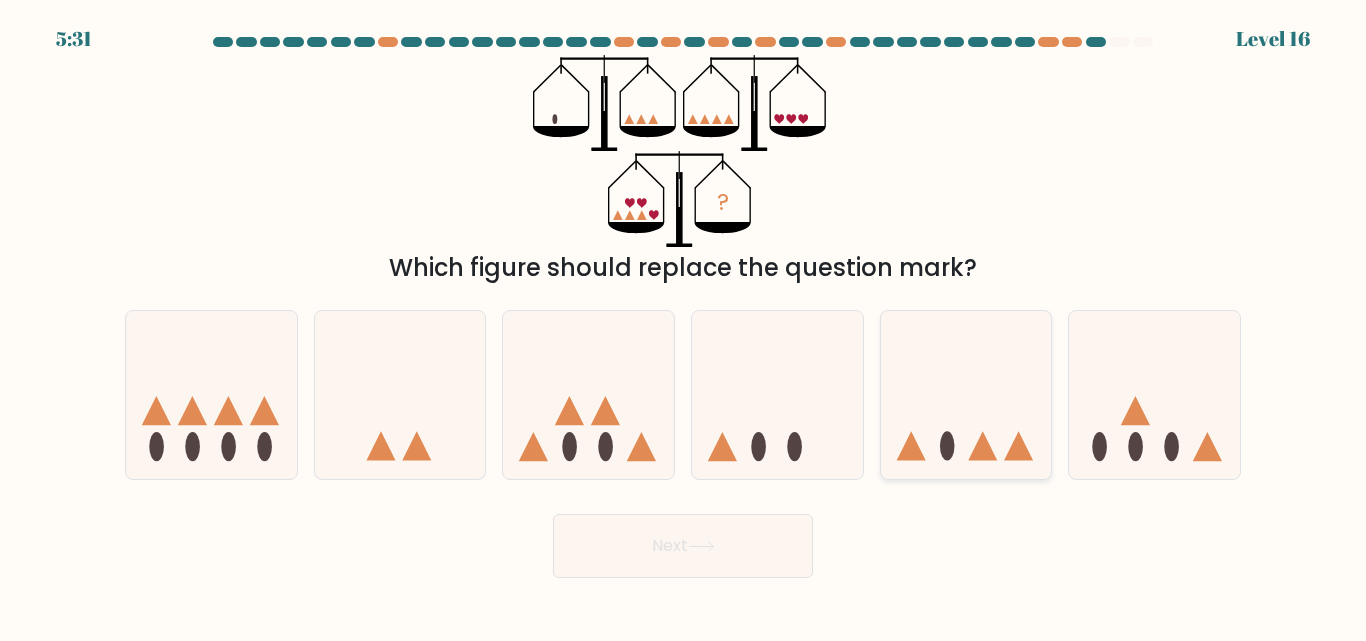 drag, startPoint x: 1026, startPoint y: 390, endPoint x: 1011, endPoint y: 400, distance: 18.027756 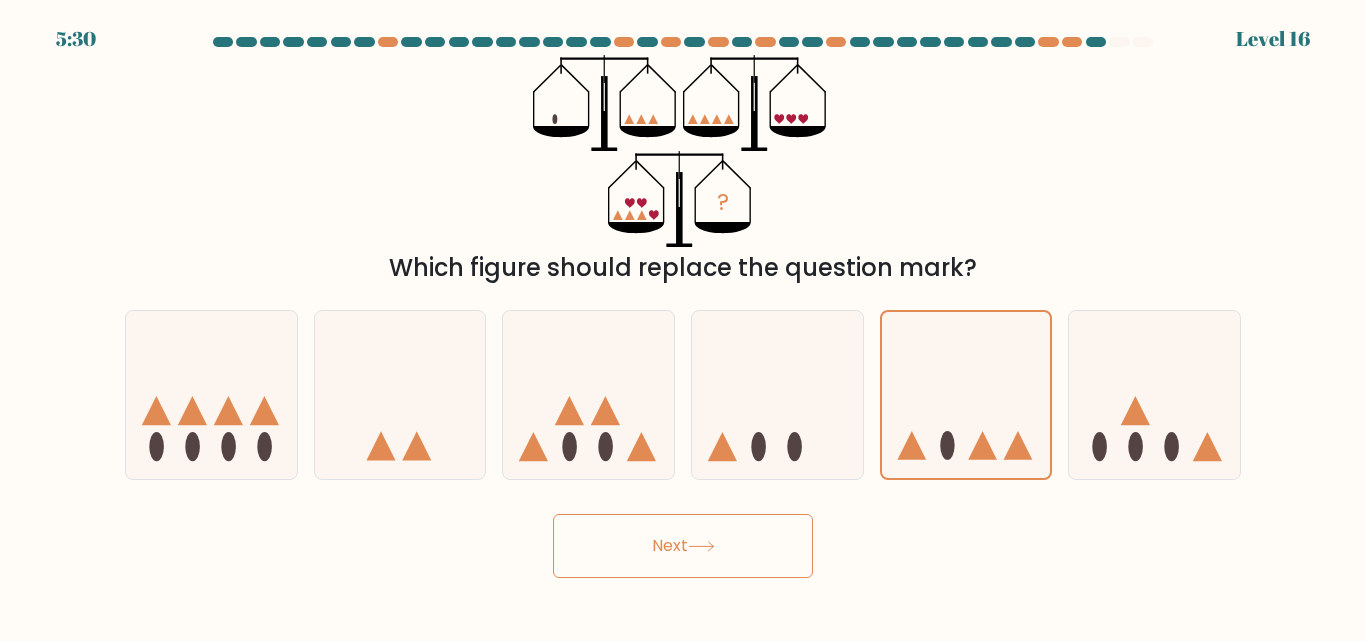 click on "Next" at bounding box center (683, 546) 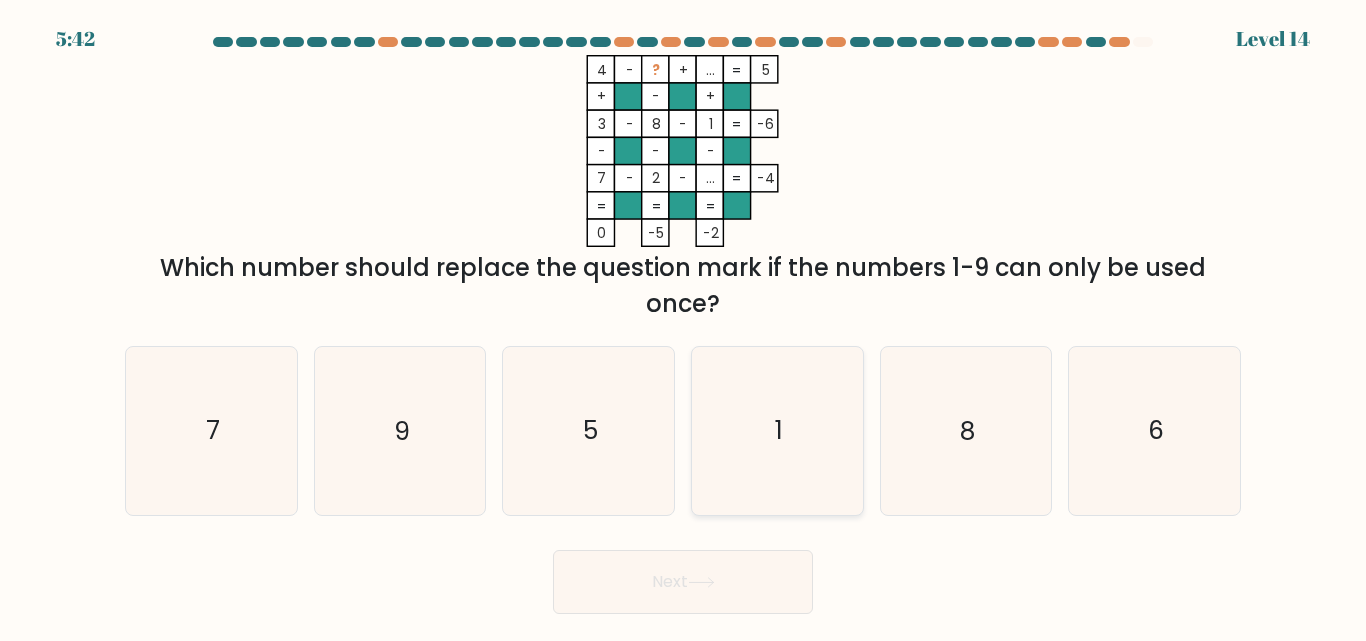 click on "1" at bounding box center (777, 430) 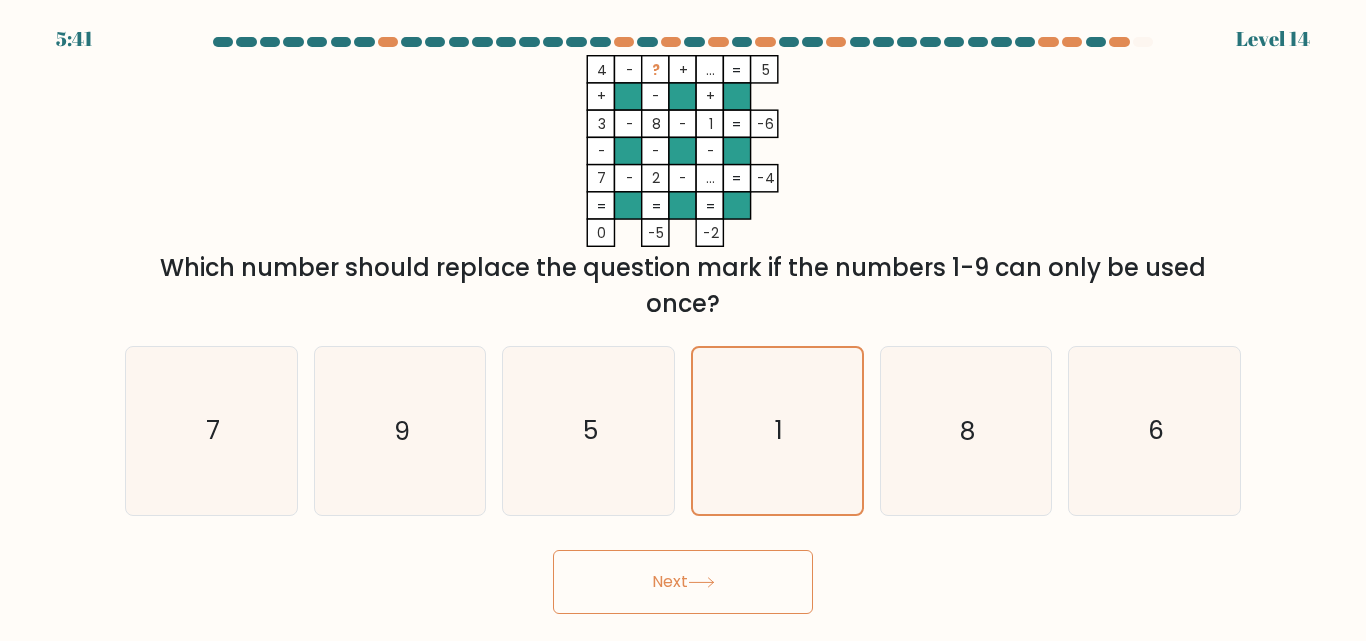 click on "Next" at bounding box center (683, 582) 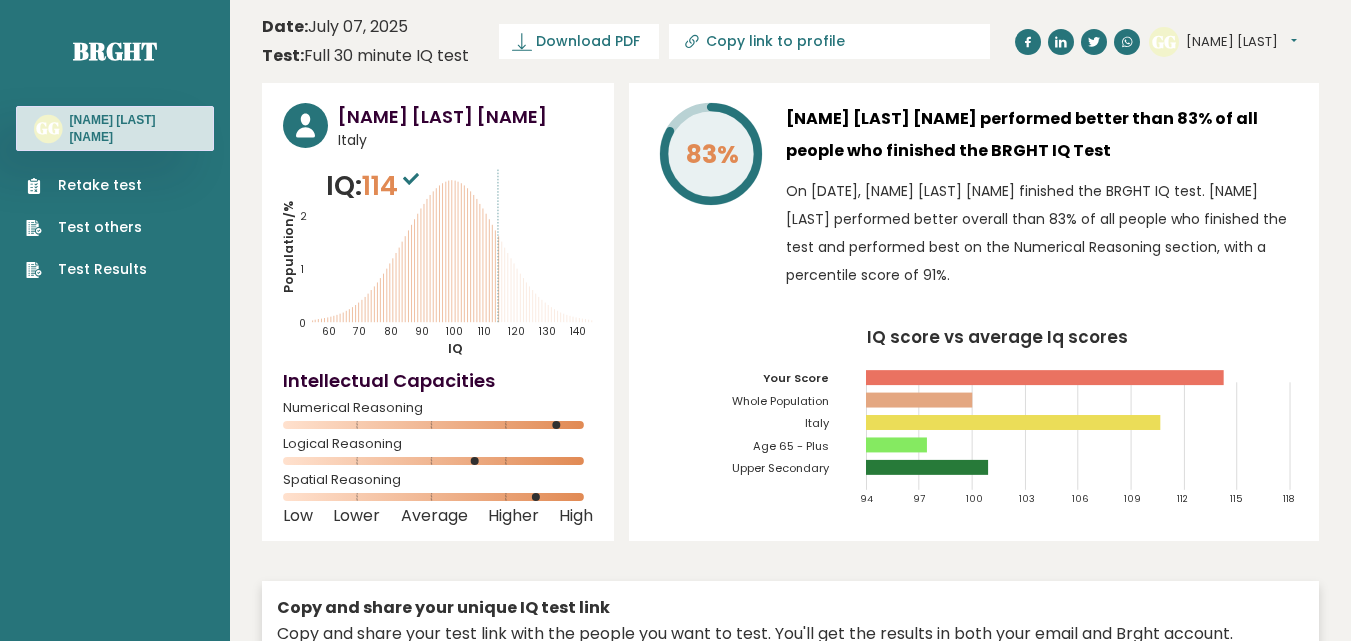 scroll, scrollTop: 0, scrollLeft: 0, axis: both 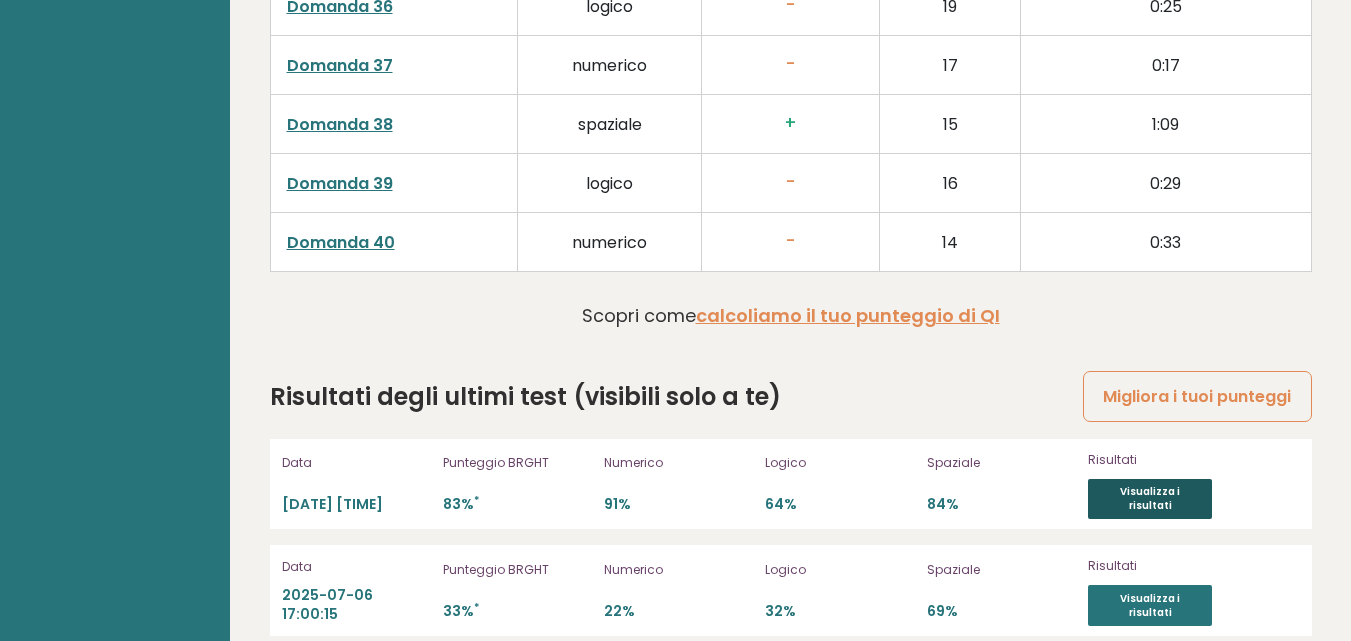 click on "Visualizza i risultati" at bounding box center (1150, 499) 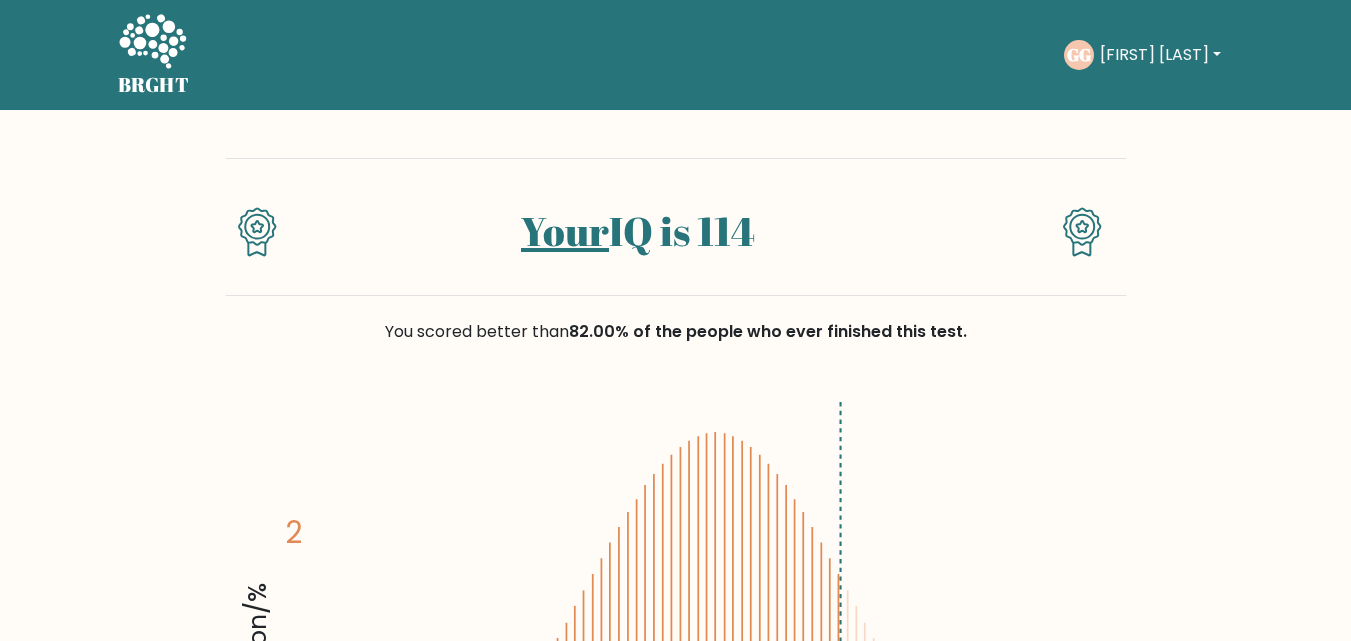 scroll, scrollTop: 0, scrollLeft: 0, axis: both 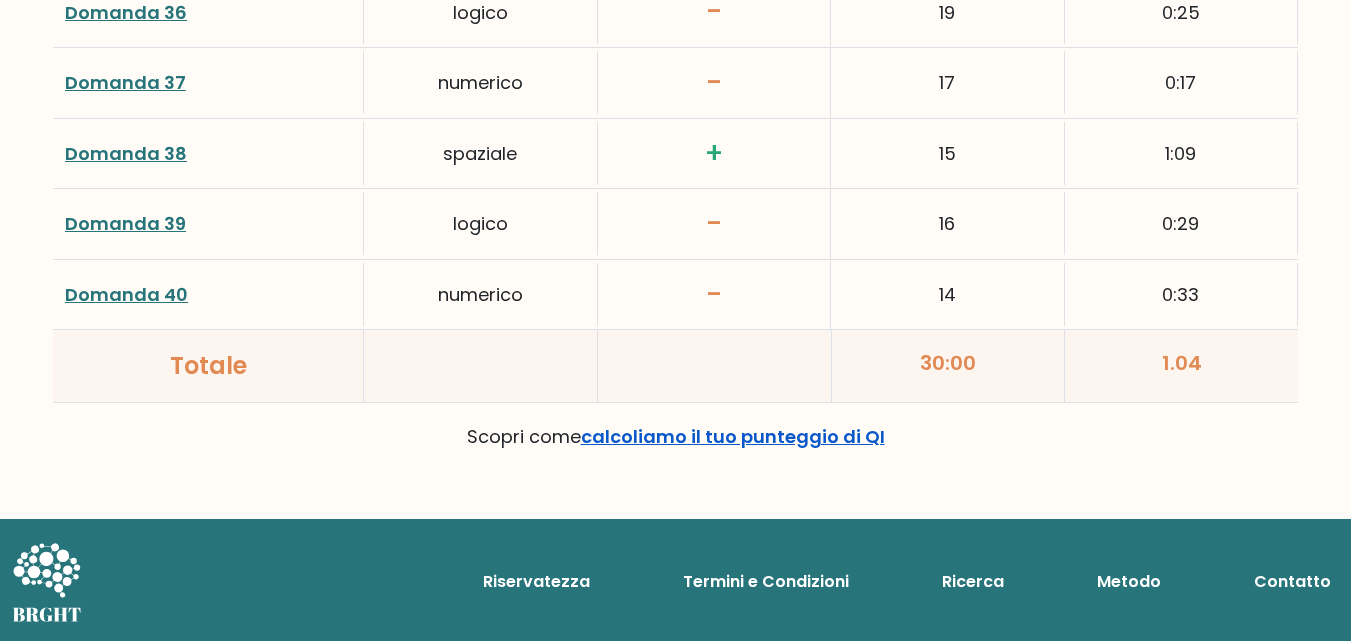click on "calcoliamo il tuo punteggio di QI" at bounding box center (733, 436) 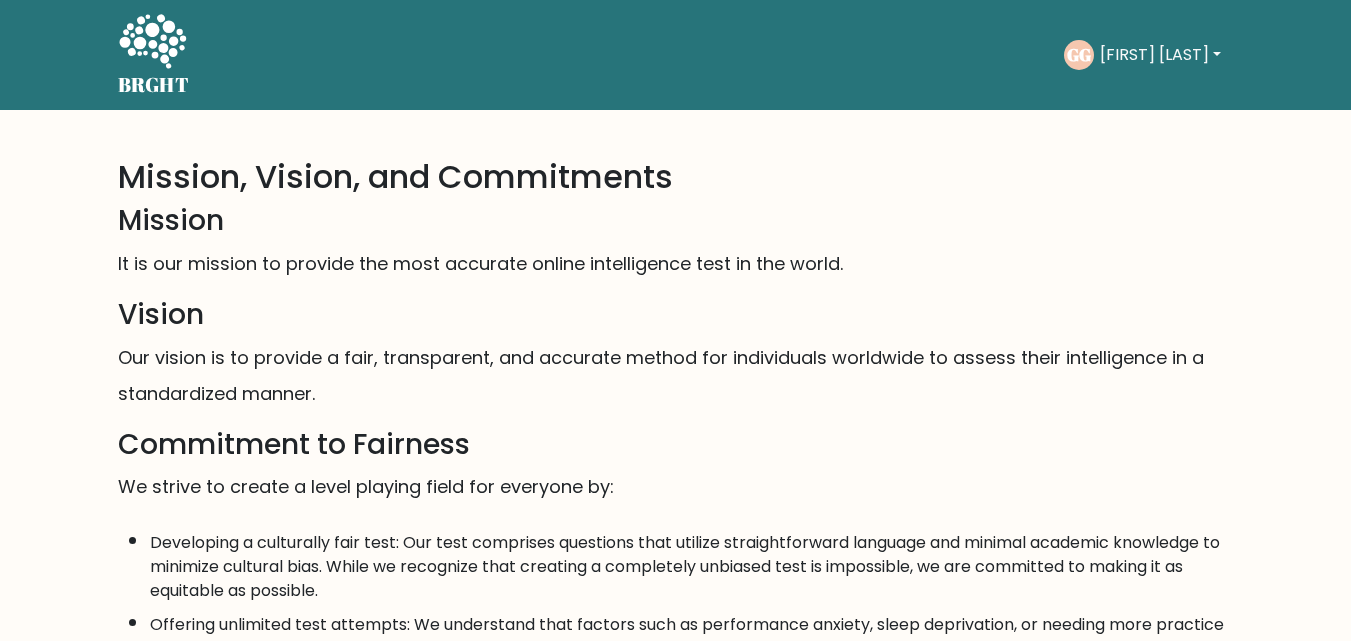 scroll, scrollTop: 0, scrollLeft: 0, axis: both 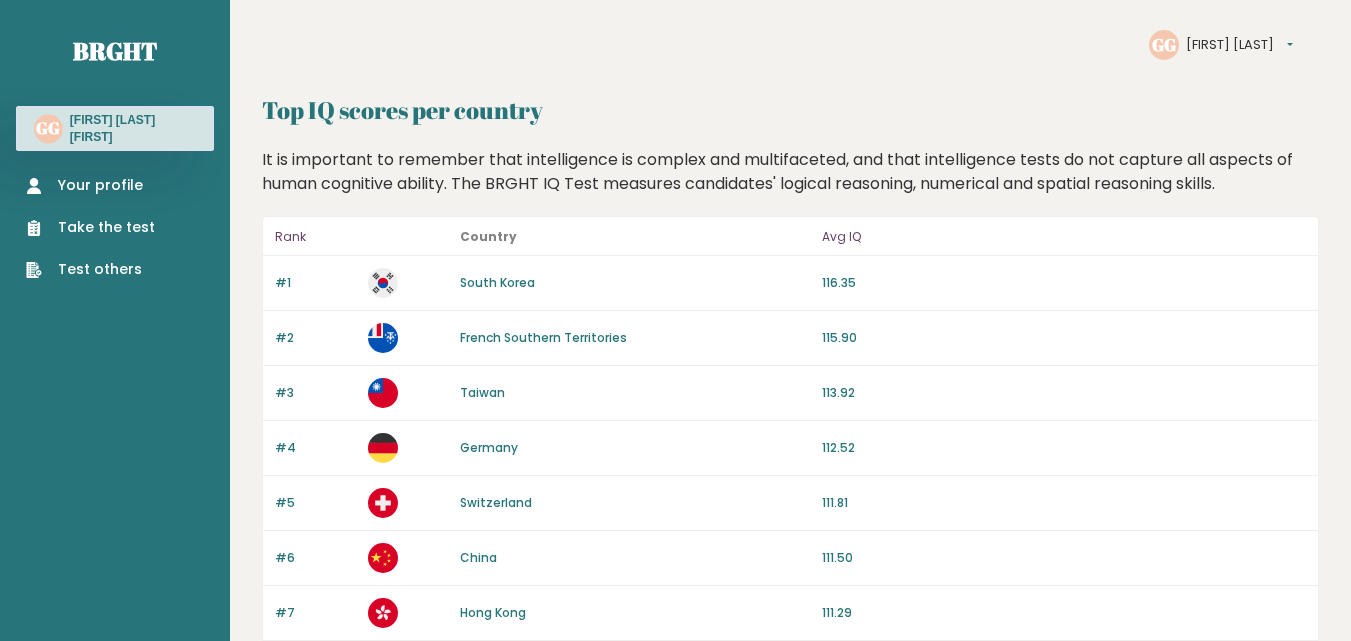 click on "Your profile" at bounding box center (90, 185) 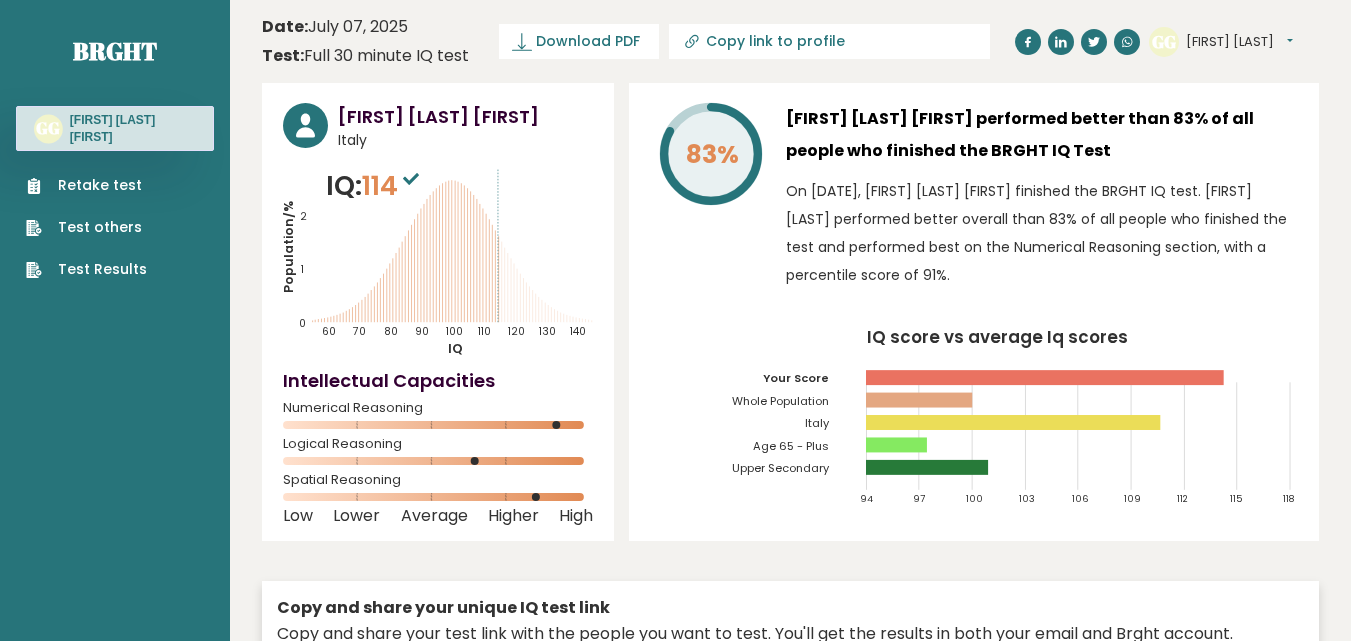 scroll, scrollTop: 0, scrollLeft: 0, axis: both 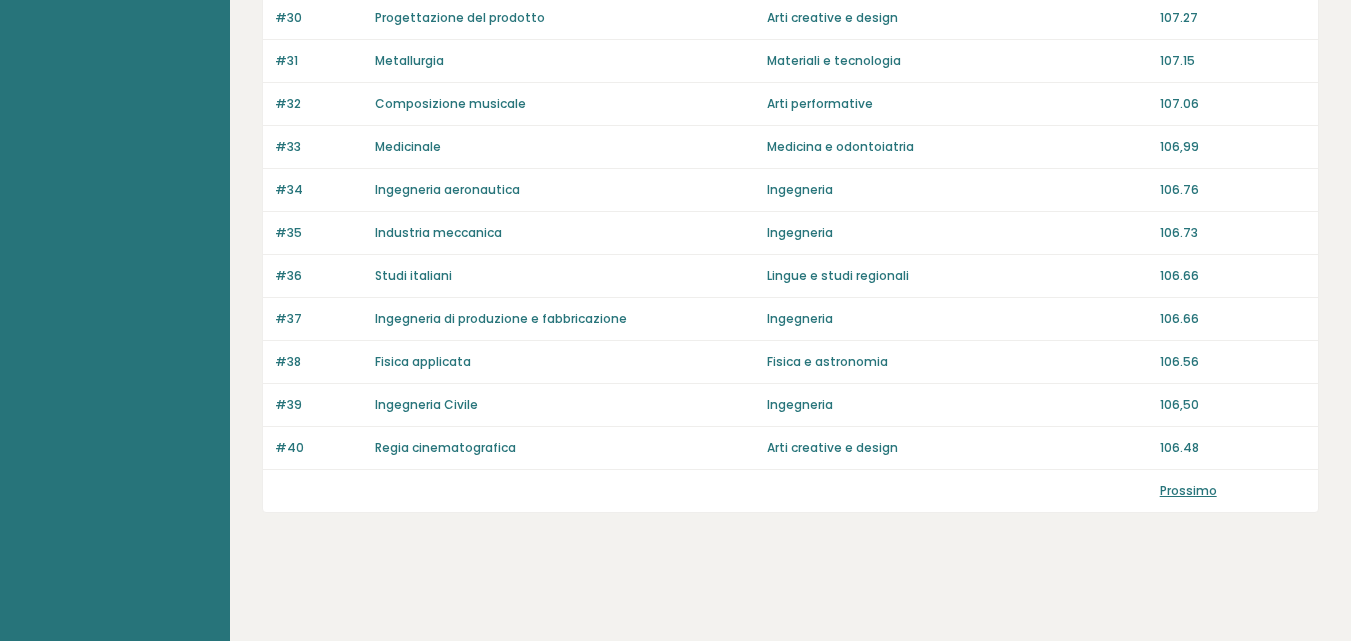 click on "Prossimo" at bounding box center (1188, 490) 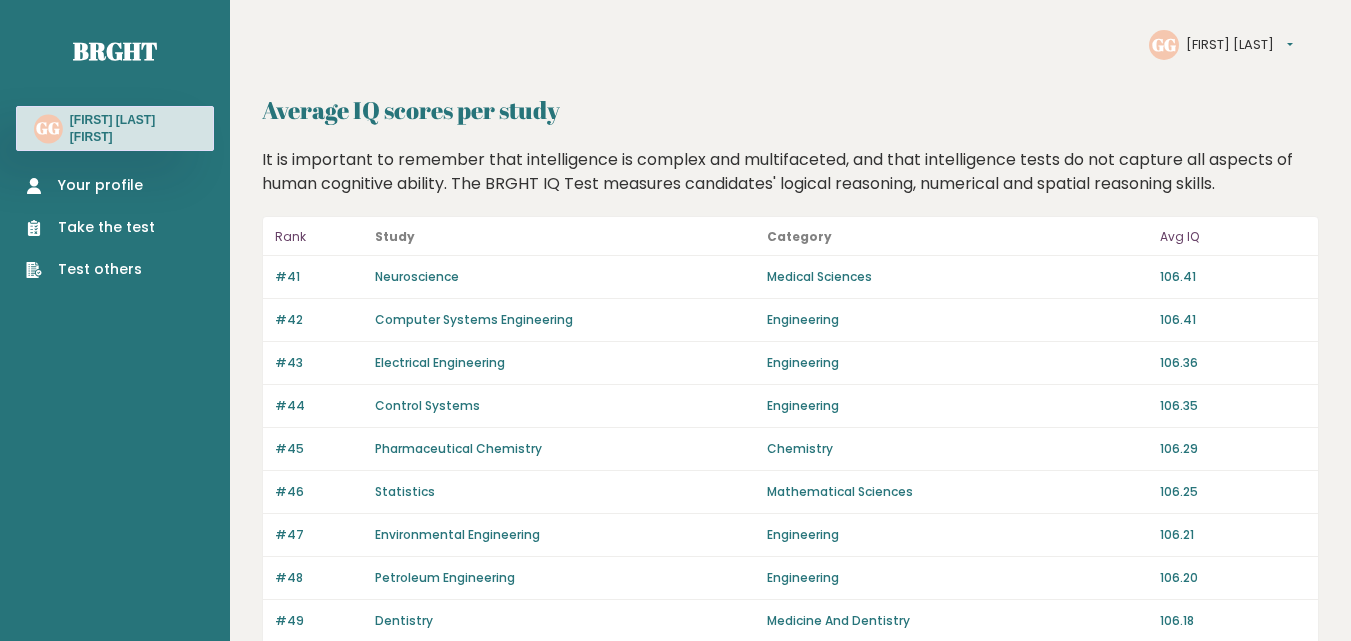scroll, scrollTop: 0, scrollLeft: 0, axis: both 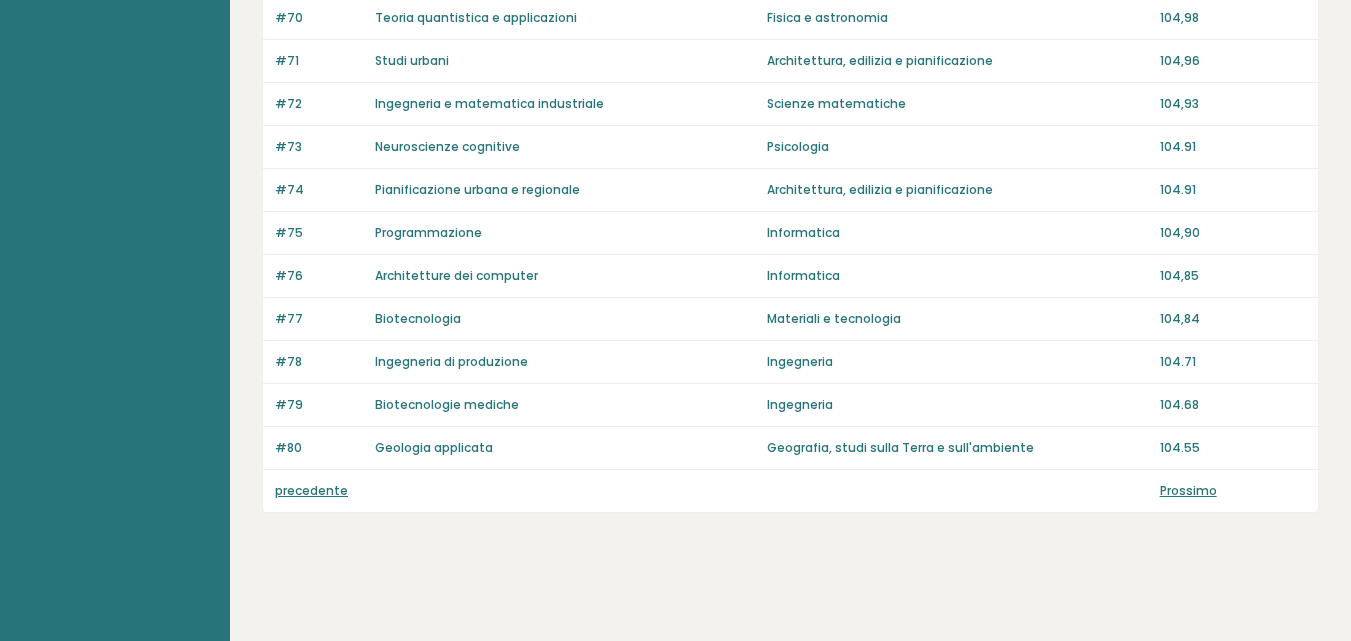 click on "Prossimo" at bounding box center [1188, 490] 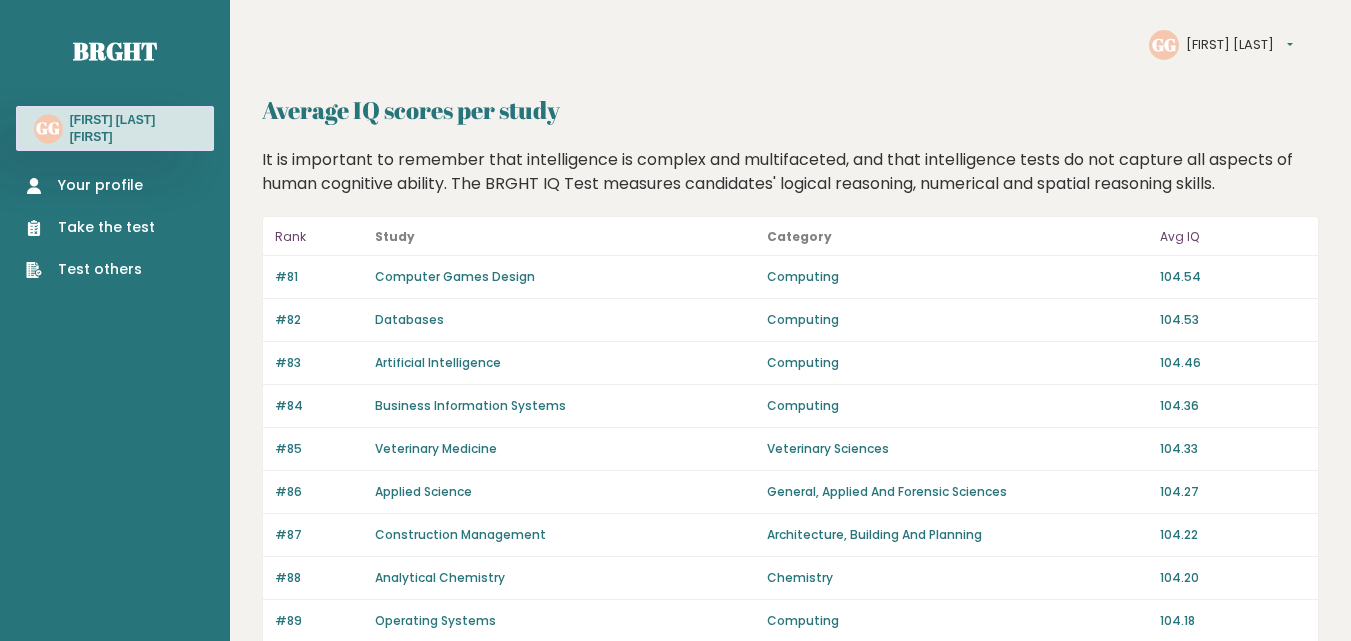 scroll, scrollTop: 0, scrollLeft: 0, axis: both 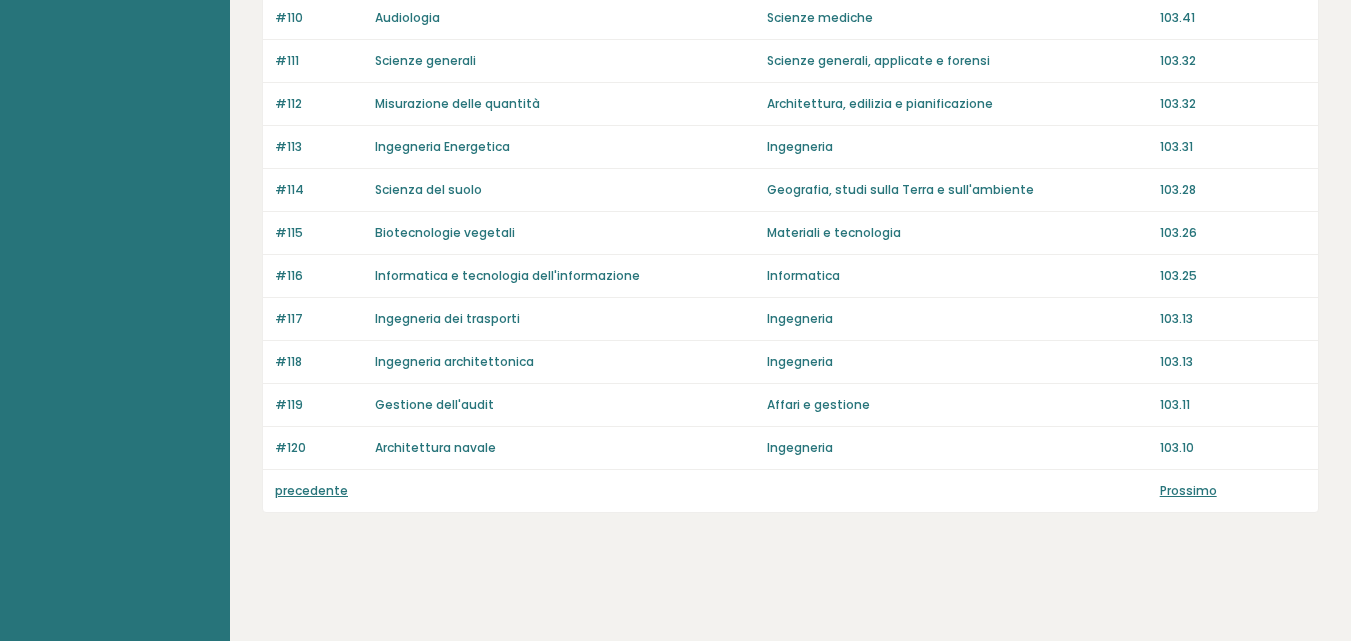 click on "Prossimo" at bounding box center (1188, 490) 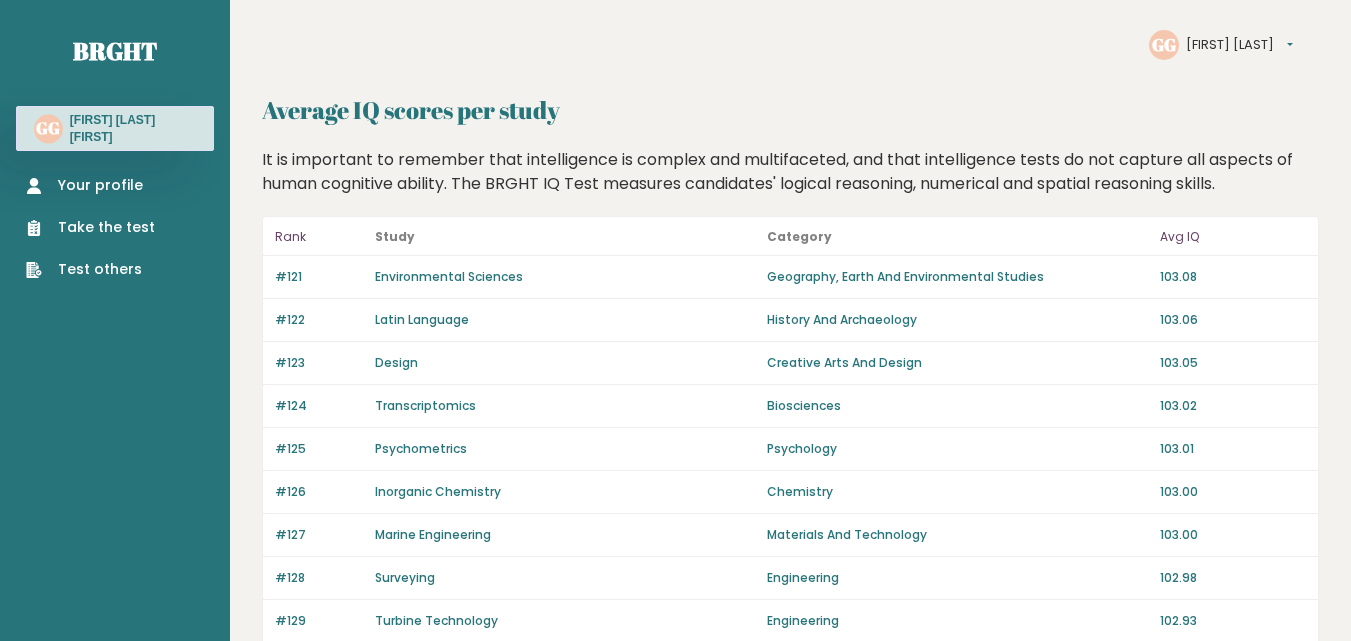 scroll, scrollTop: 0, scrollLeft: 0, axis: both 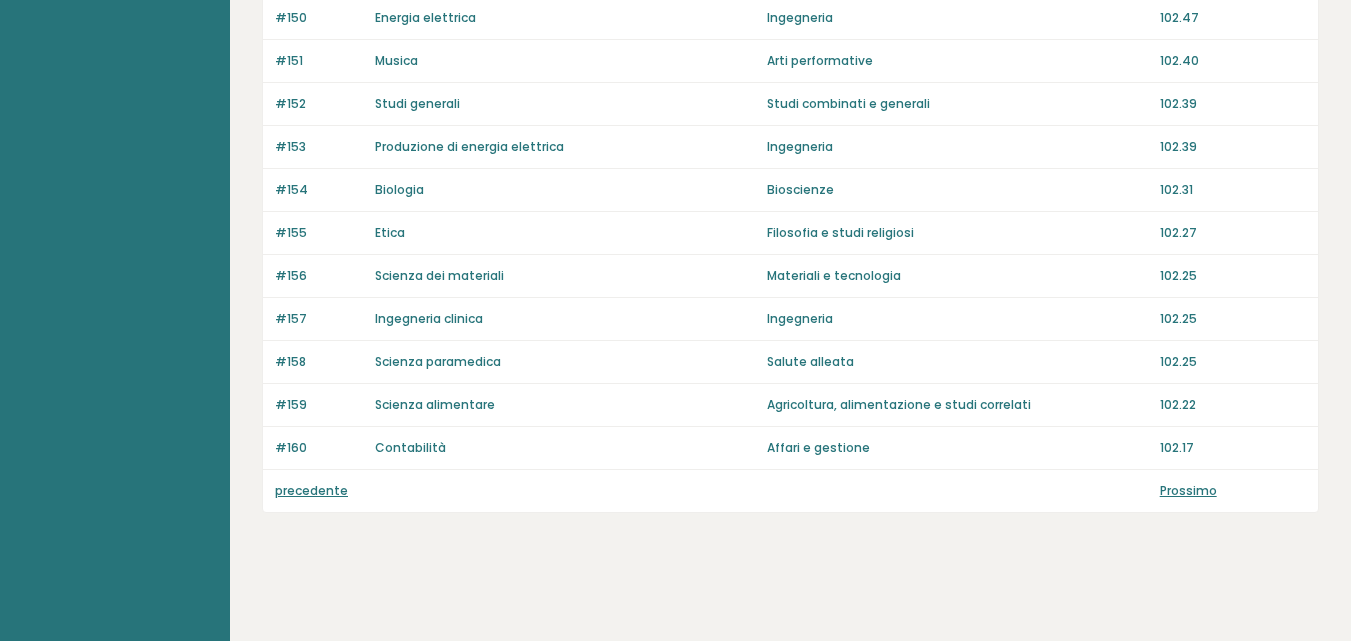 click on "Prossimo" at bounding box center [1233, 491] 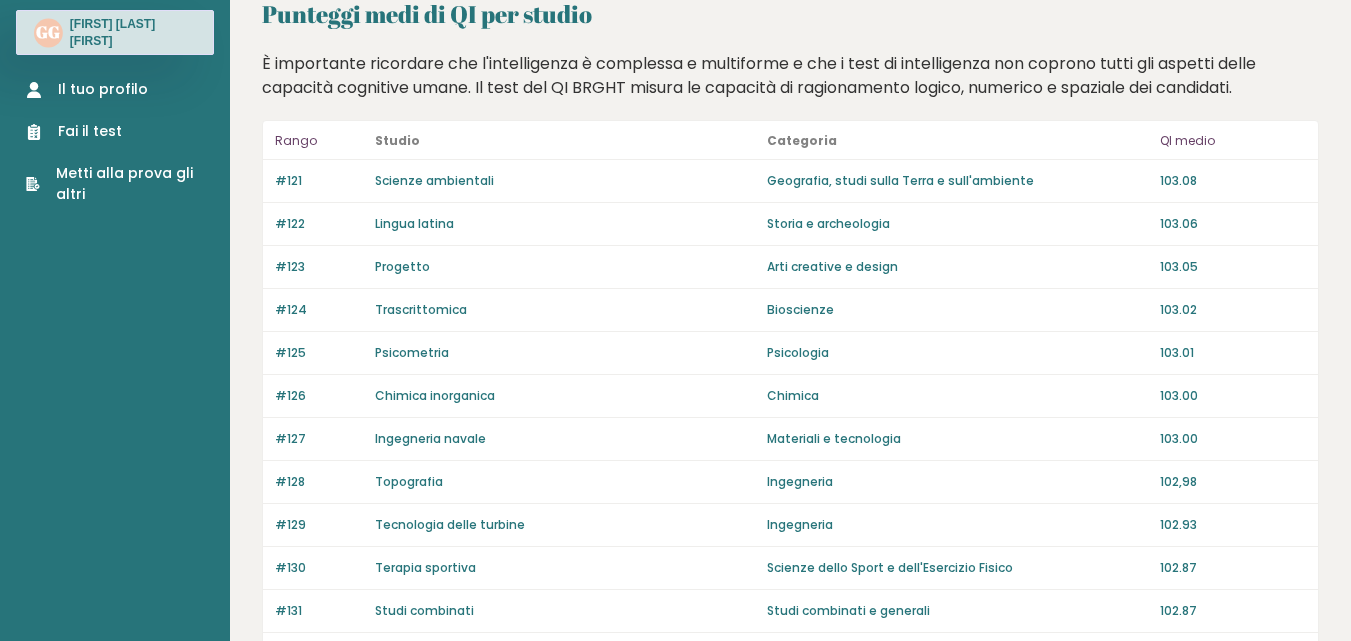 scroll, scrollTop: 0, scrollLeft: 0, axis: both 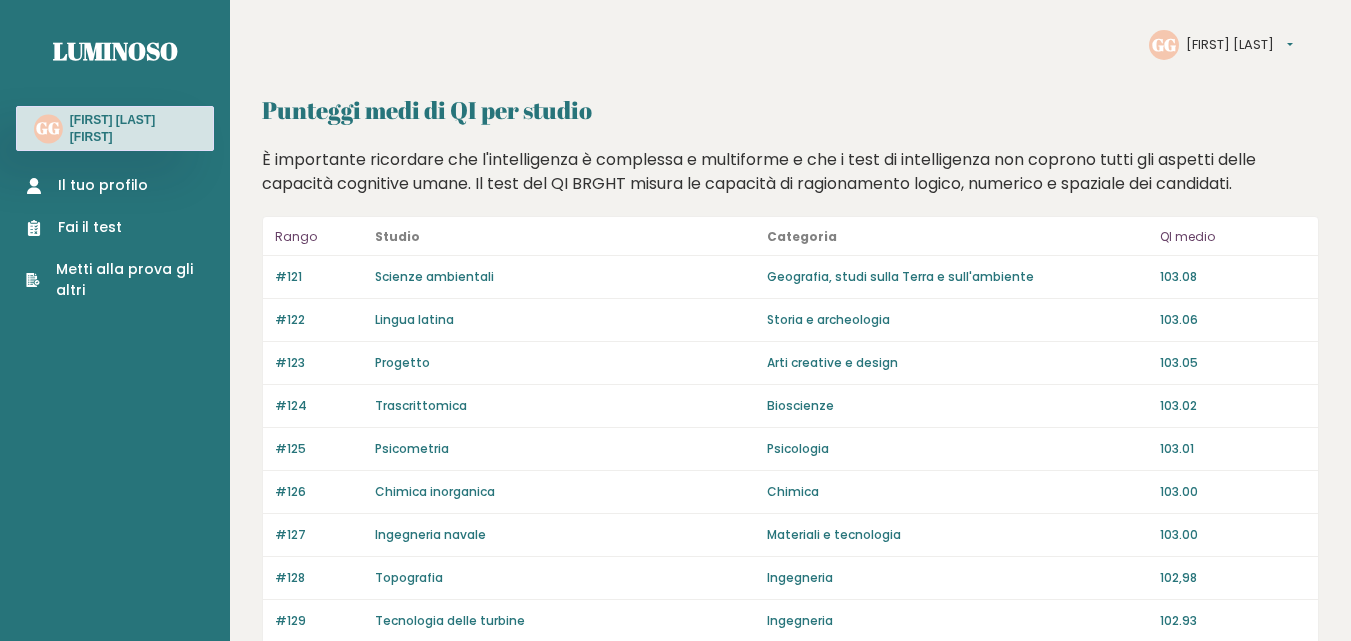 click on "Il tuo profilo" at bounding box center (103, 185) 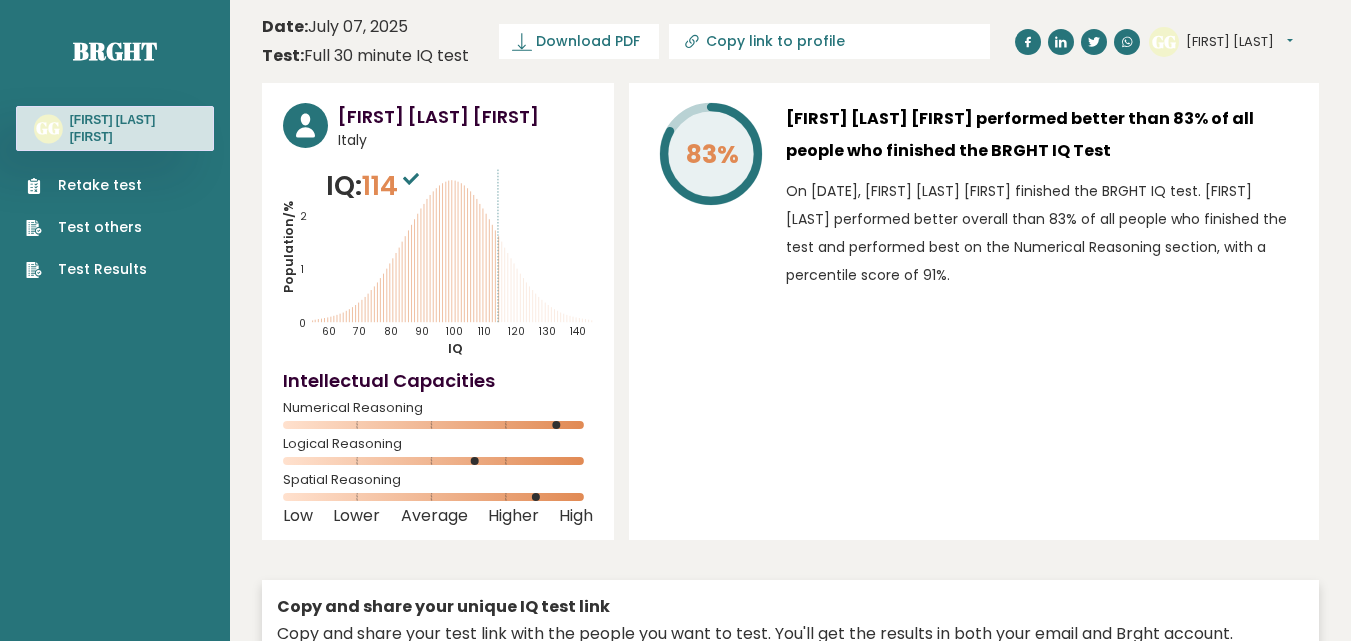 scroll, scrollTop: 0, scrollLeft: 0, axis: both 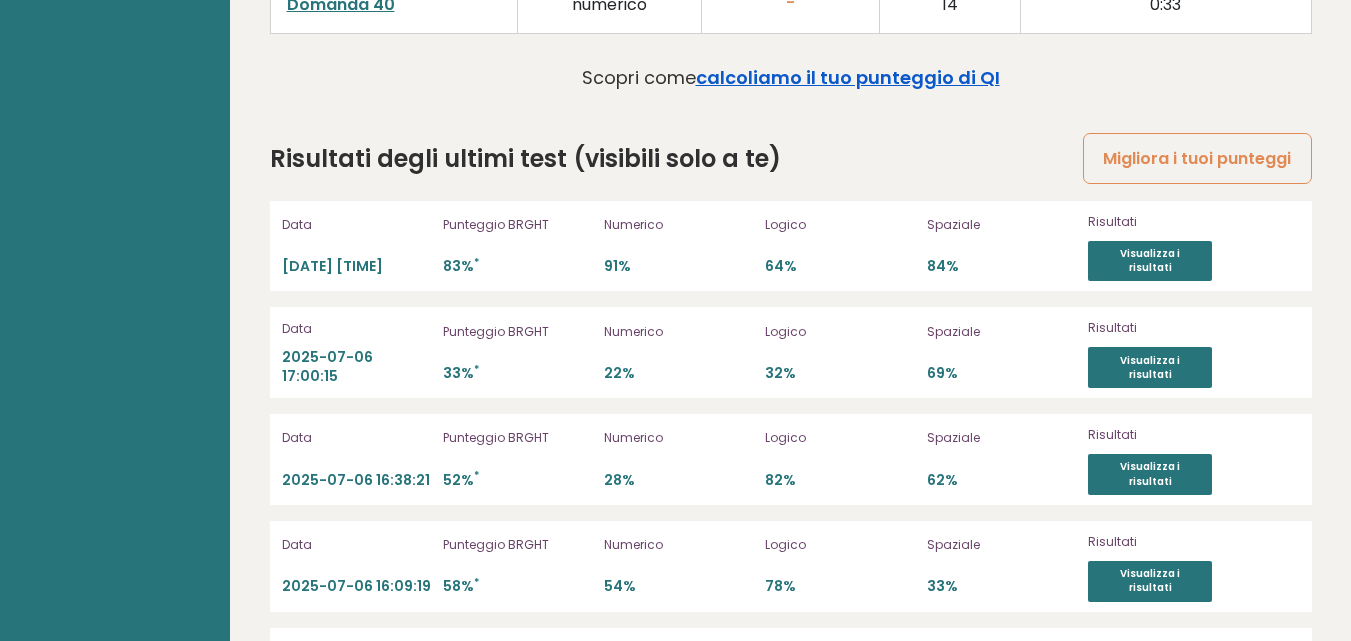 click on "calcoliamo il tuo punteggio di QI" at bounding box center (848, 77) 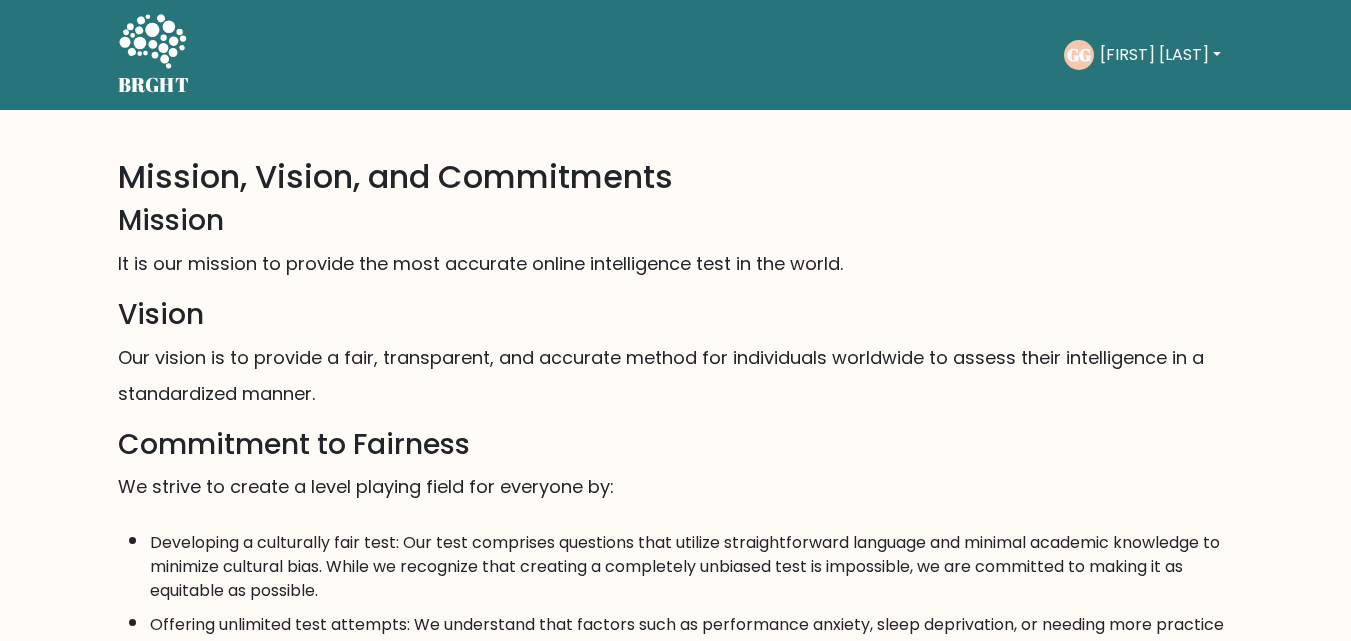 scroll, scrollTop: 0, scrollLeft: 0, axis: both 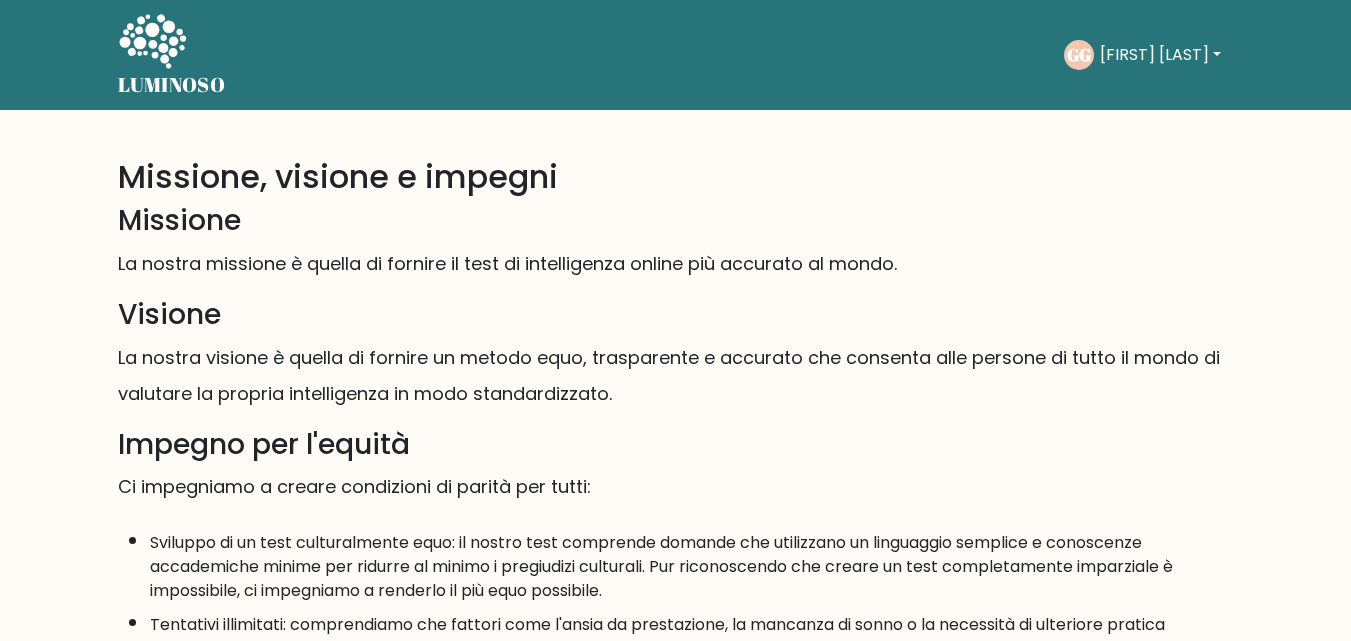 click on "LUMINOSO" at bounding box center [172, 84] 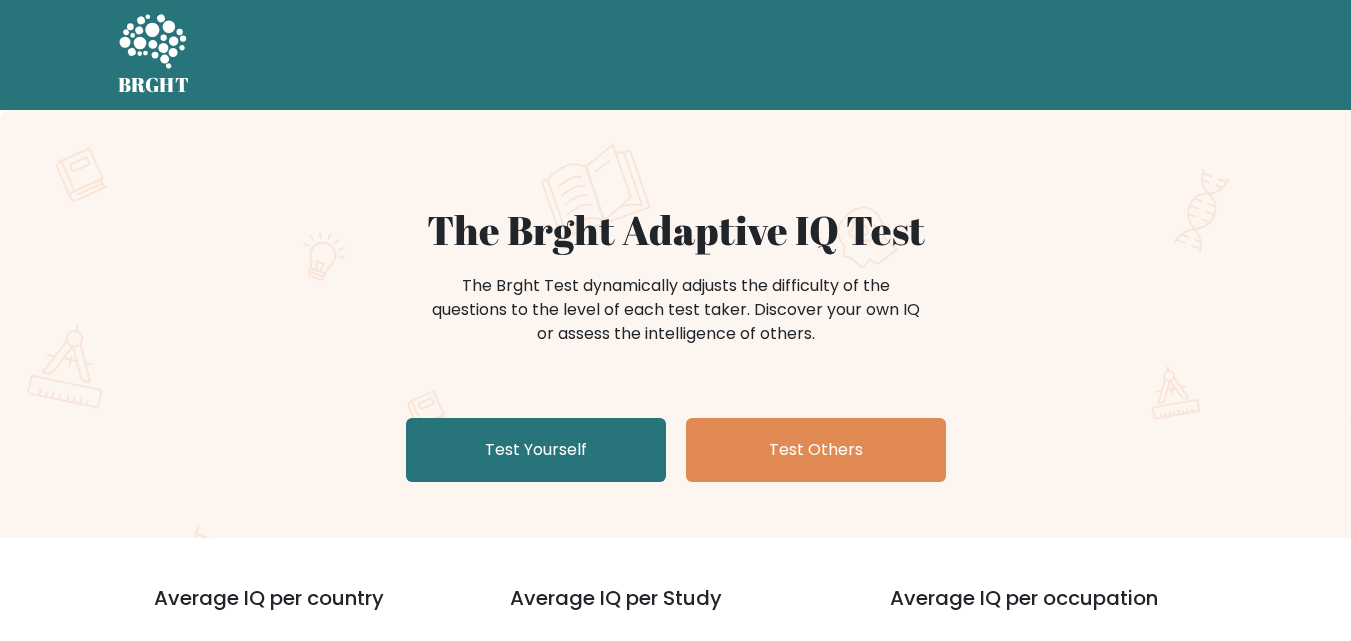 scroll, scrollTop: 0, scrollLeft: 0, axis: both 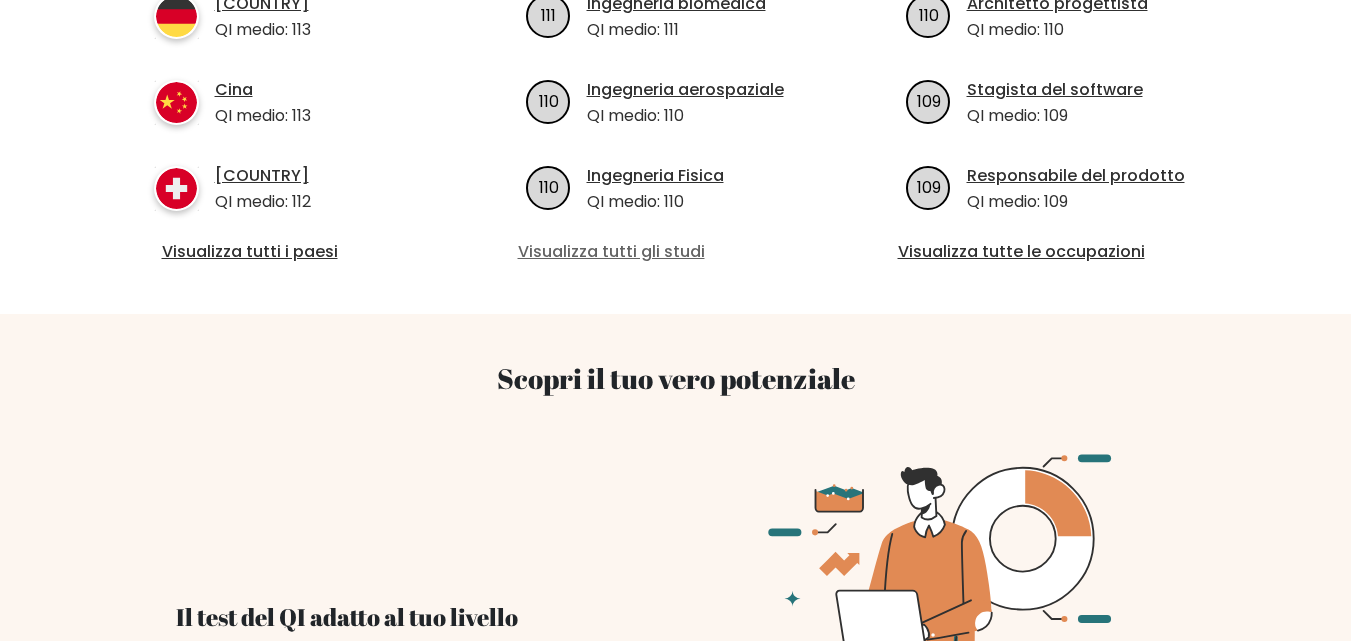click on "Visualizza tutti gli studi" at bounding box center (611, 251) 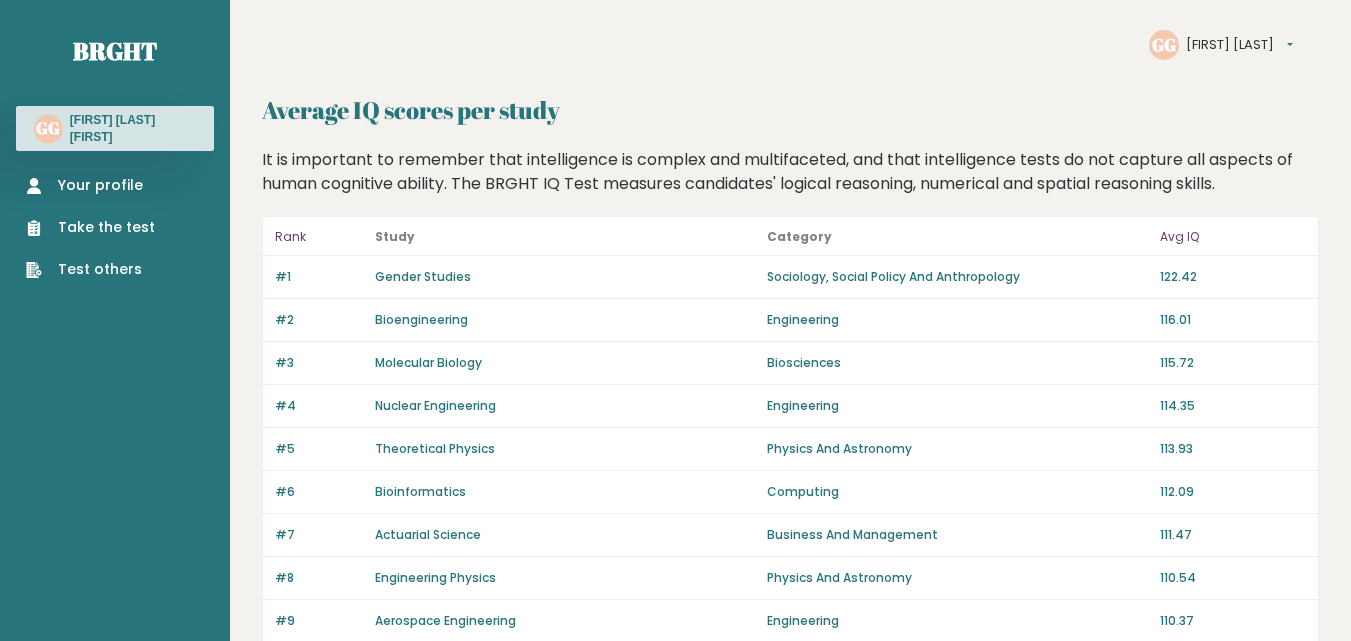 scroll, scrollTop: 0, scrollLeft: 0, axis: both 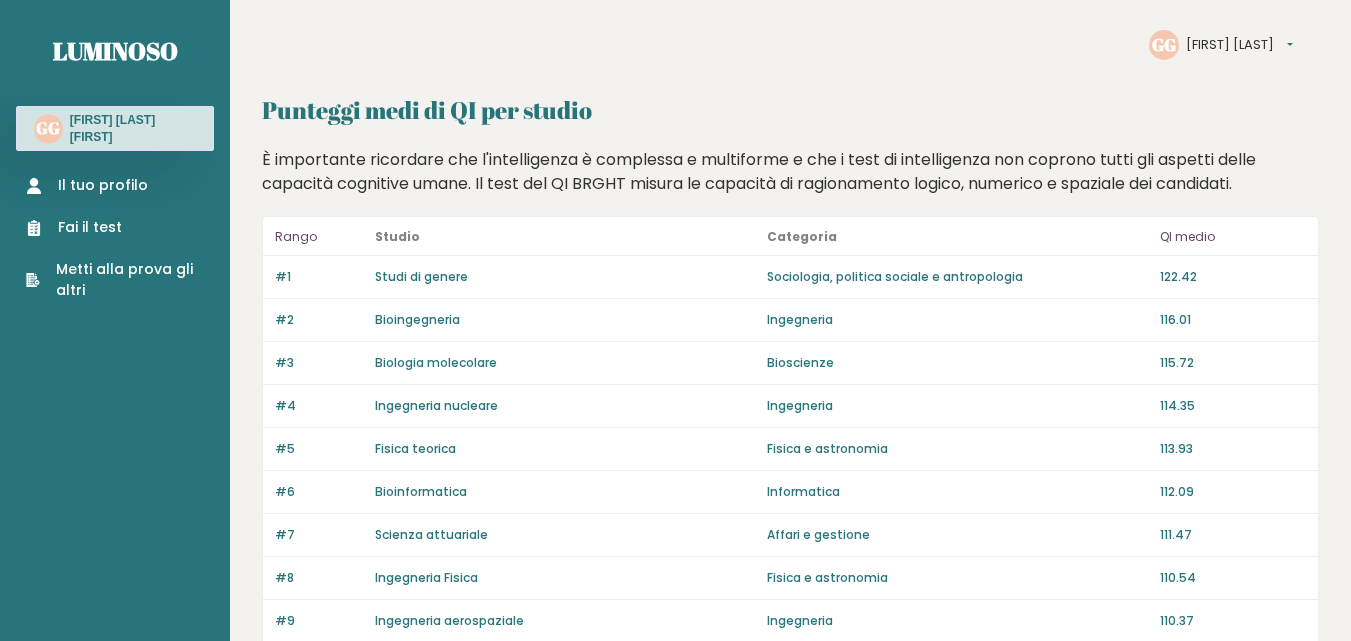 click on "Il tuo profilo" at bounding box center (103, 185) 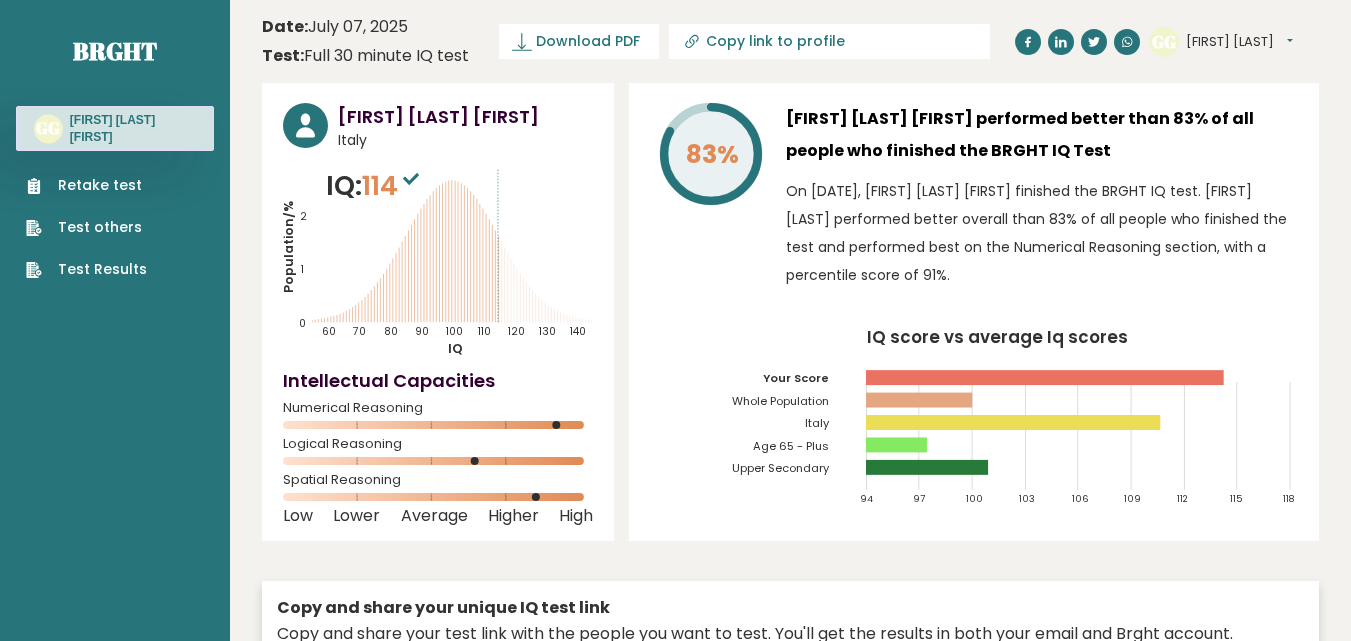 scroll, scrollTop: 0, scrollLeft: 0, axis: both 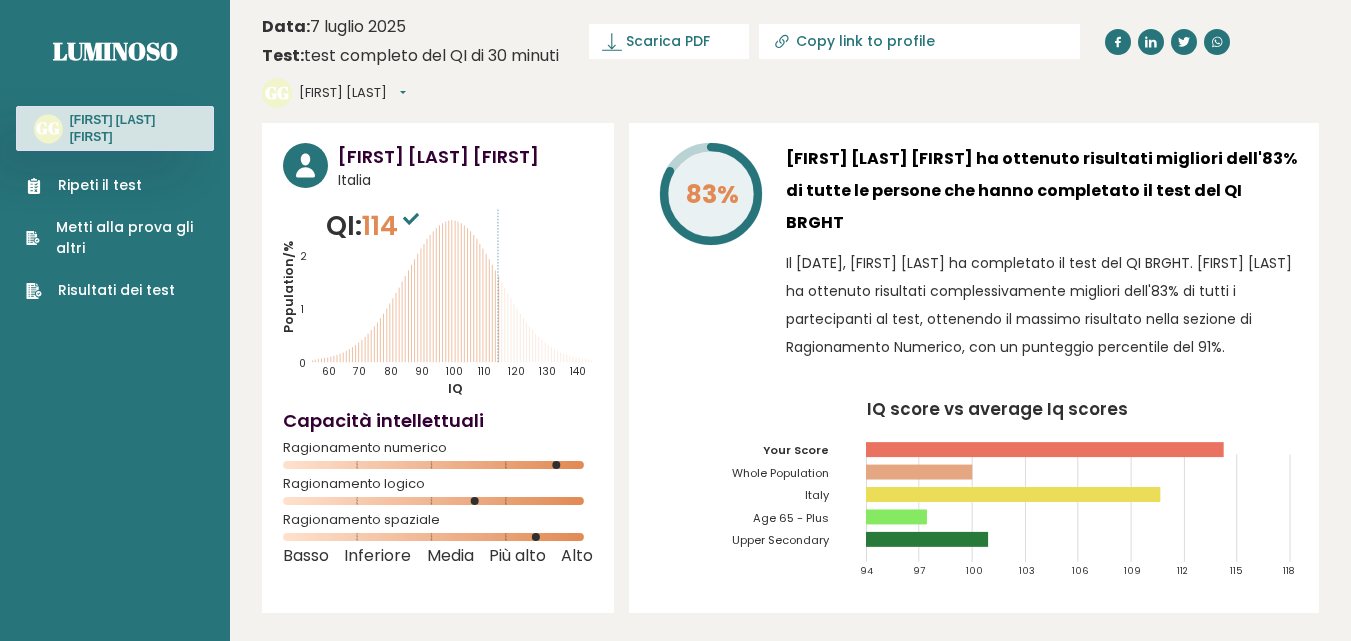 click on "Copy link to profile" at bounding box center [932, 41] 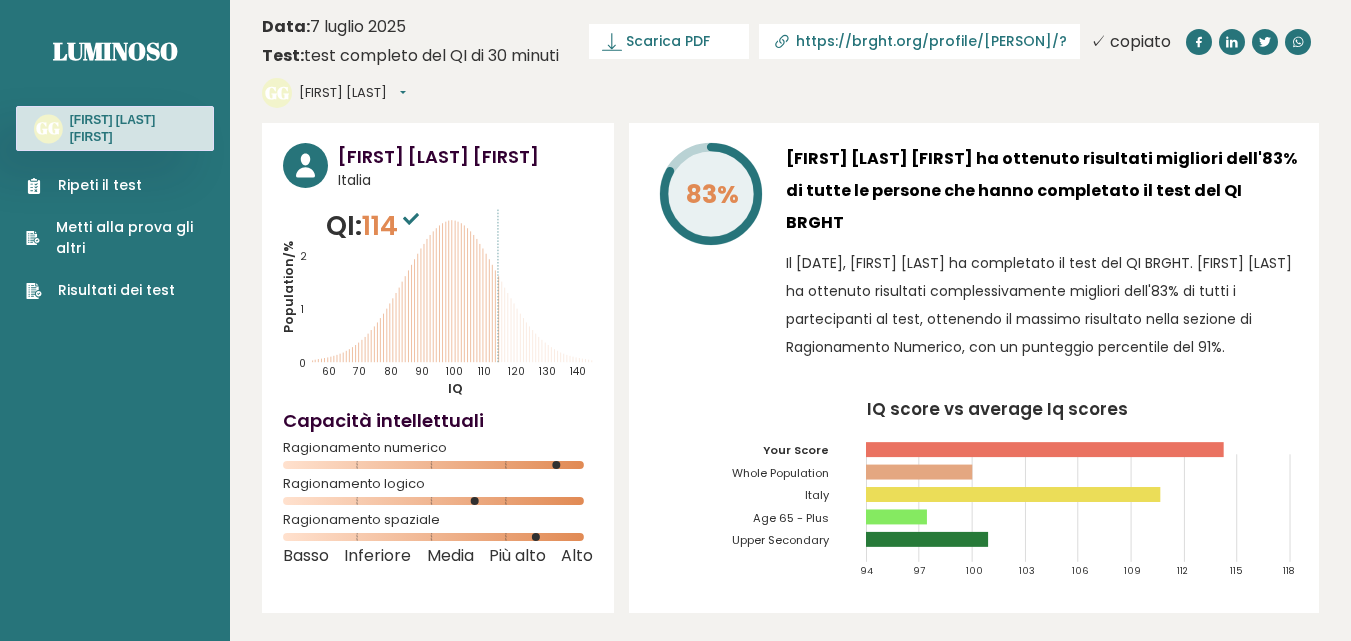 click on "✓ copiato" at bounding box center [1130, 41] 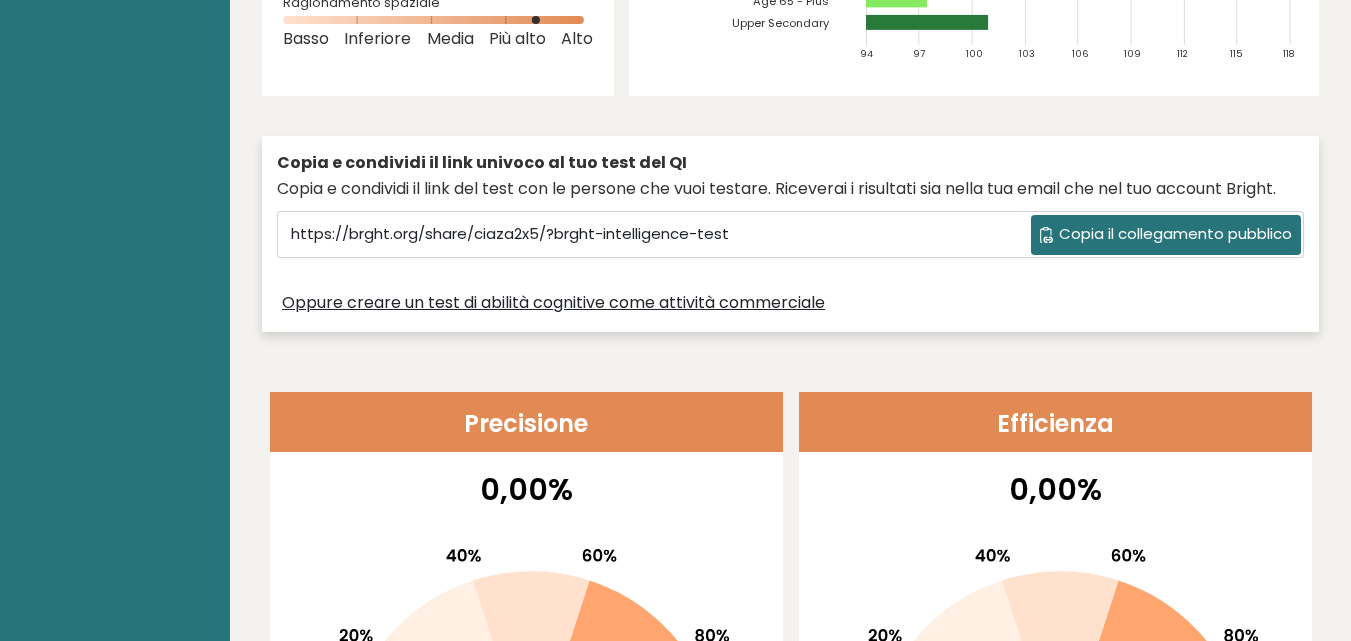 scroll, scrollTop: 576, scrollLeft: 0, axis: vertical 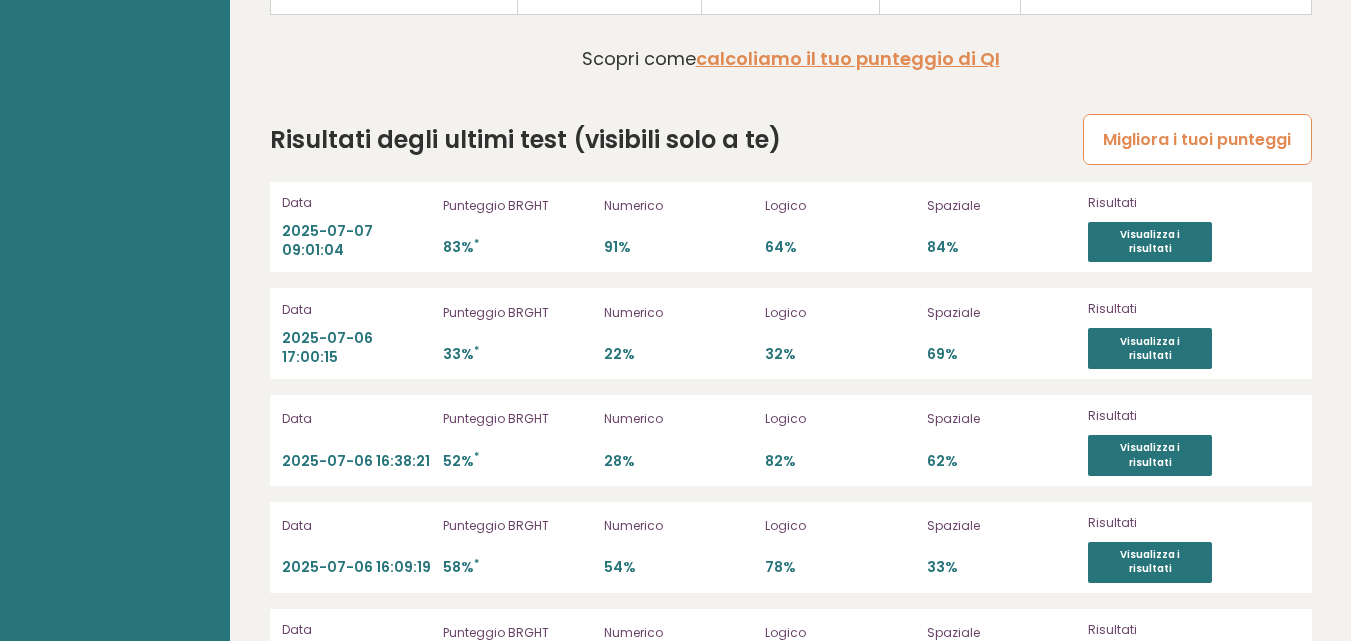 click on "Migliora i tuoi punteggi" at bounding box center (1197, 139) 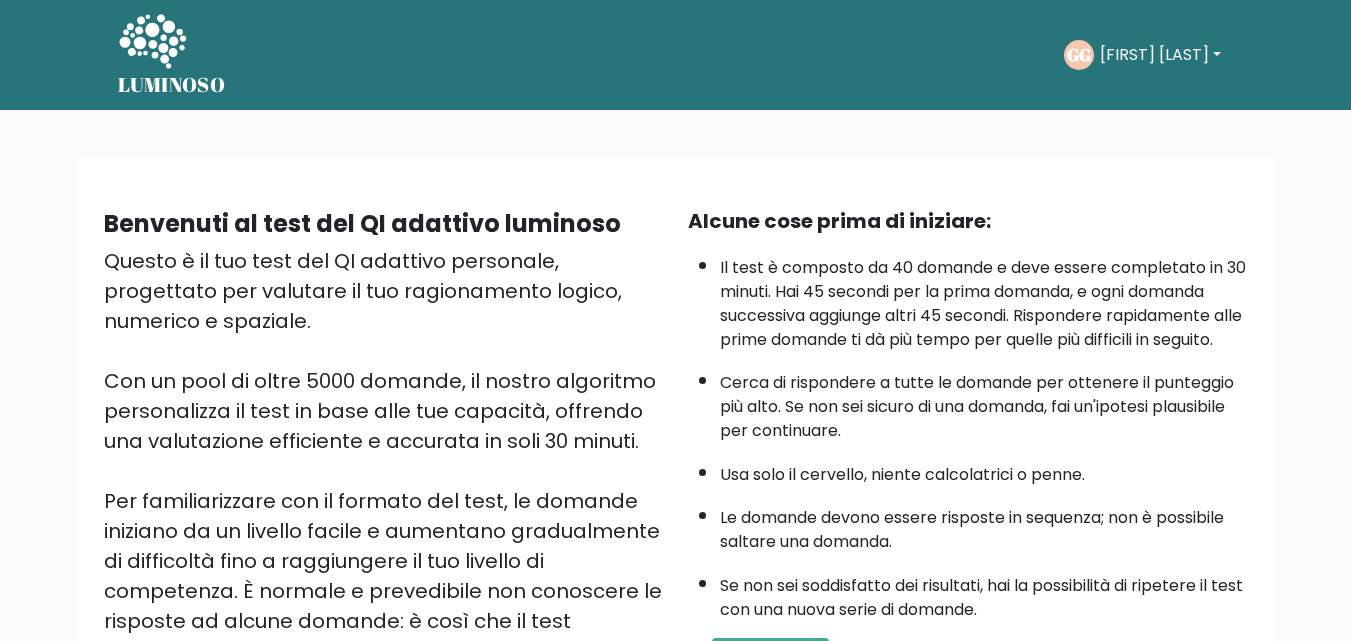 scroll, scrollTop: 0, scrollLeft: 0, axis: both 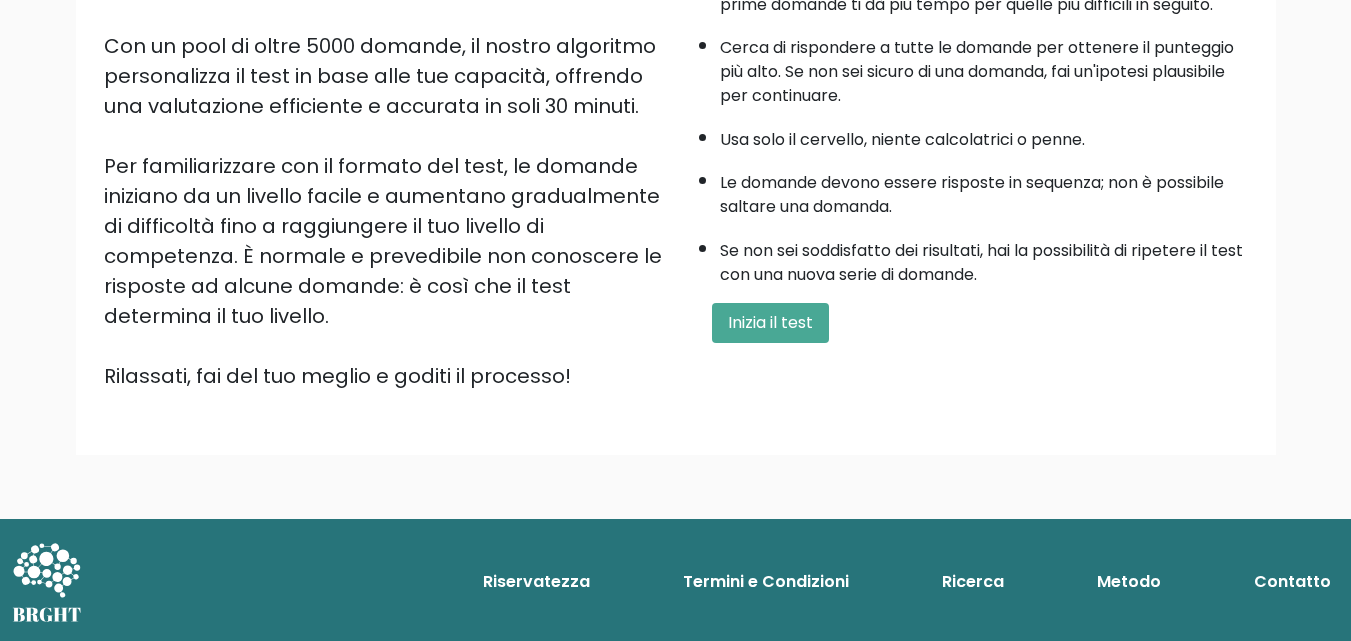 click on "Riservatezza" at bounding box center (536, 581) 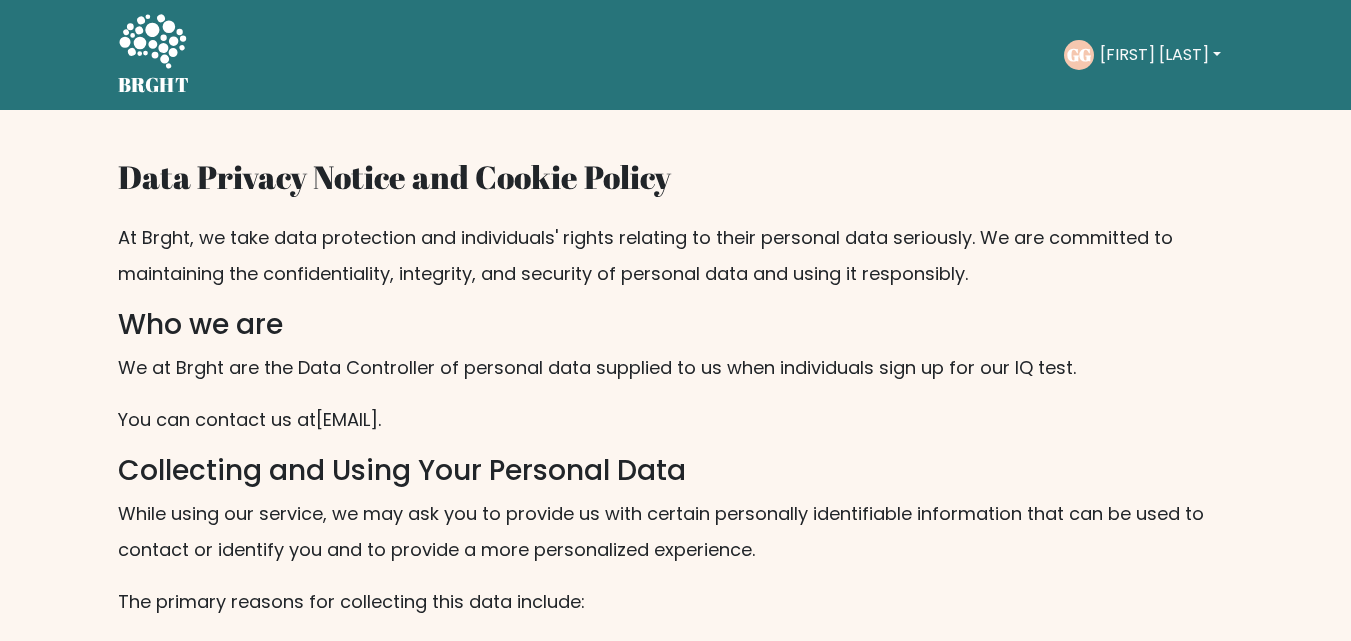 scroll, scrollTop: 0, scrollLeft: 0, axis: both 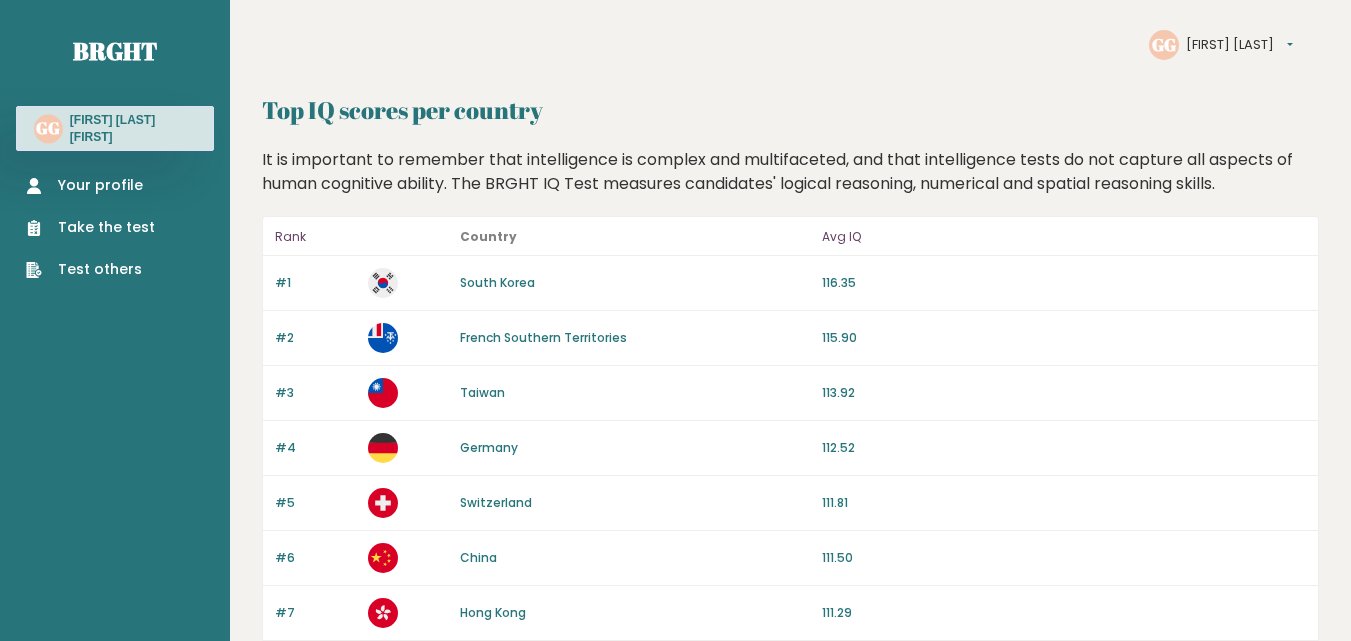 click on "Your profile" at bounding box center [90, 185] 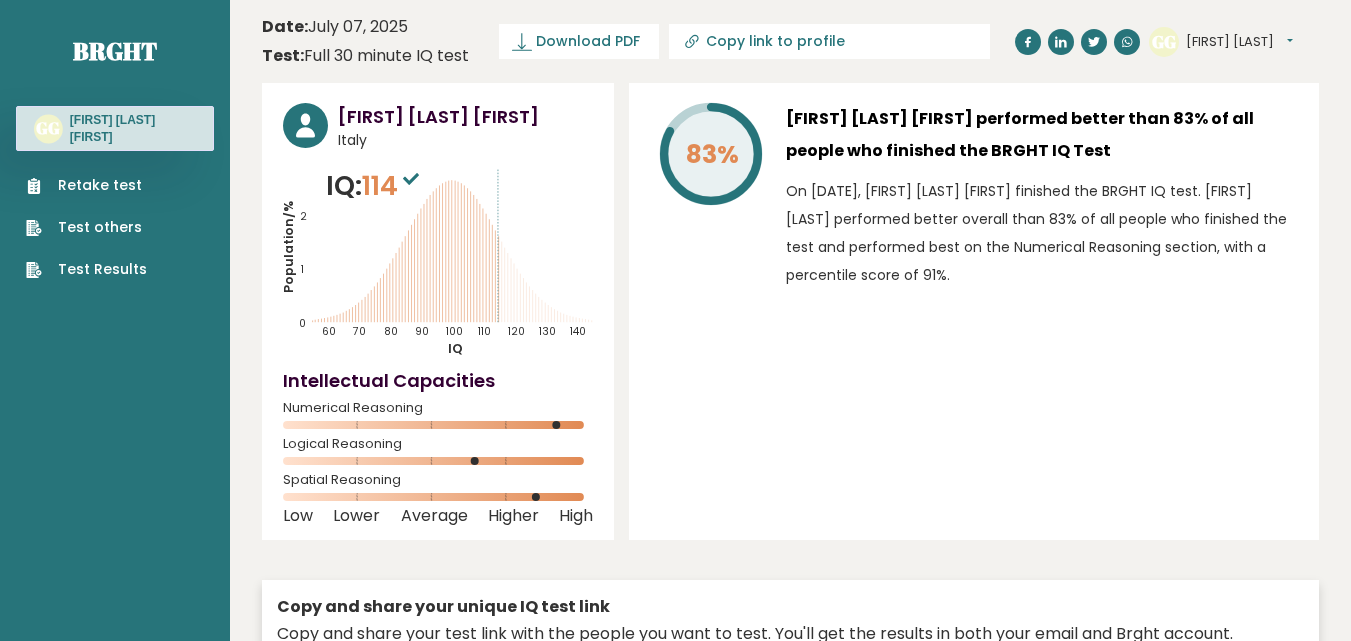 scroll, scrollTop: 0, scrollLeft: 0, axis: both 